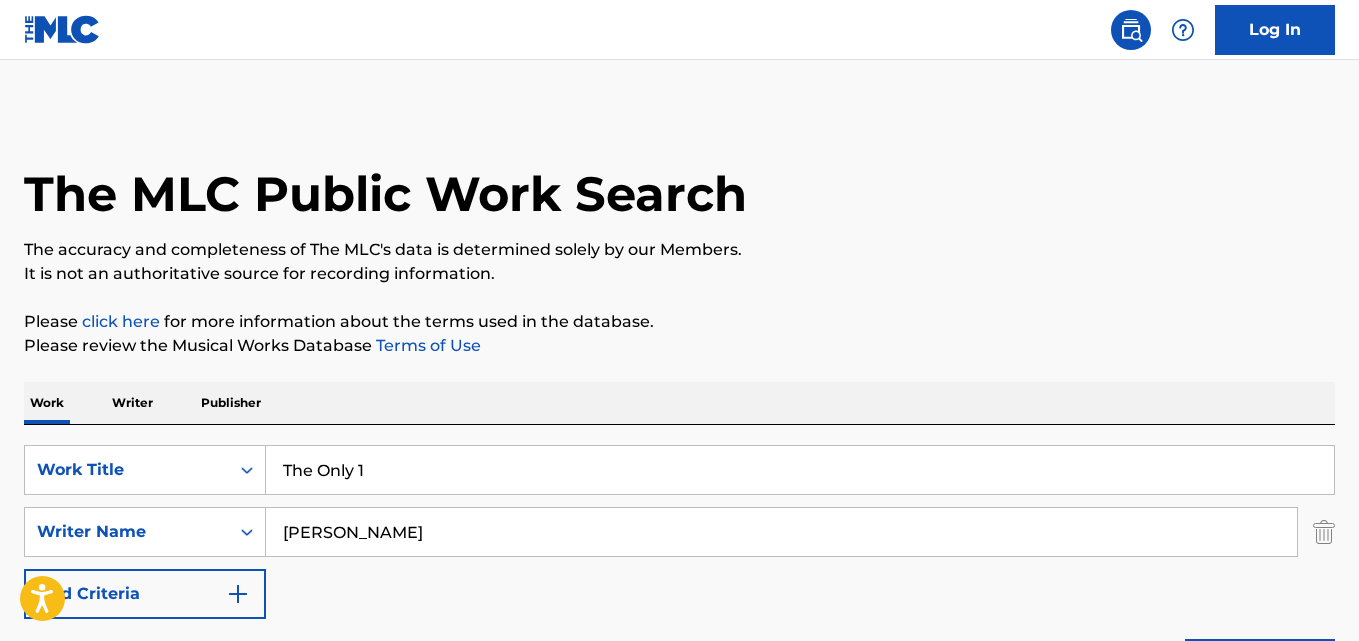 scroll, scrollTop: 333, scrollLeft: 0, axis: vertical 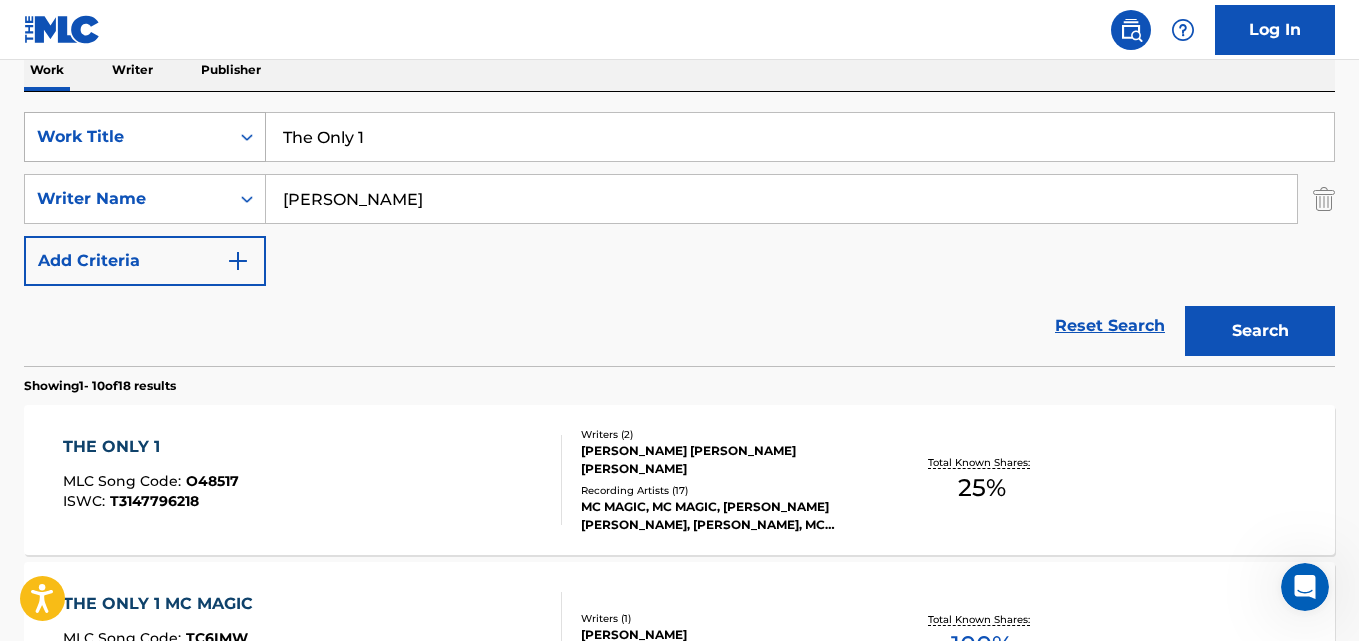 drag, startPoint x: 341, startPoint y: 134, endPoint x: 148, endPoint y: 134, distance: 193 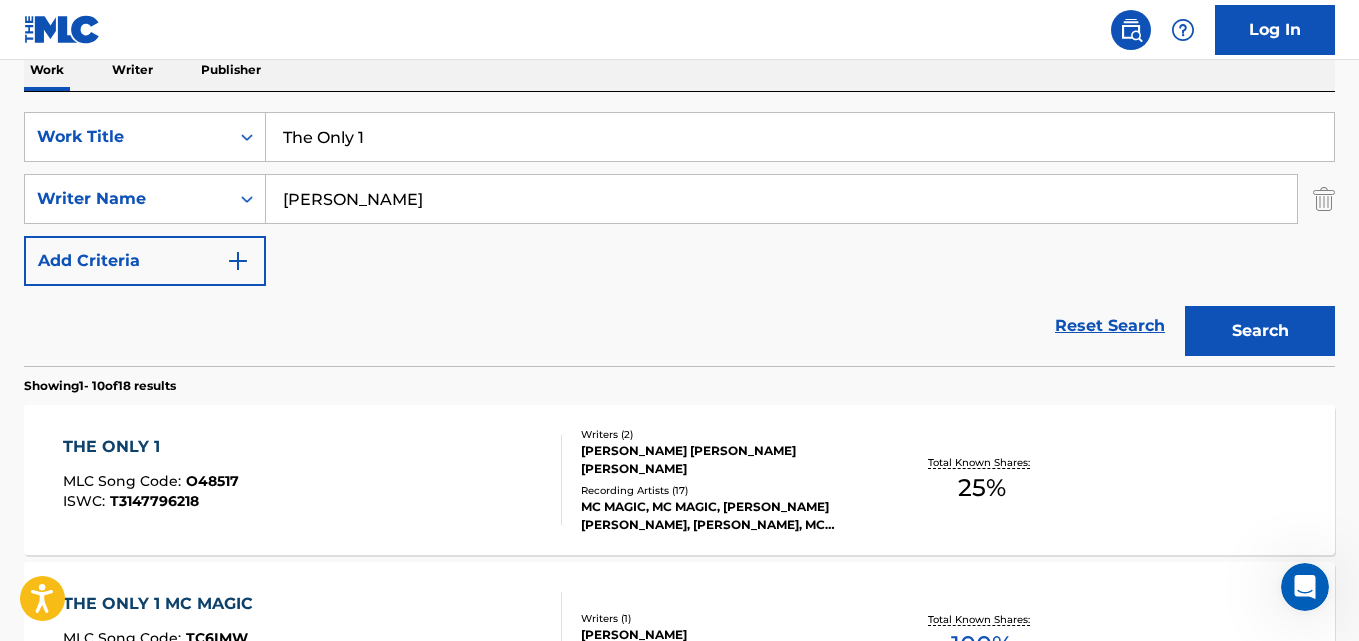 paste on "Needing Your Love" 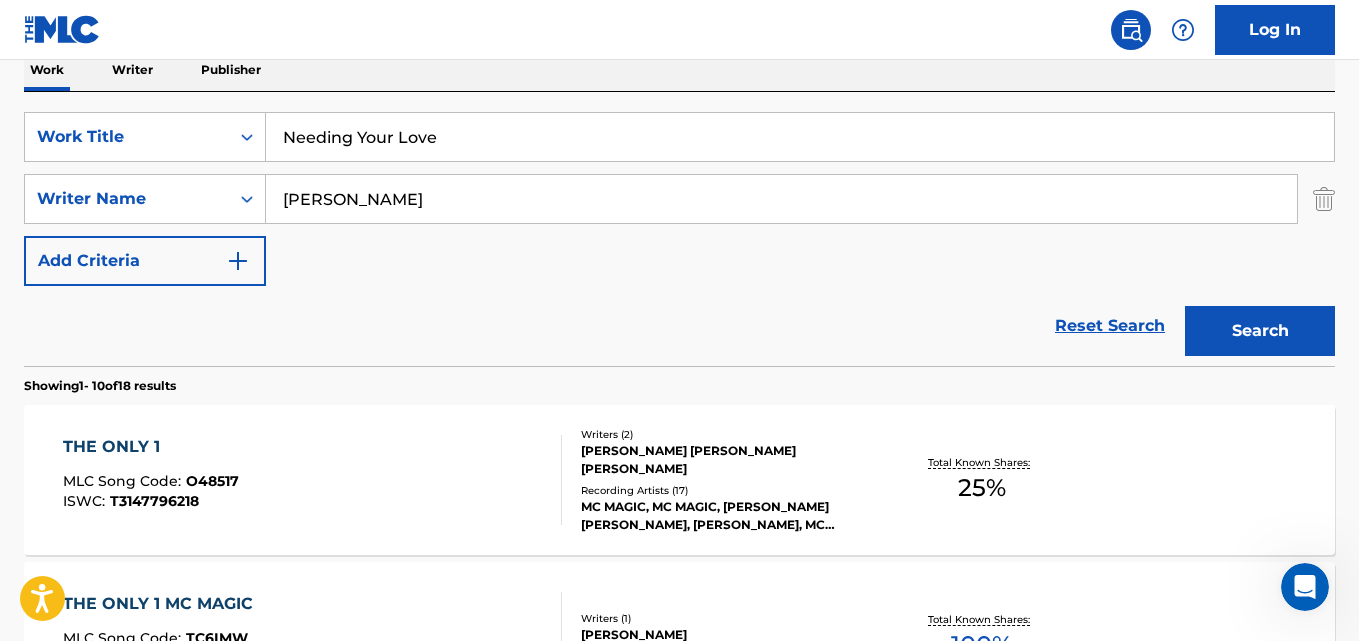 type on "Needing Your Love" 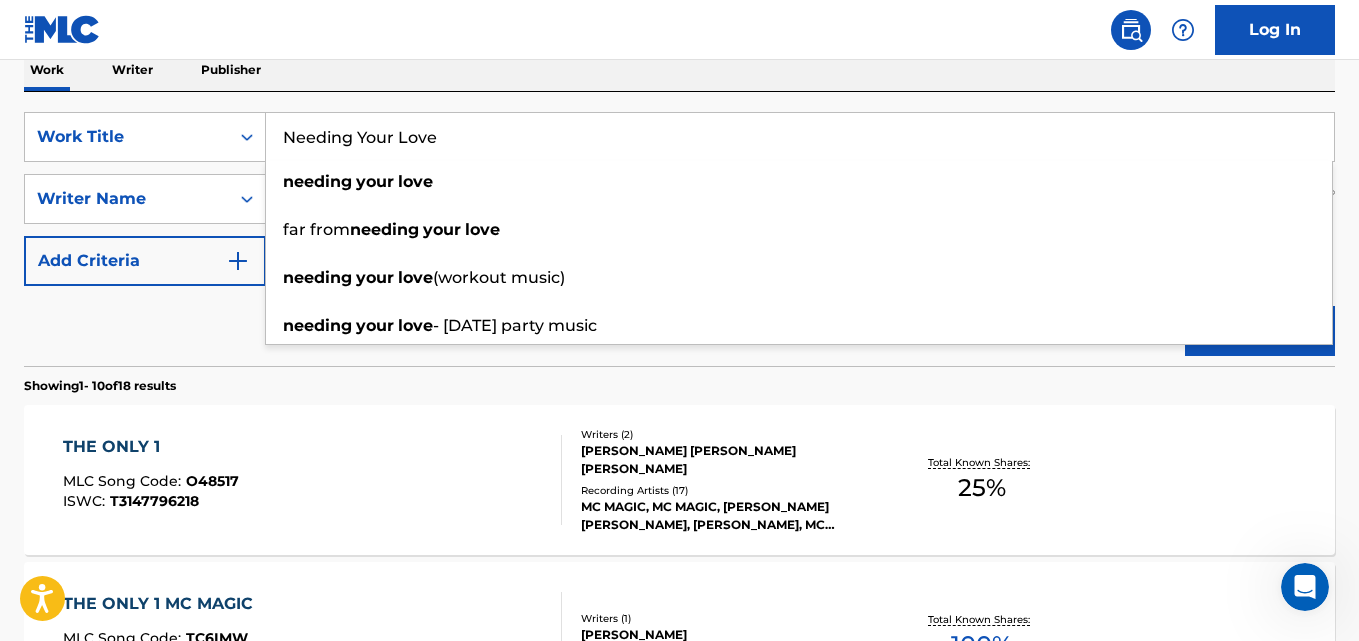 click on "Reset Search Search" at bounding box center [679, 326] 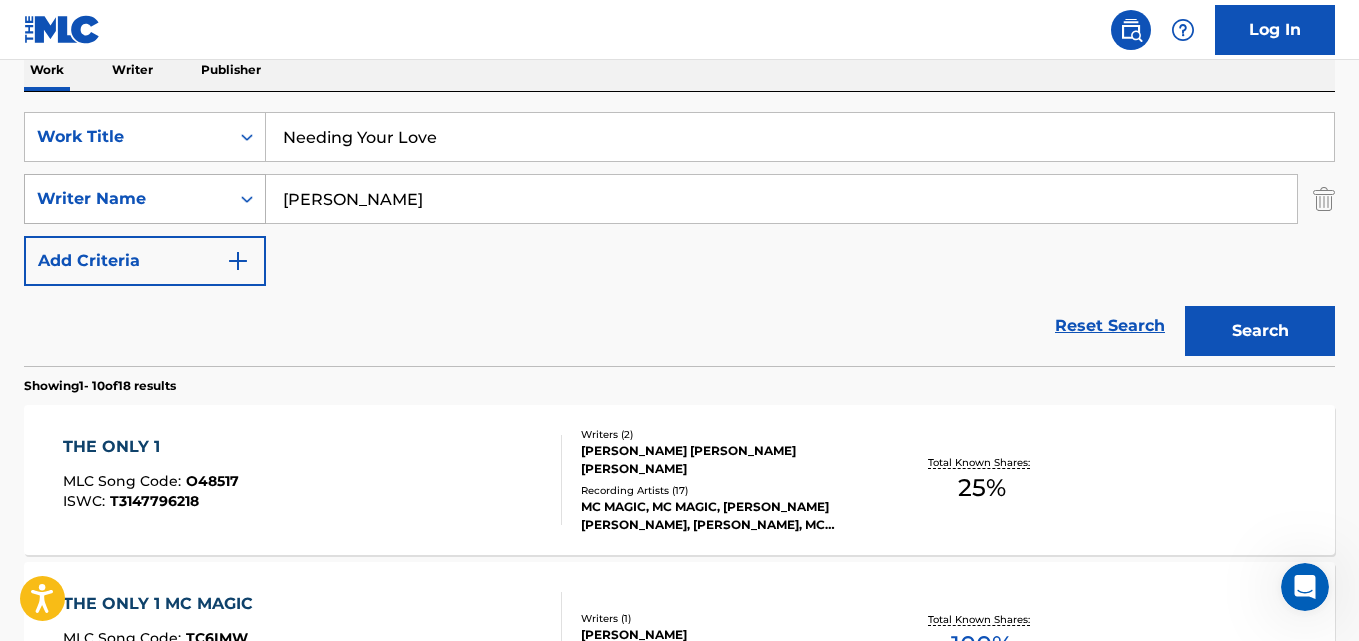 drag, startPoint x: 446, startPoint y: 187, endPoint x: 88, endPoint y: 196, distance: 358.1131 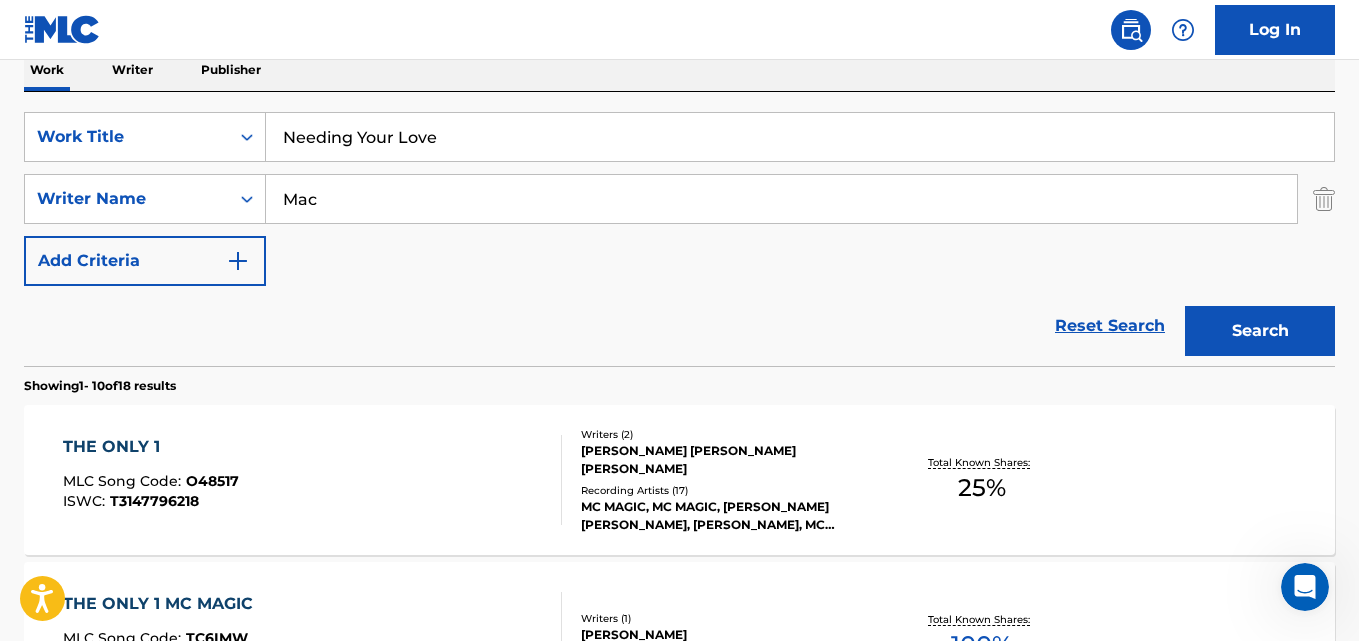 type on "Mac" 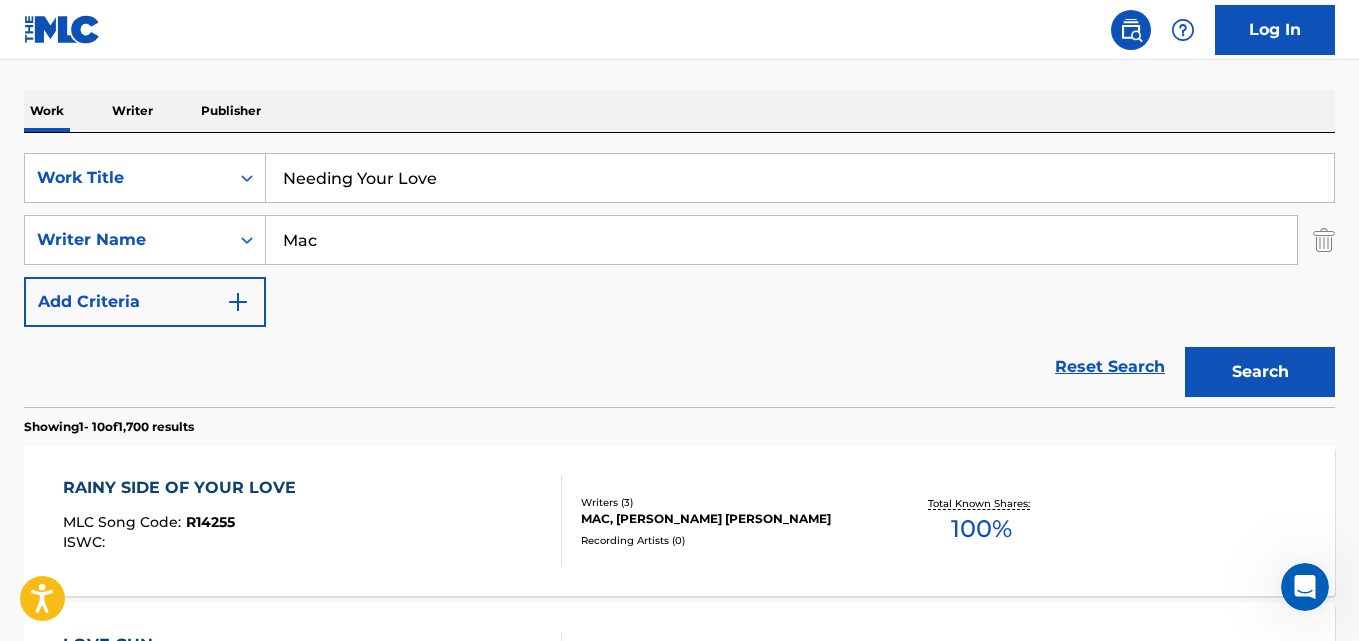 scroll, scrollTop: 333, scrollLeft: 0, axis: vertical 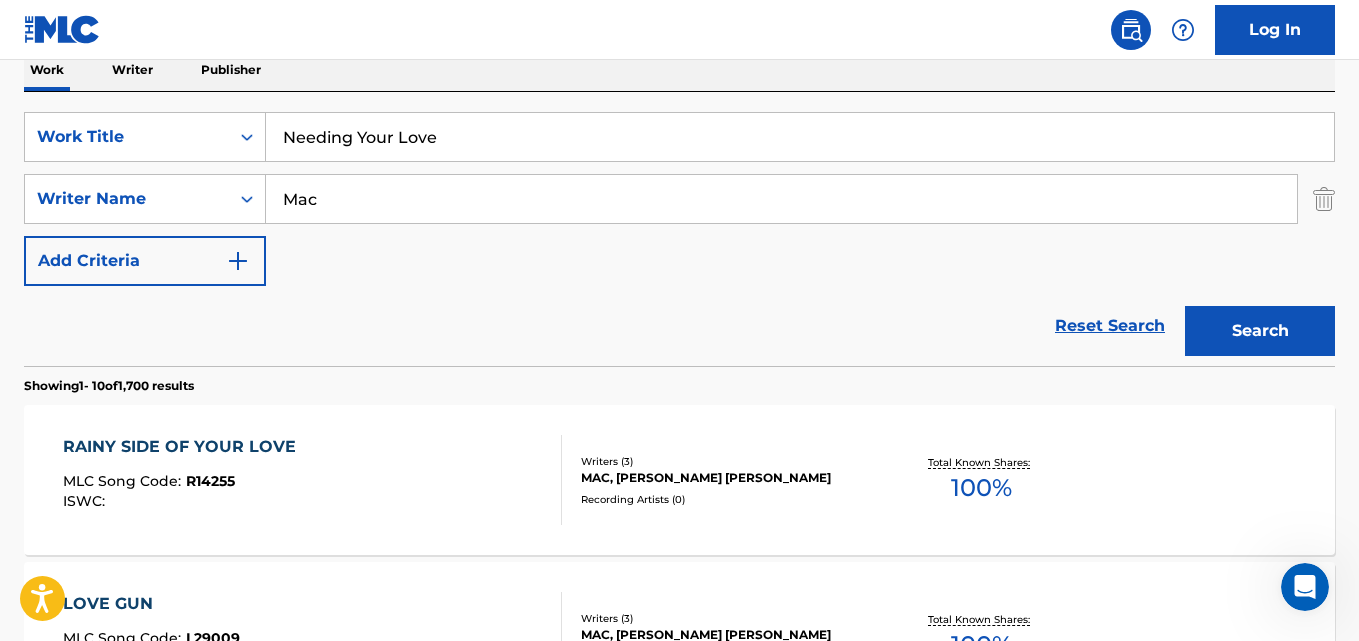 click on "Search" at bounding box center (1260, 331) 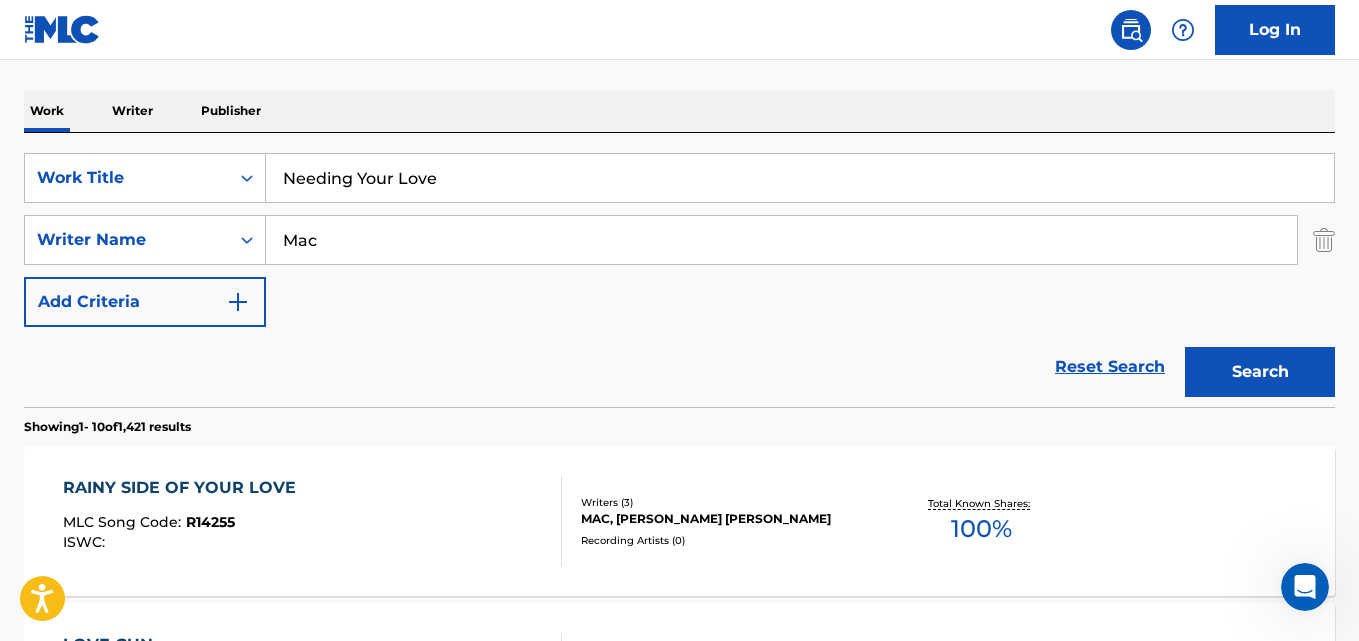 scroll, scrollTop: 333, scrollLeft: 0, axis: vertical 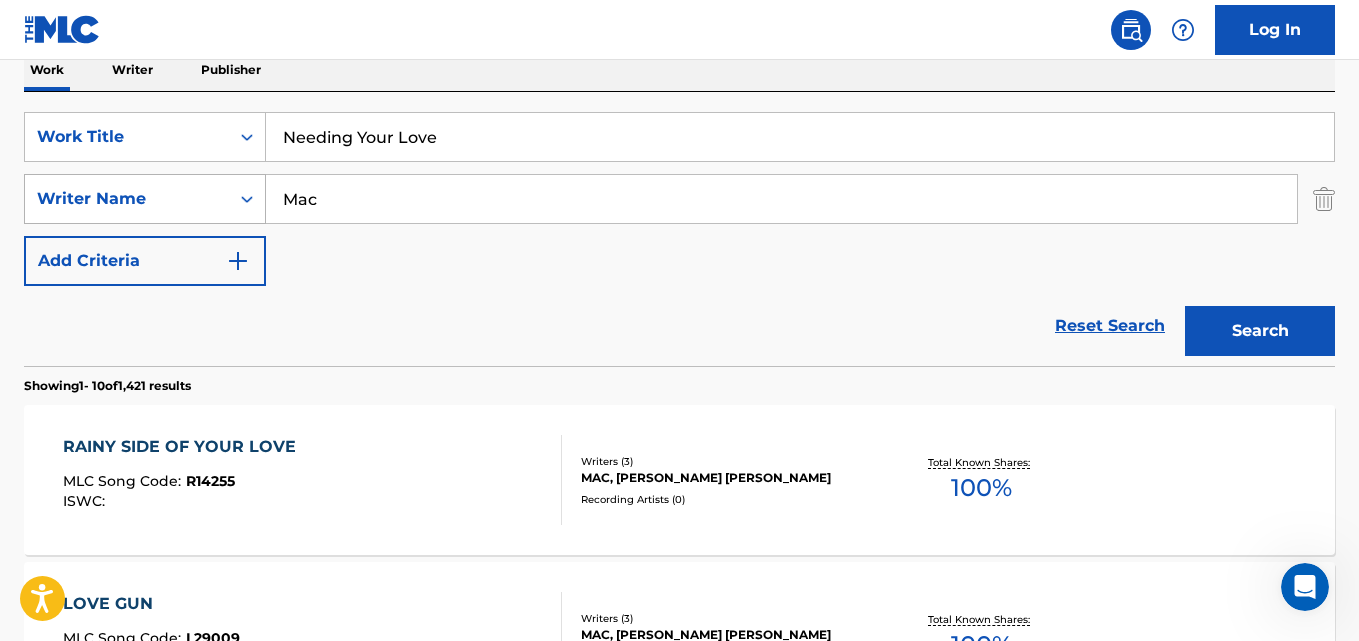 drag, startPoint x: 181, startPoint y: 216, endPoint x: 157, endPoint y: 216, distance: 24 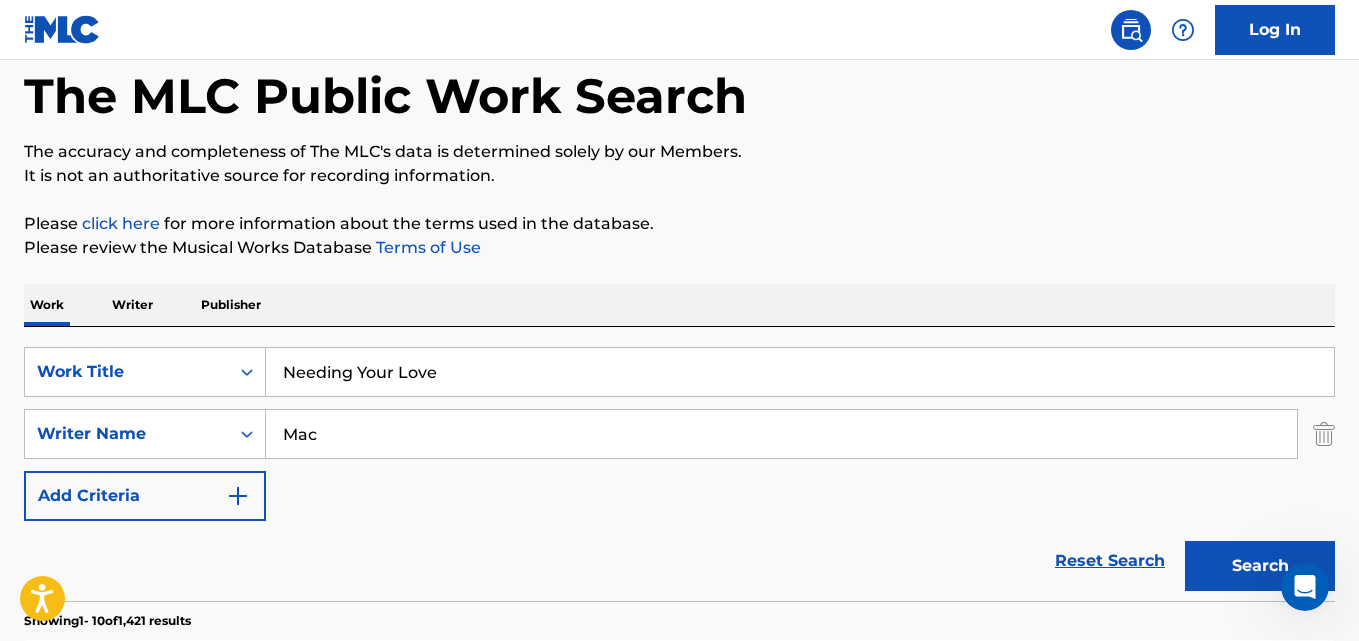 scroll, scrollTop: 0, scrollLeft: 0, axis: both 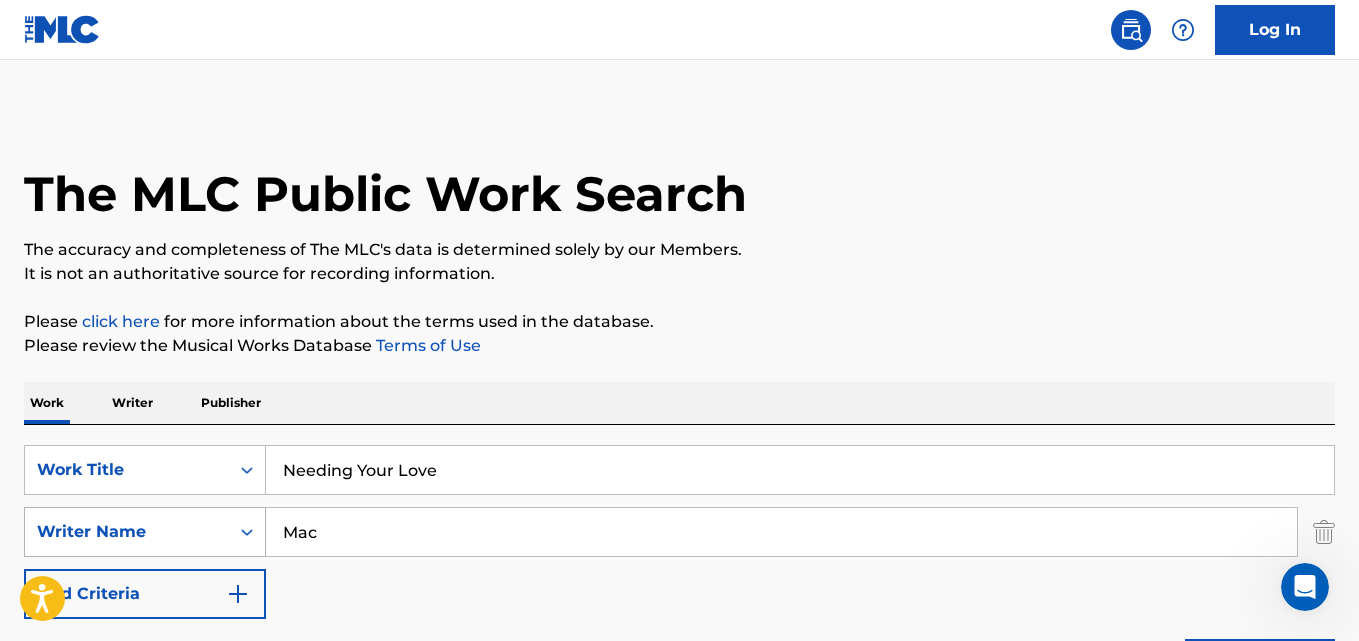 click on "SearchWithCriteria6e73b0a9-408c-4ef0-ac15-0d807e185648 Writer Name Mac" at bounding box center (679, 532) 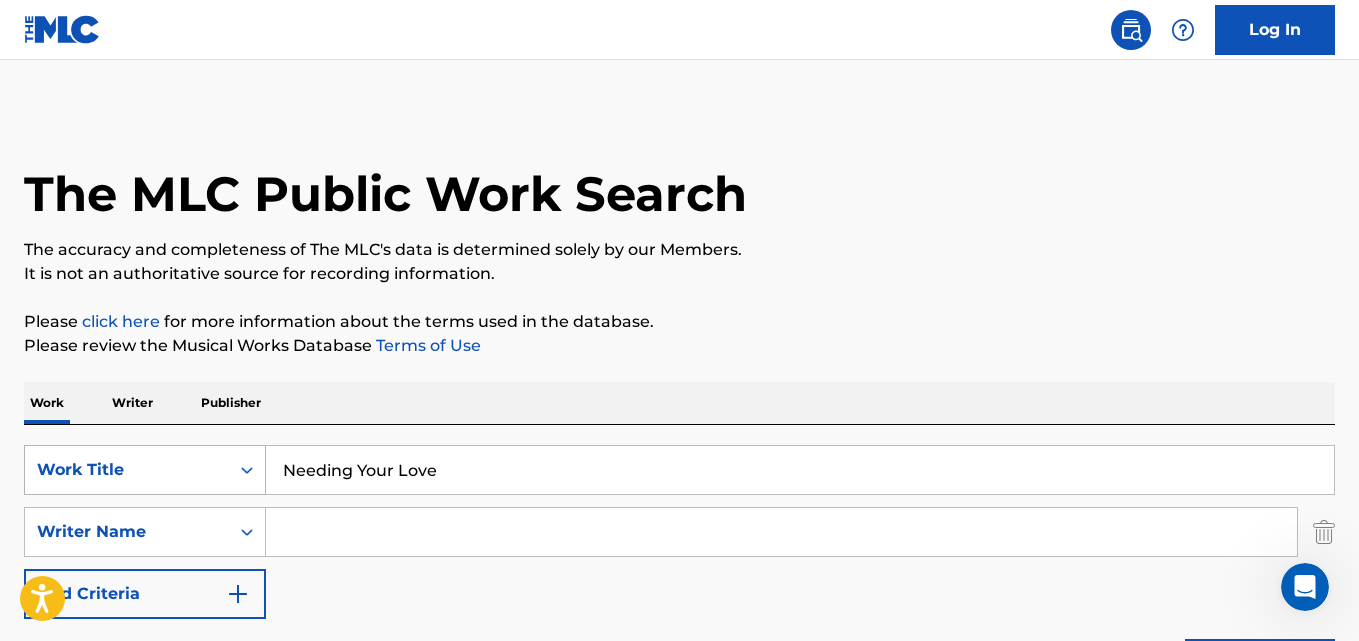 click on "Search" at bounding box center (1260, 664) 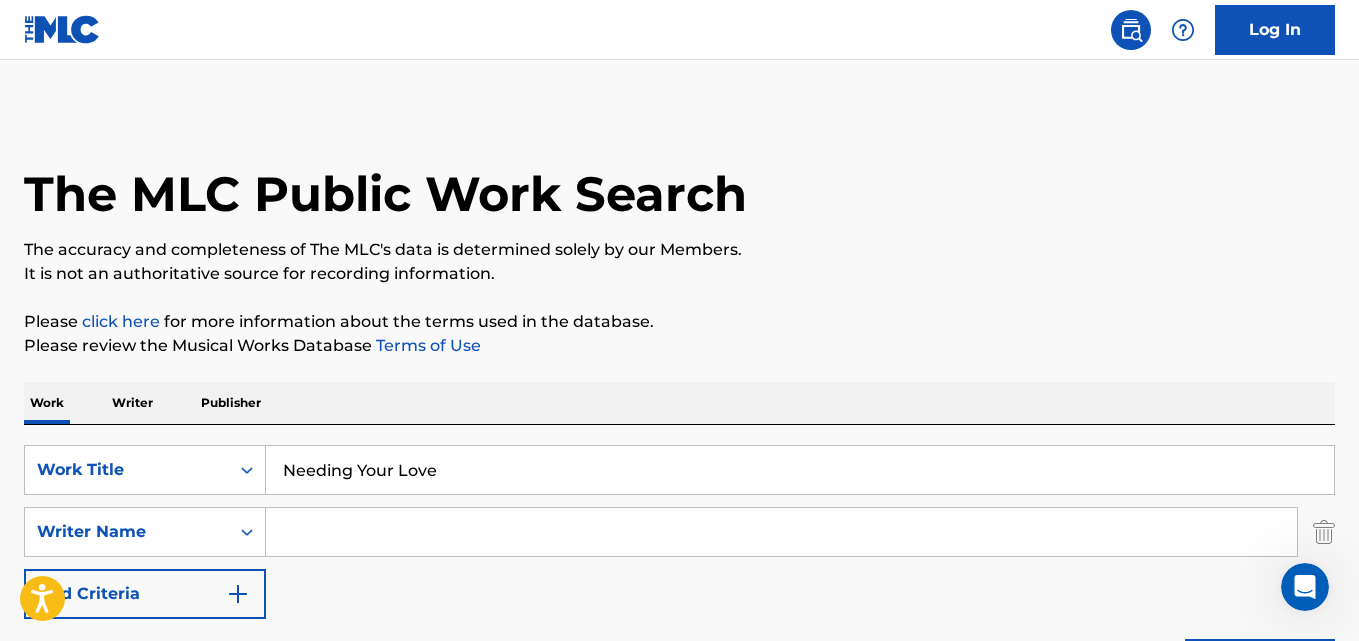 paste on "M.A.C." 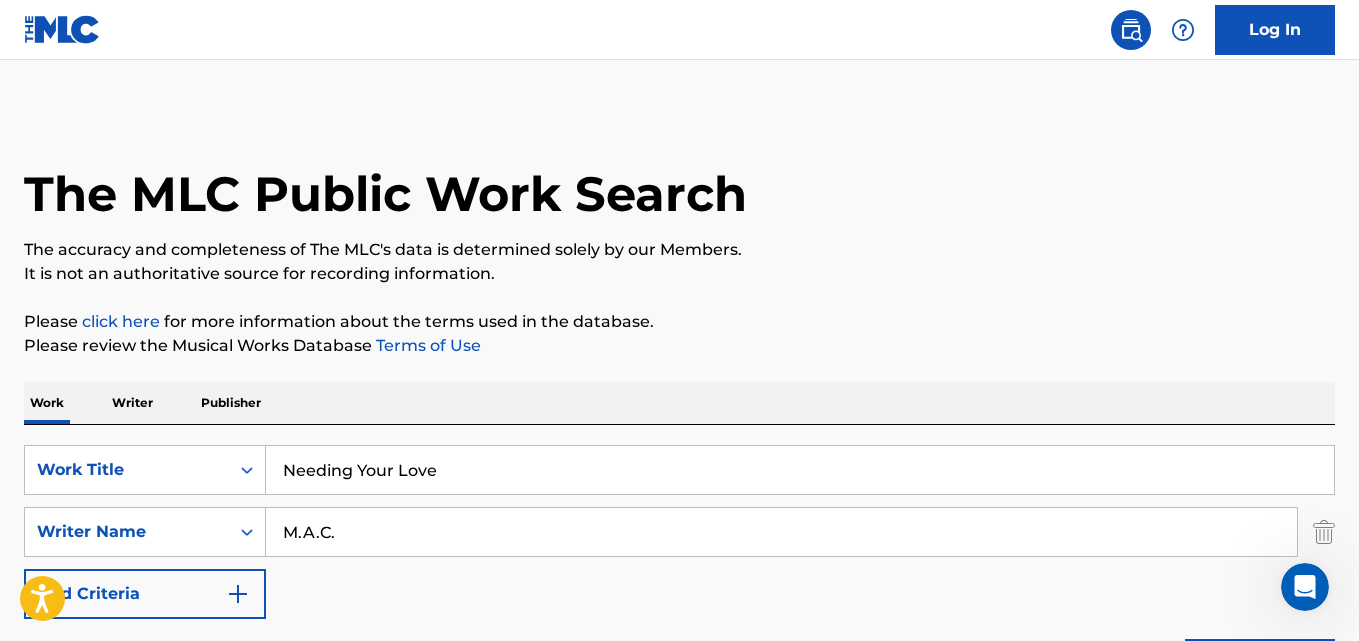 type on "M.A.C." 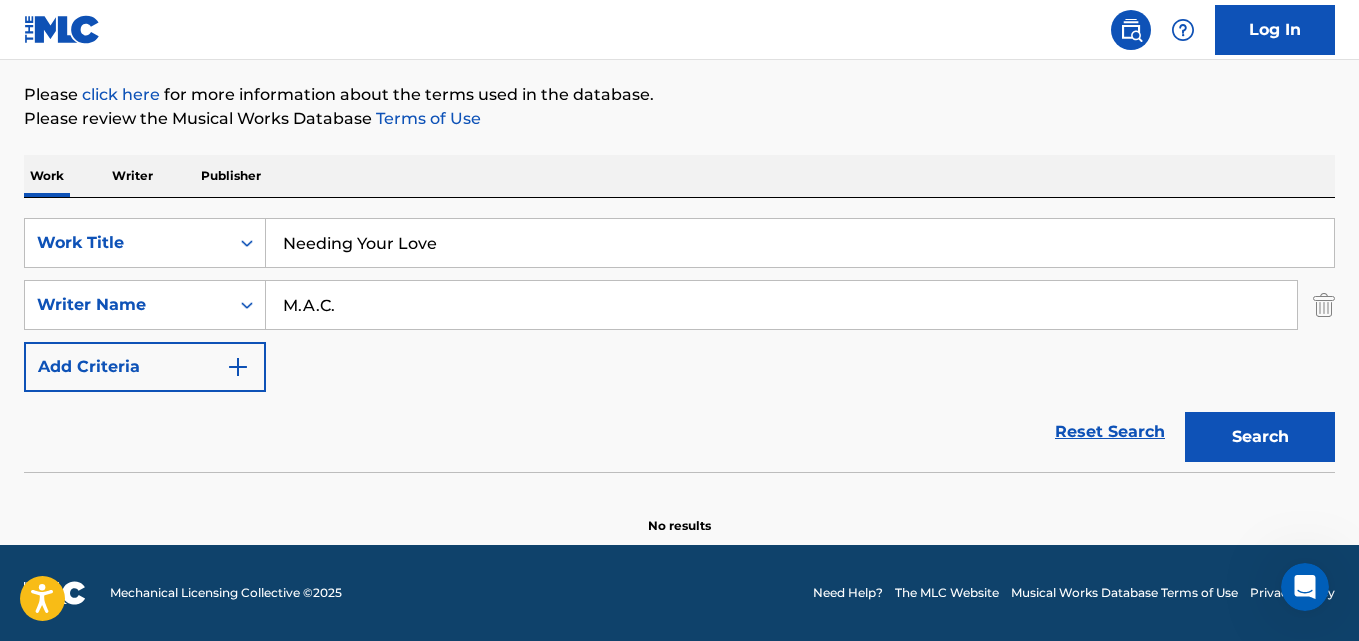 scroll, scrollTop: 227, scrollLeft: 0, axis: vertical 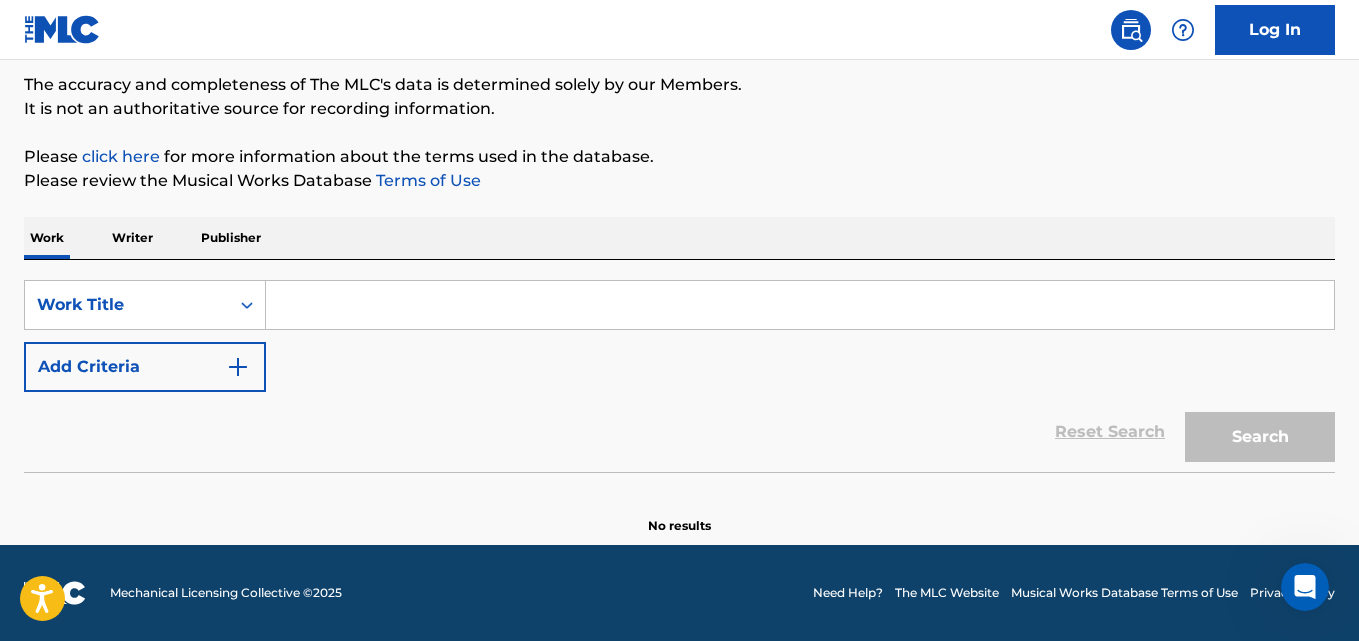 drag, startPoint x: 575, startPoint y: 474, endPoint x: 575, endPoint y: 450, distance: 24 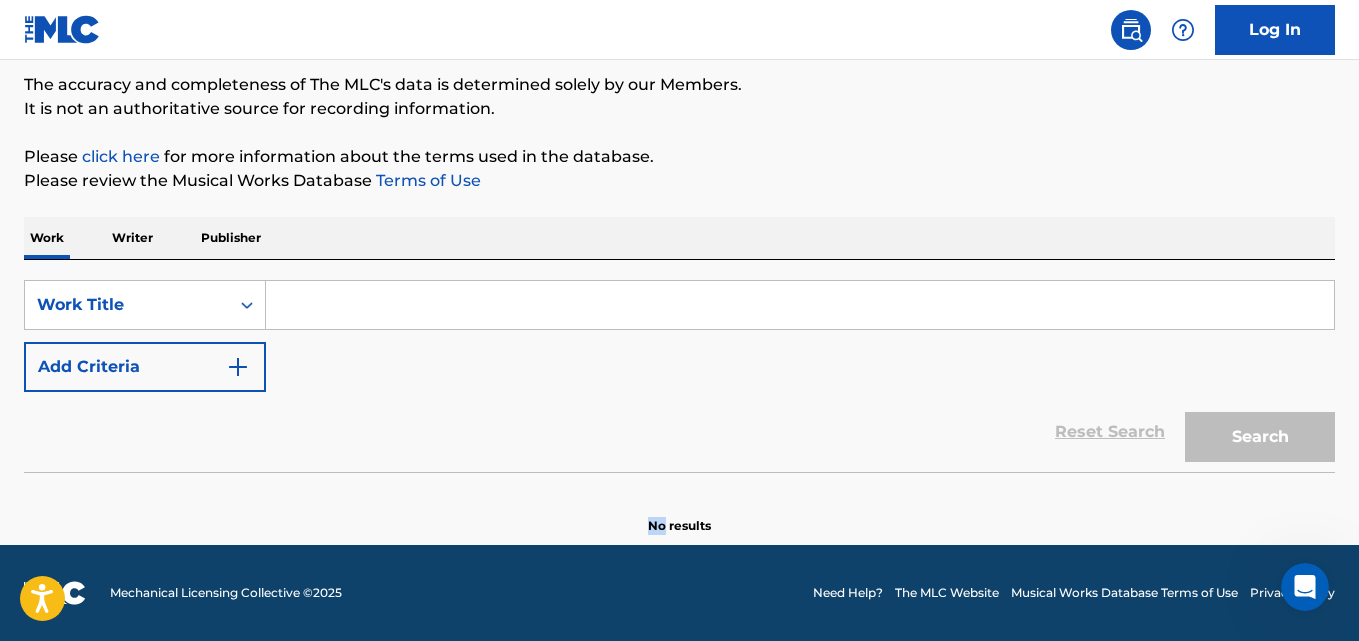 click at bounding box center (679, 477) 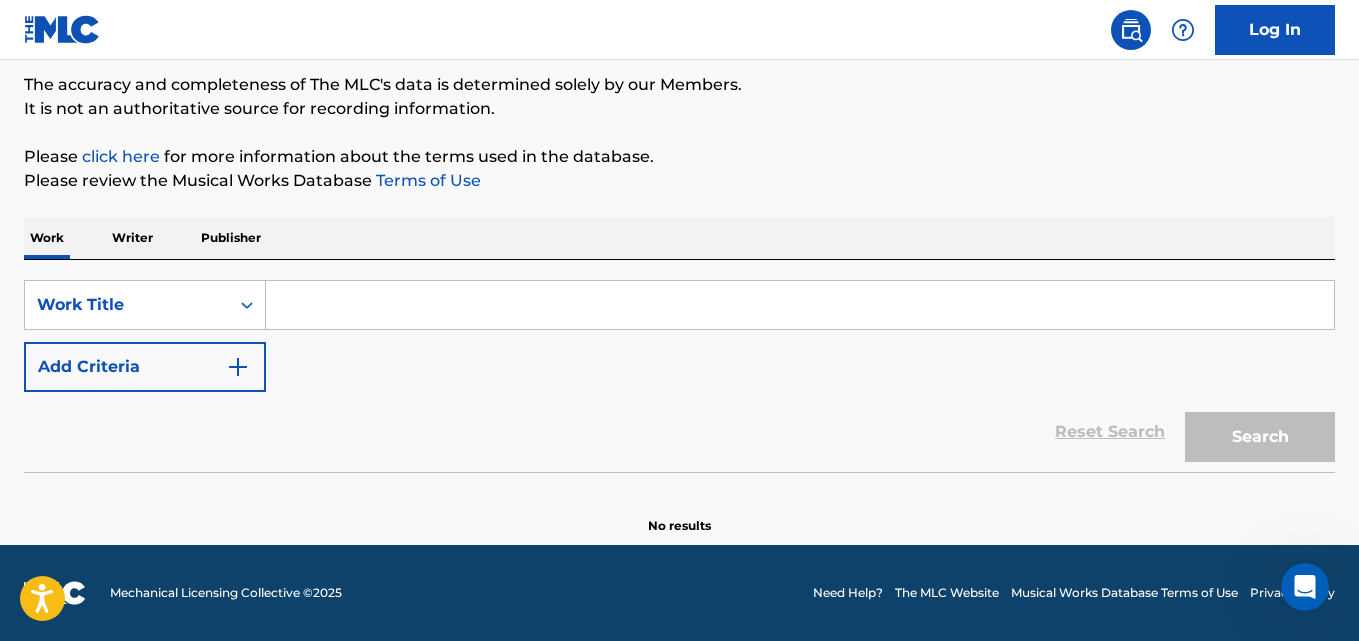 click on "Reset Search Search" at bounding box center (679, 432) 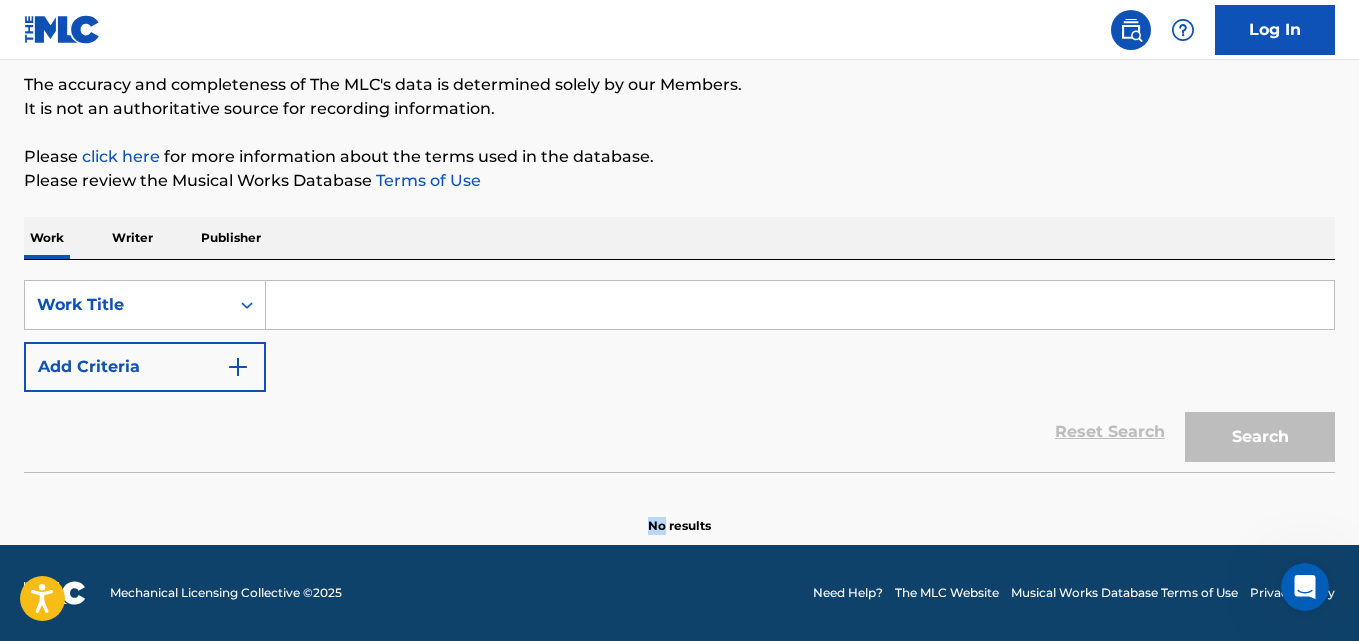 click on "No results" at bounding box center (679, 503) 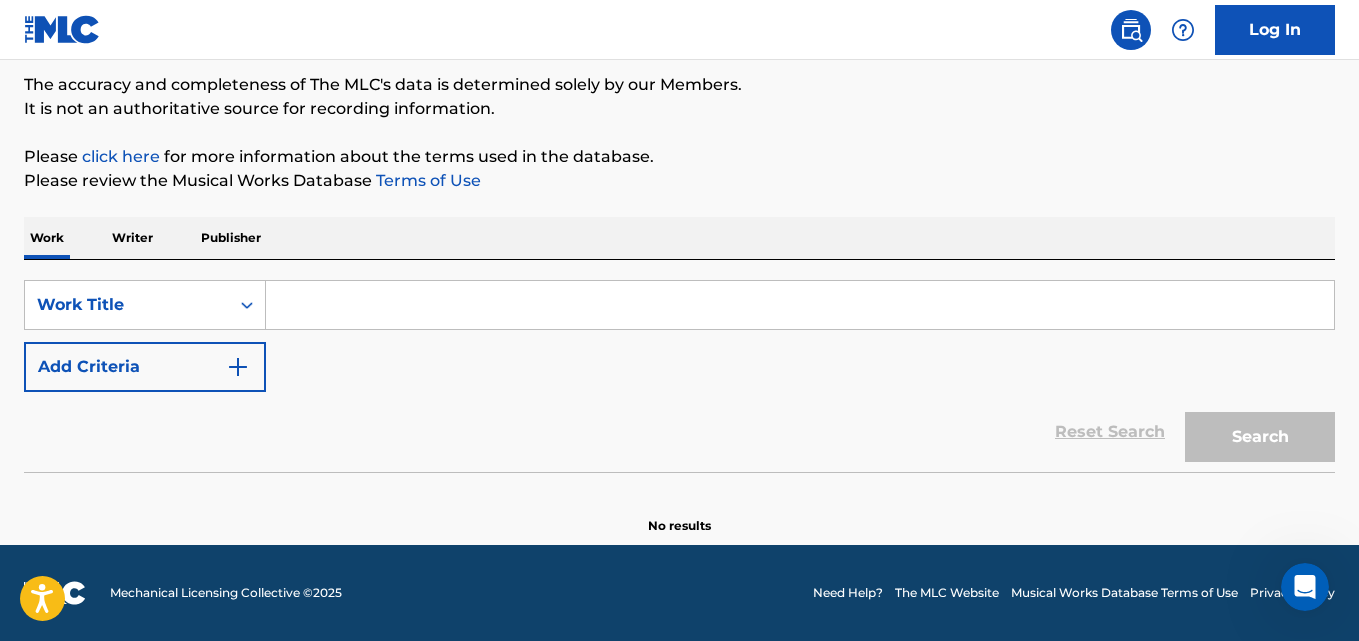 click on "SearchWithCriteria0c333128-b9a6-418f-8066-66deb272d940 Work Title Add Criteria Reset Search Search" at bounding box center [679, 366] 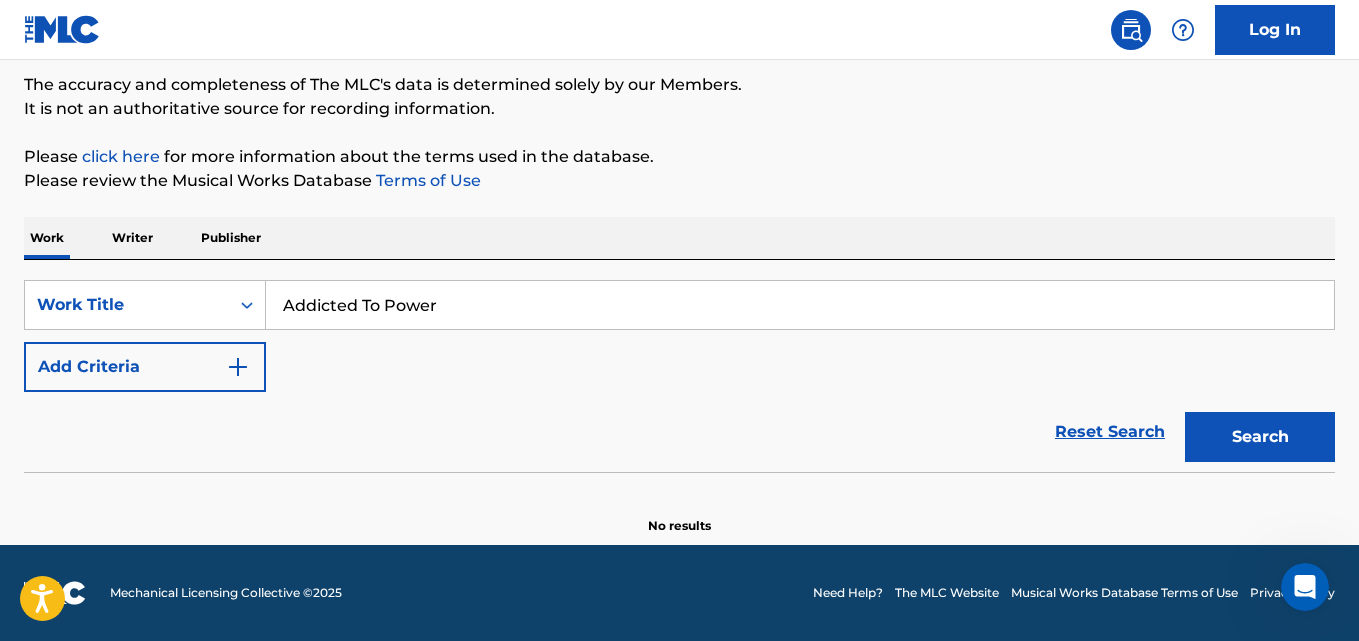 type on "Addicted To Power" 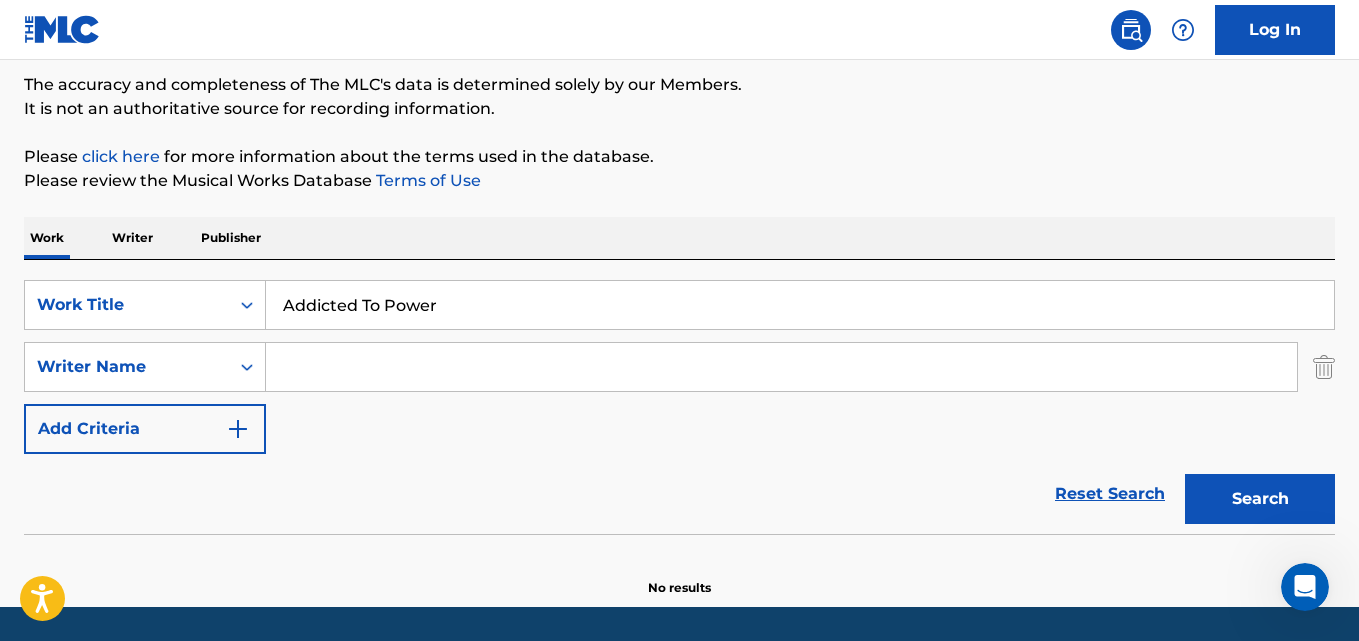 click at bounding box center (781, 367) 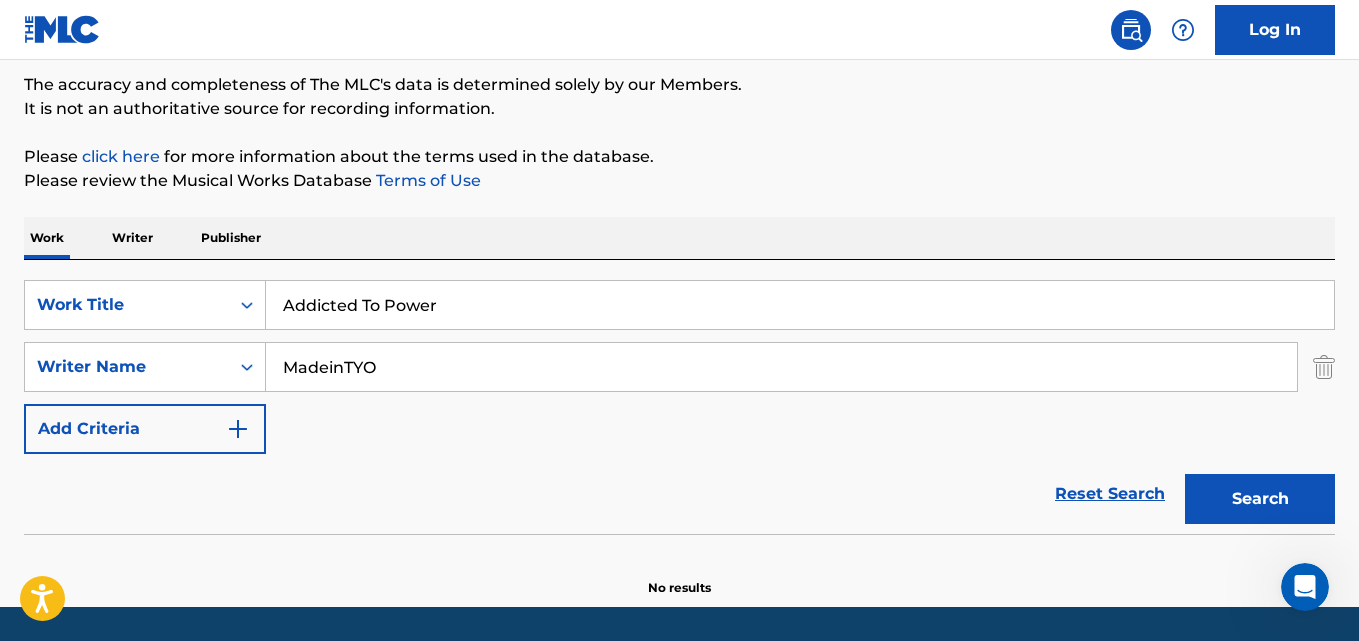 click on "Search" at bounding box center (1260, 499) 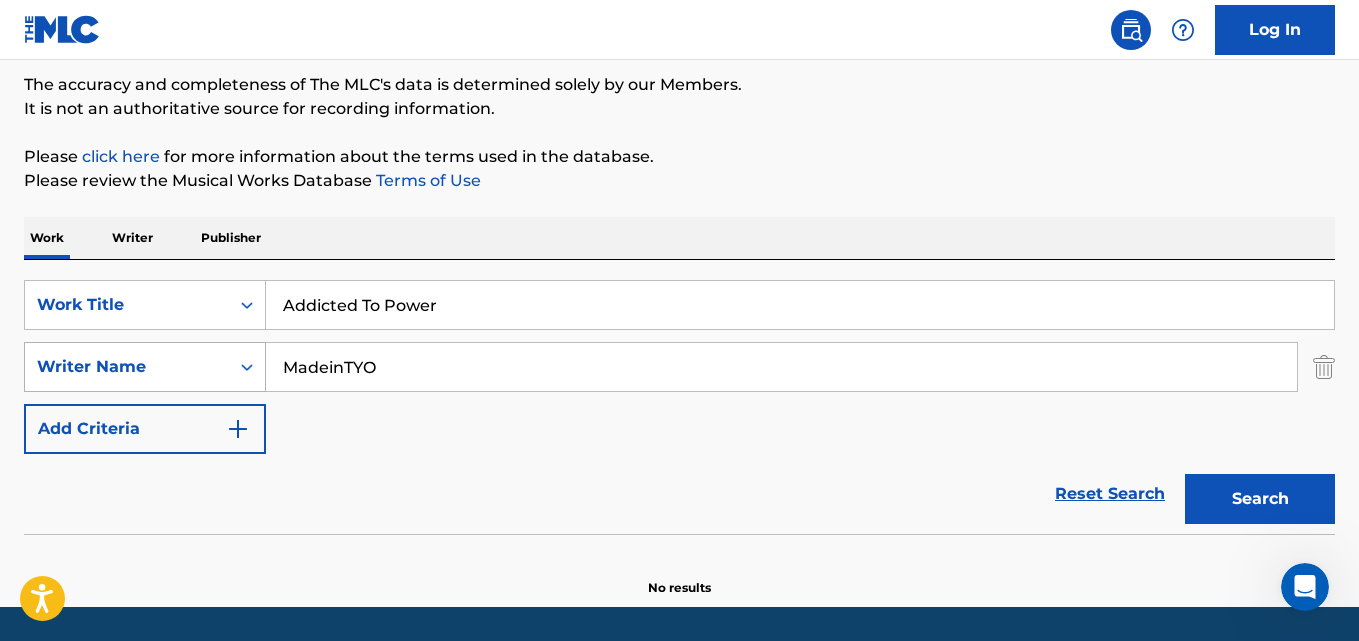 drag, startPoint x: 467, startPoint y: 372, endPoint x: 156, endPoint y: 378, distance: 311.05786 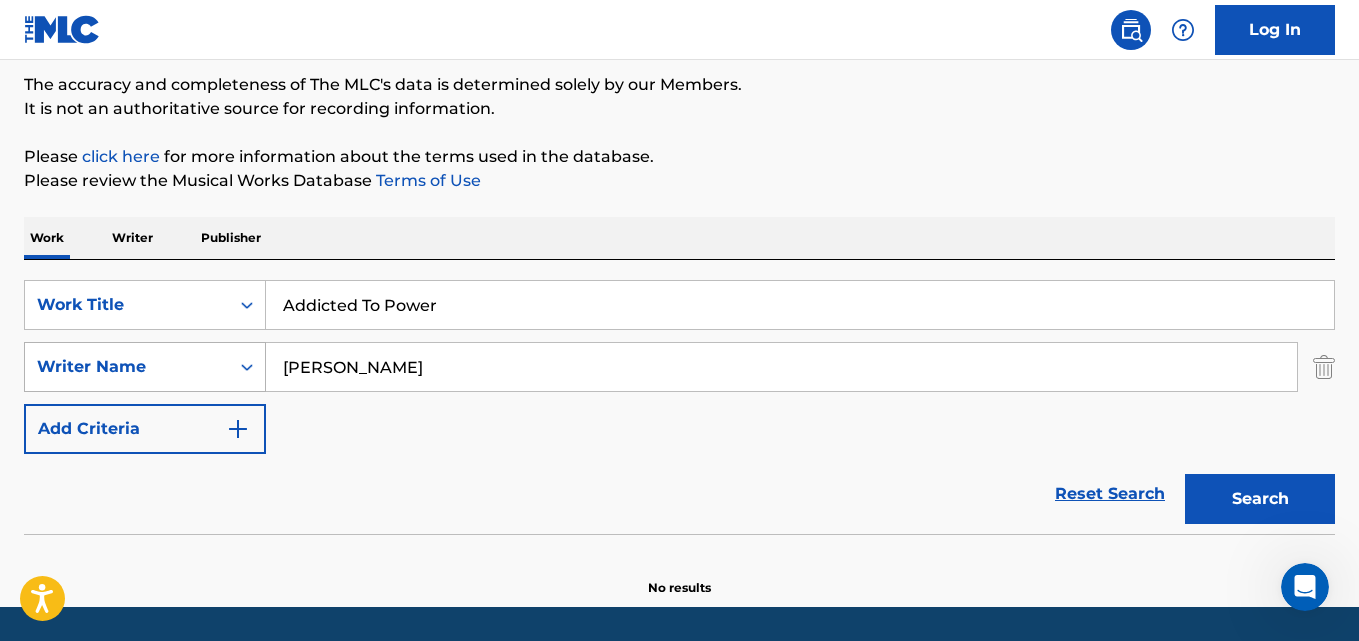 click on "Search" at bounding box center [1260, 499] 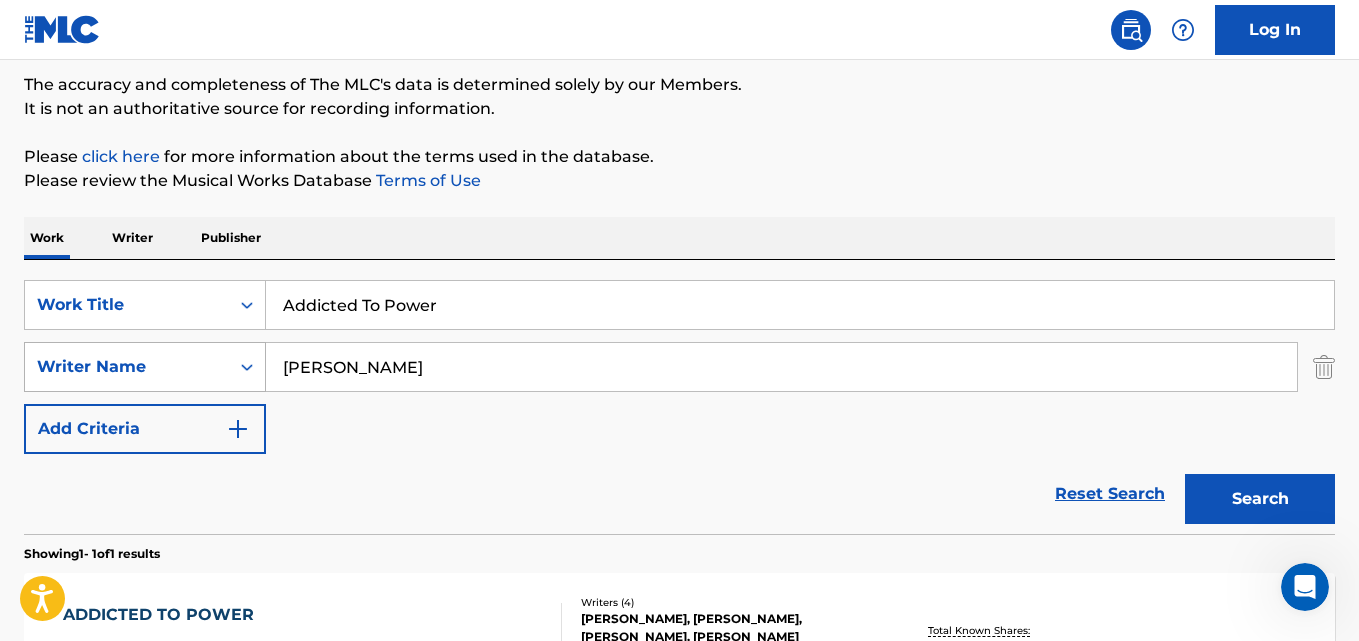 drag, startPoint x: 323, startPoint y: 375, endPoint x: 185, endPoint y: 375, distance: 138 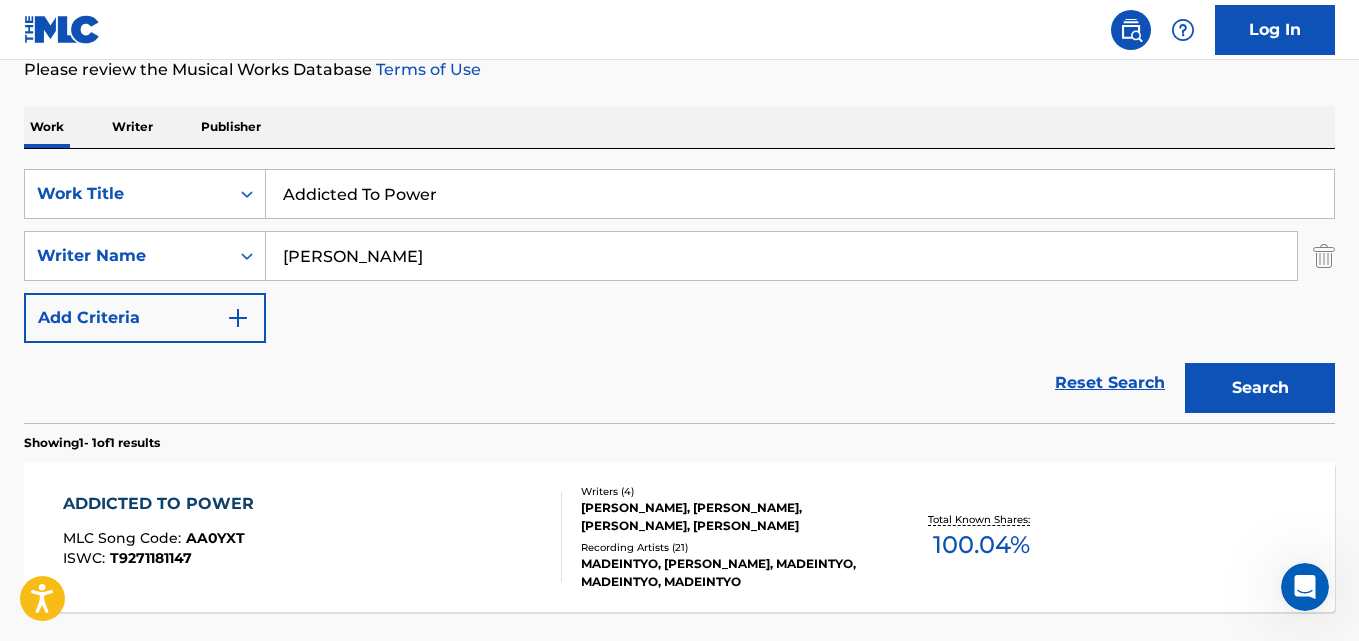scroll, scrollTop: 447, scrollLeft: 0, axis: vertical 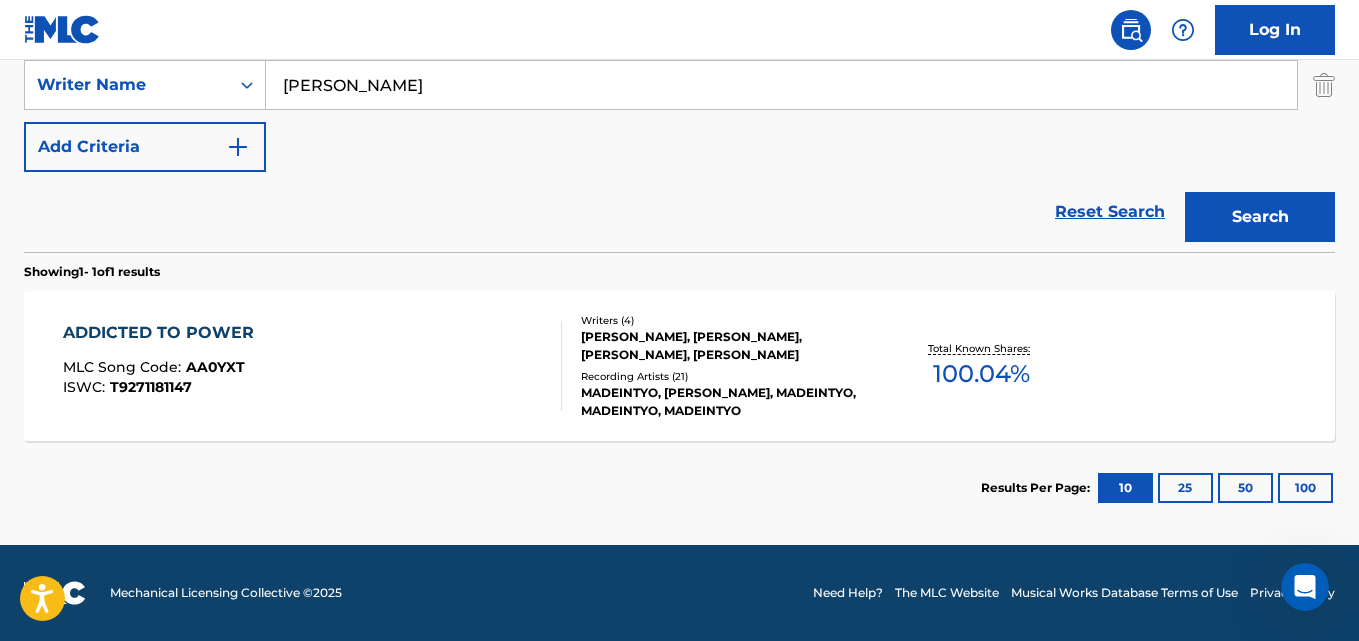 click on "ADDICTED TO POWER MLC Song Code : AA0YXT ISWC : T9271181147" at bounding box center [163, 366] 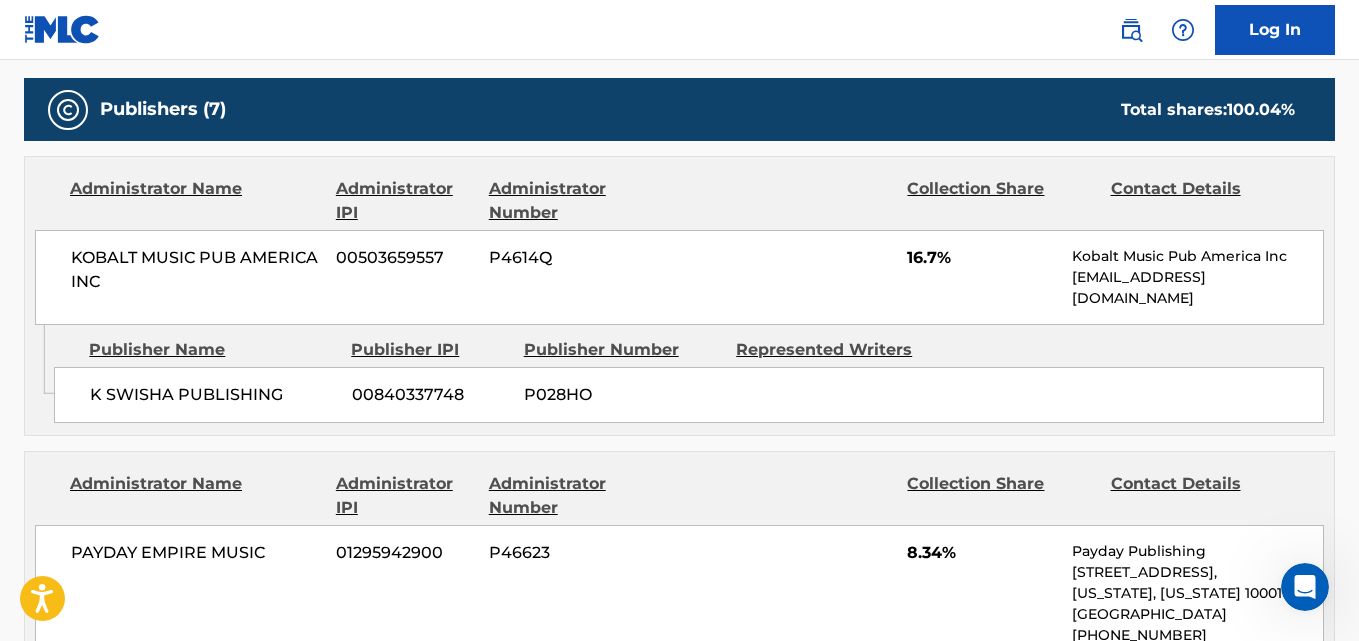 scroll, scrollTop: 1000, scrollLeft: 0, axis: vertical 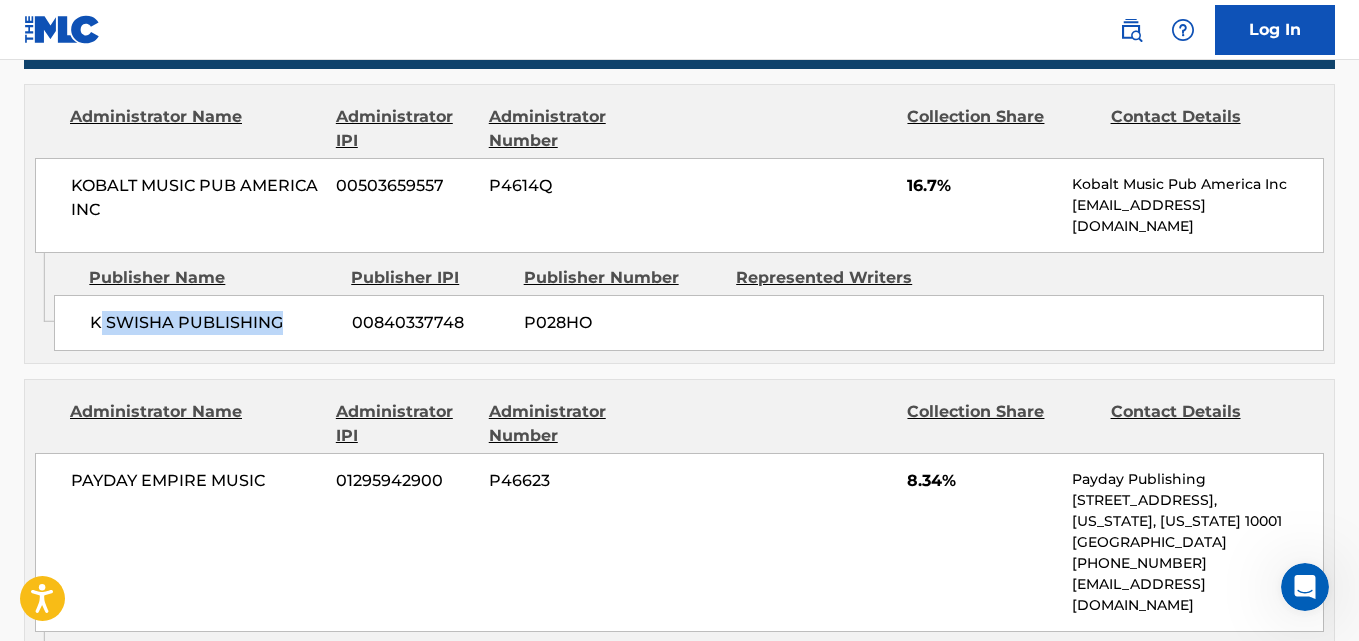 drag, startPoint x: 236, startPoint y: 336, endPoint x: 319, endPoint y: 340, distance: 83.09633 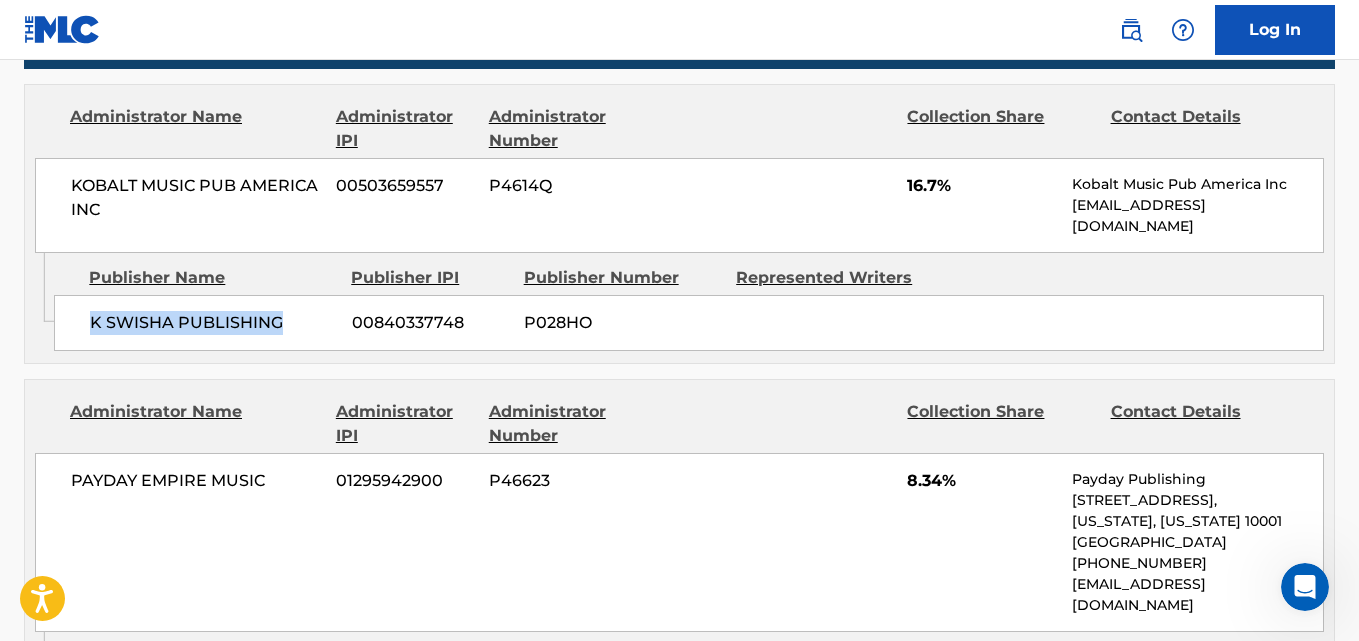 drag, startPoint x: 90, startPoint y: 322, endPoint x: 340, endPoint y: 330, distance: 250.12796 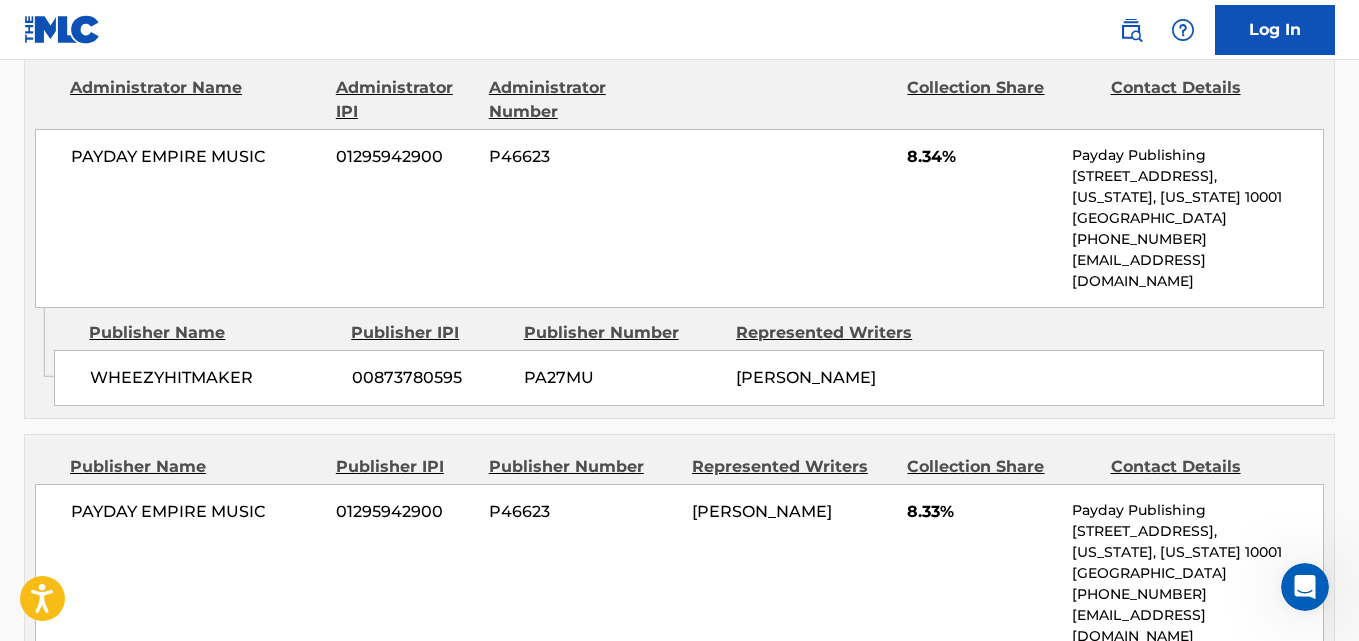 scroll, scrollTop: 1333, scrollLeft: 0, axis: vertical 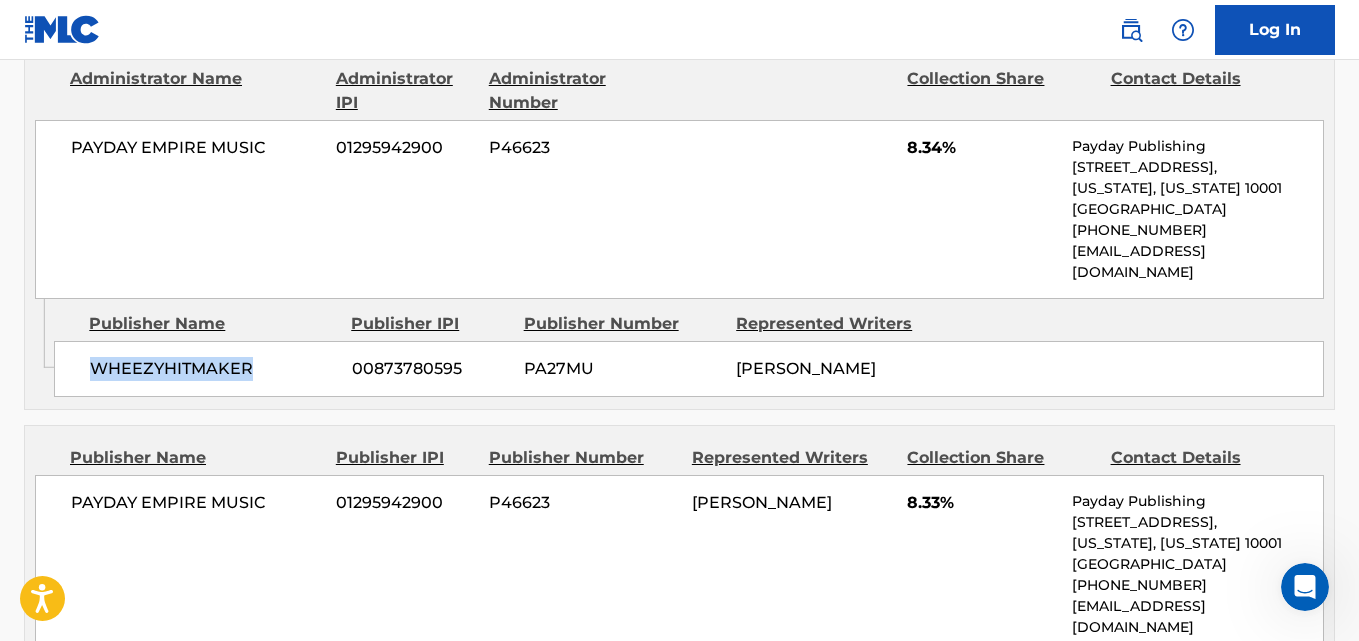 drag, startPoint x: 74, startPoint y: 356, endPoint x: 305, endPoint y: 358, distance: 231.00865 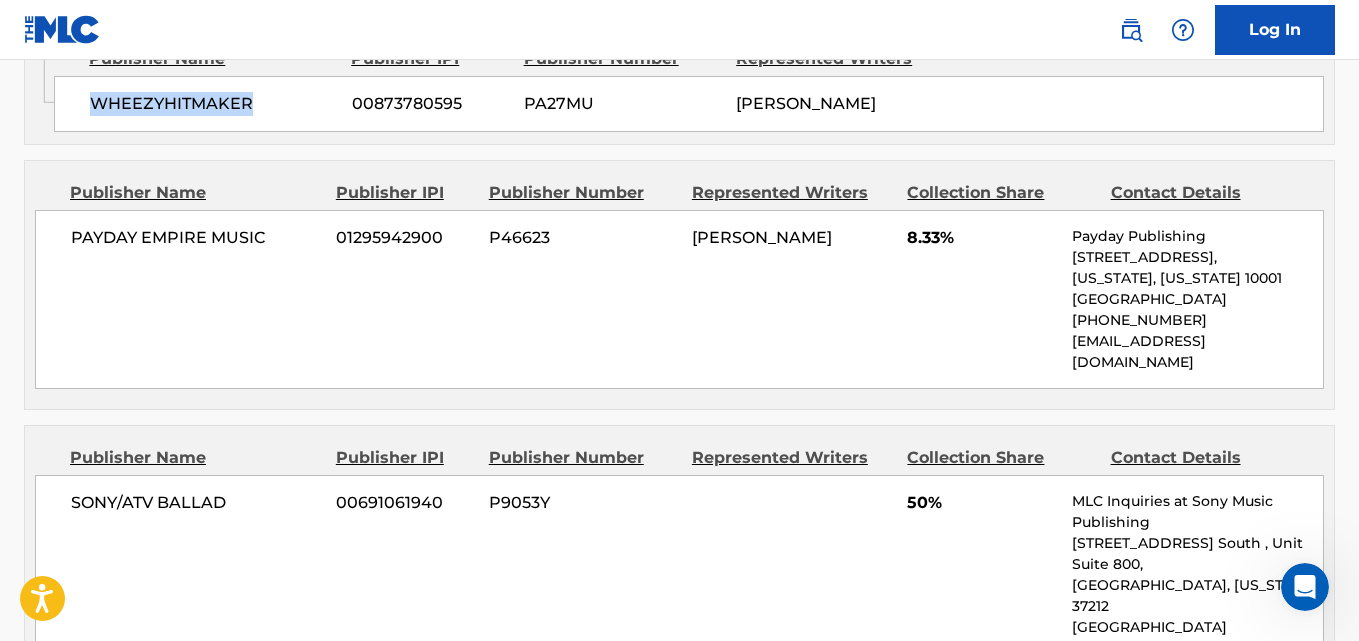 scroll, scrollTop: 1667, scrollLeft: 0, axis: vertical 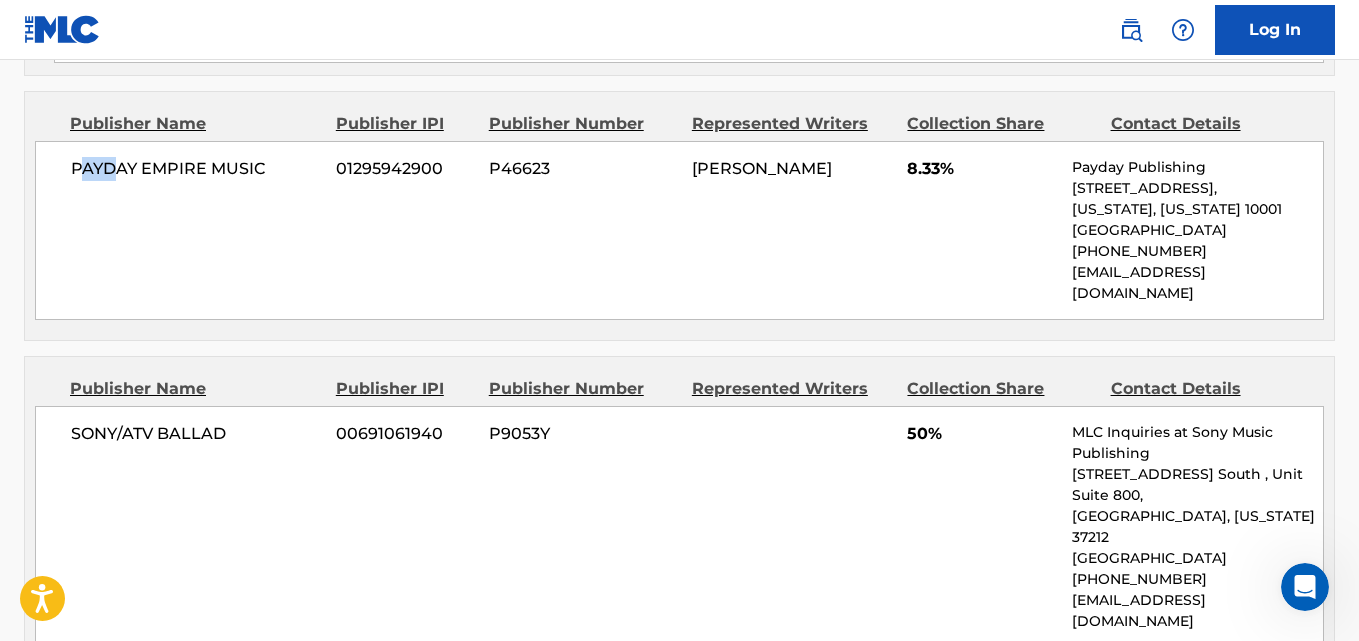drag, startPoint x: 79, startPoint y: 148, endPoint x: 115, endPoint y: 149, distance: 36.013885 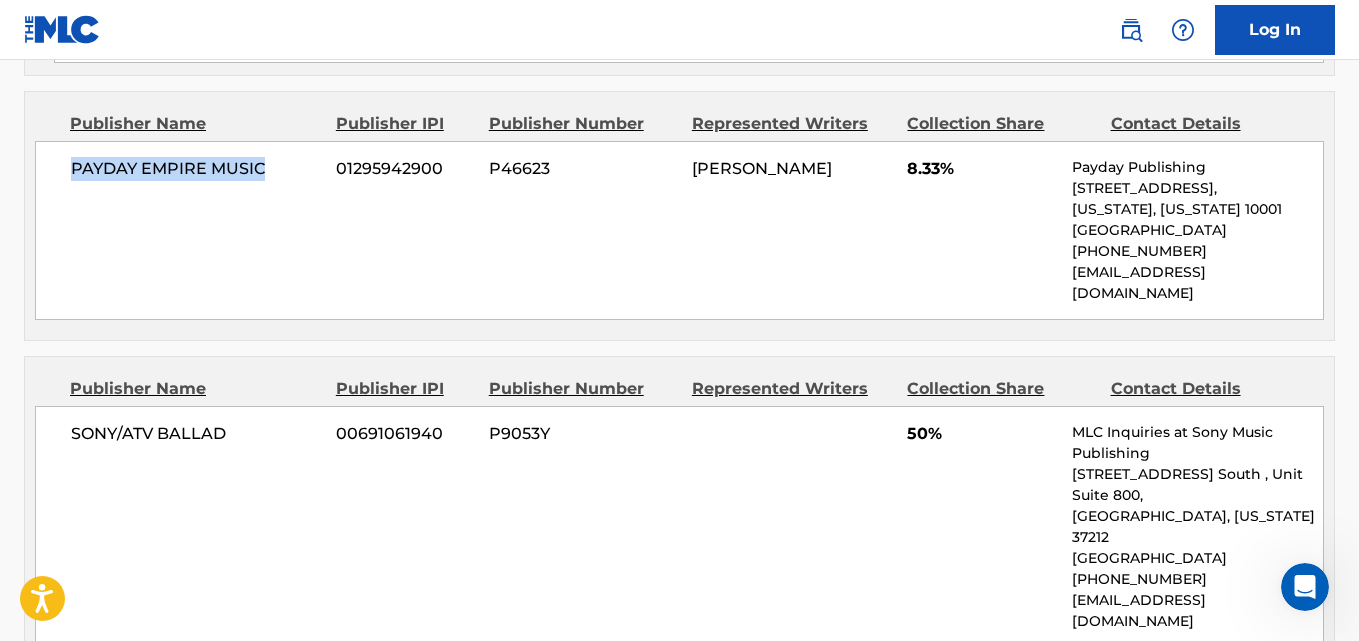 drag, startPoint x: 55, startPoint y: 153, endPoint x: 293, endPoint y: 153, distance: 238 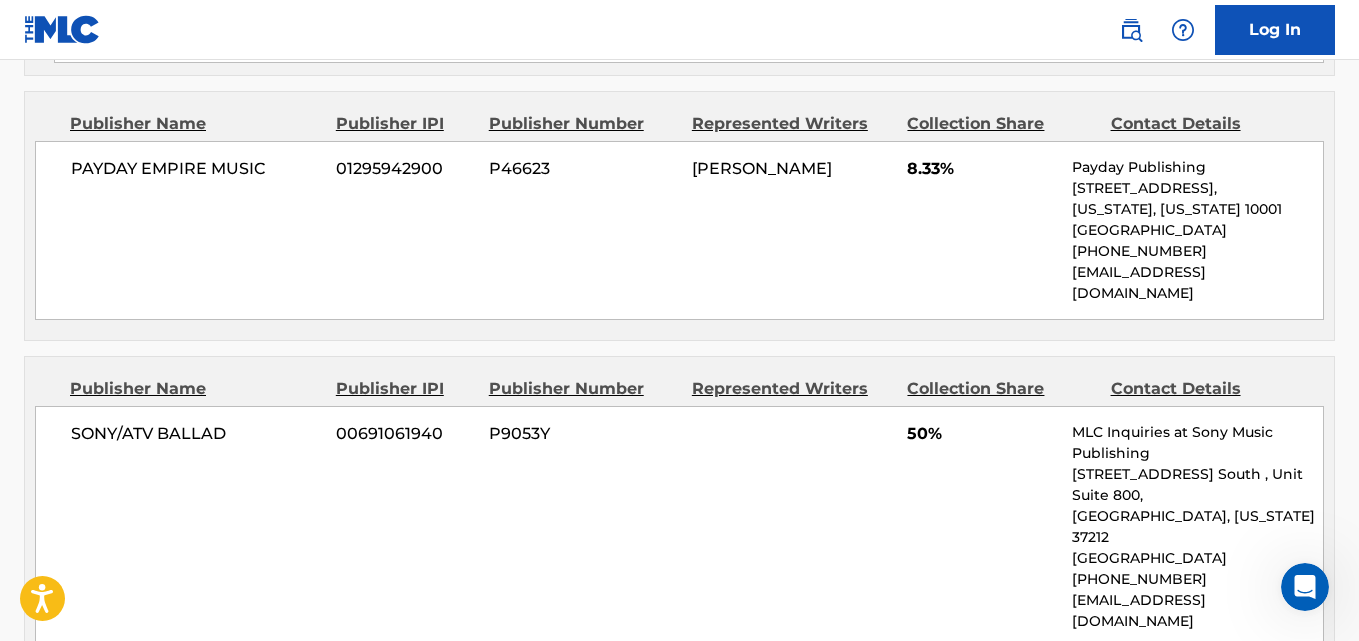 click on "8.33%" at bounding box center (982, 169) 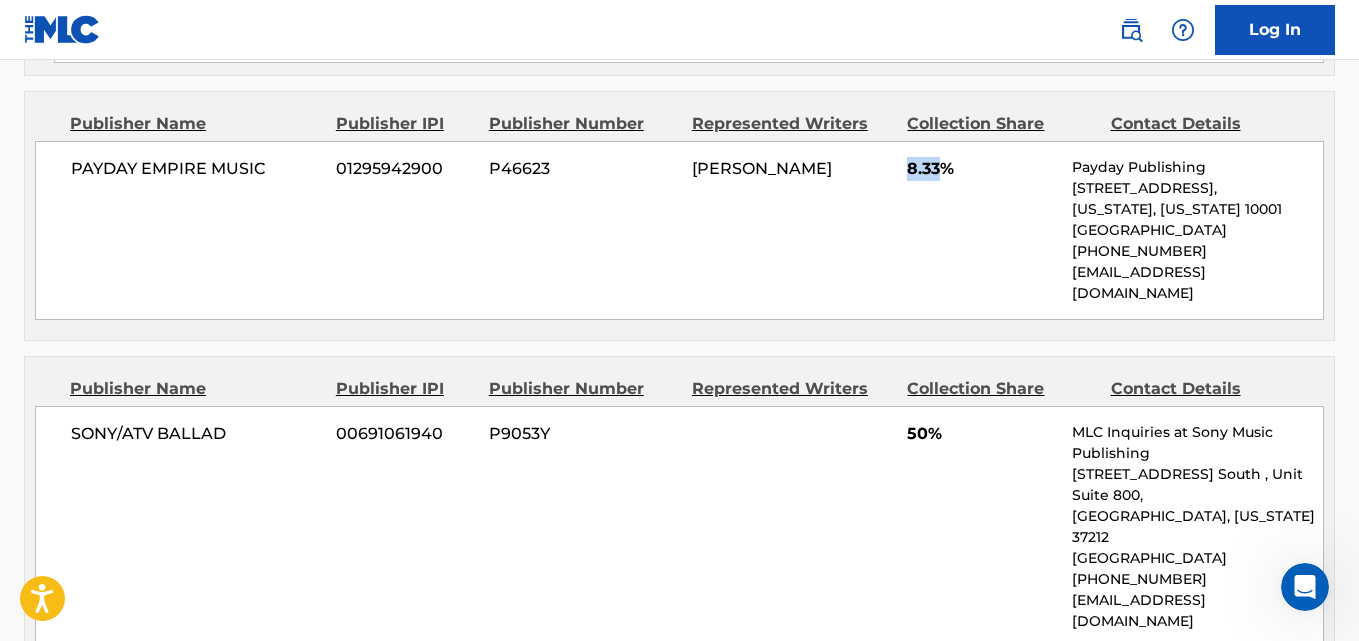 click on "8.33%" at bounding box center [982, 169] 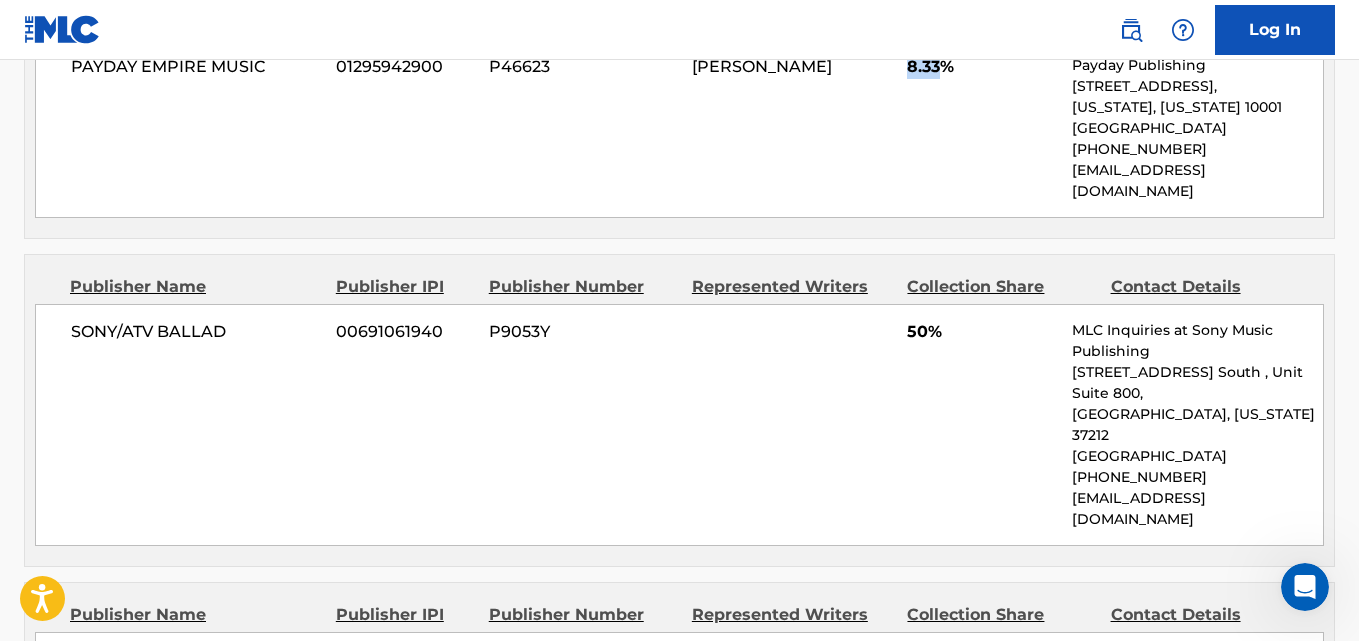 scroll, scrollTop: 1833, scrollLeft: 0, axis: vertical 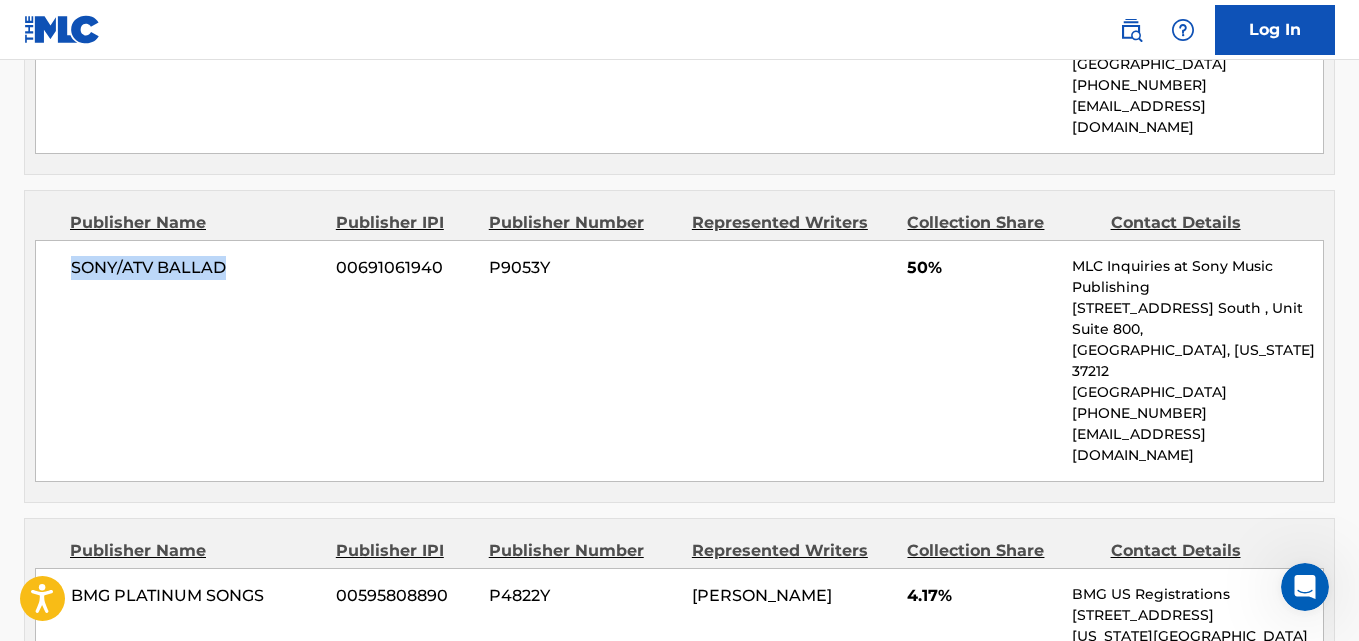 drag, startPoint x: 51, startPoint y: 236, endPoint x: 241, endPoint y: 237, distance: 190.00262 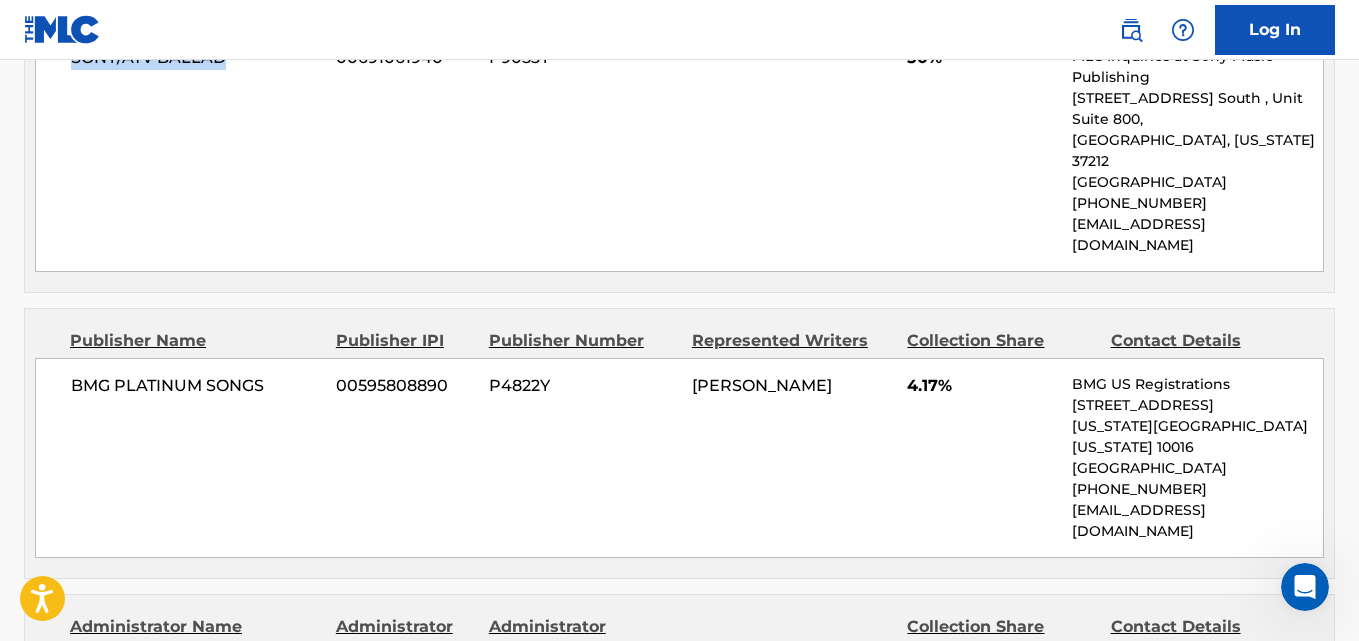 scroll, scrollTop: 2167, scrollLeft: 0, axis: vertical 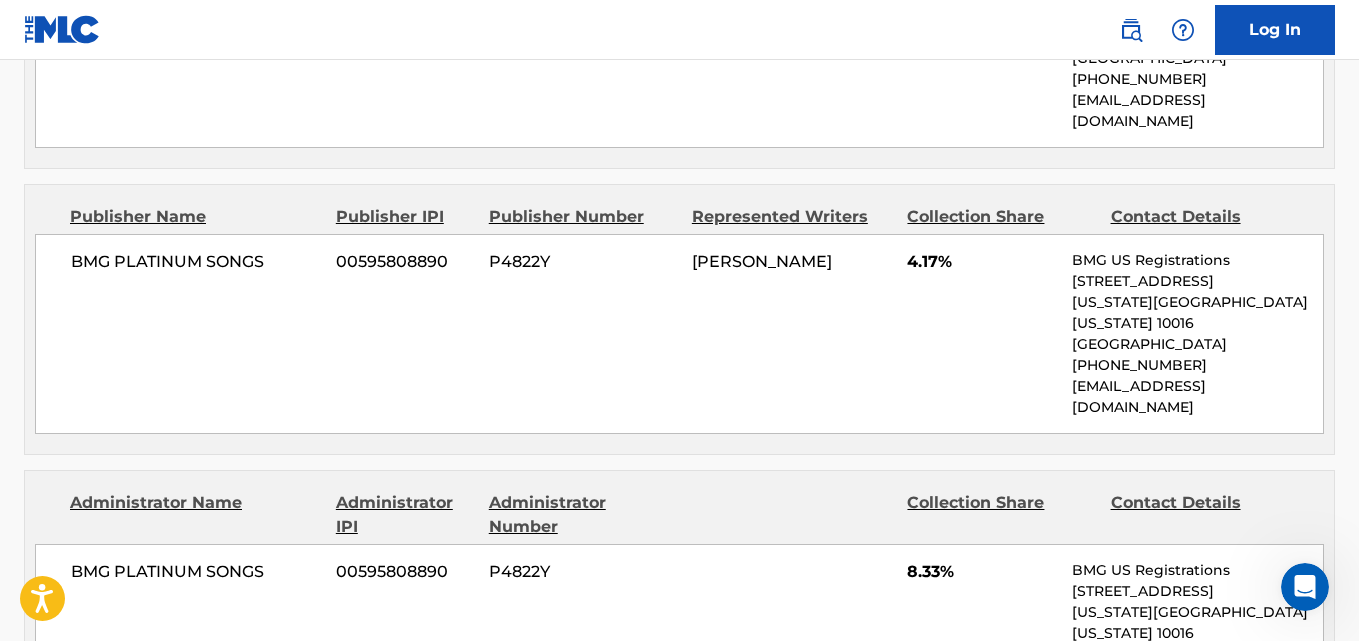 click on "BMG PLATINUM SONGS" at bounding box center [196, 262] 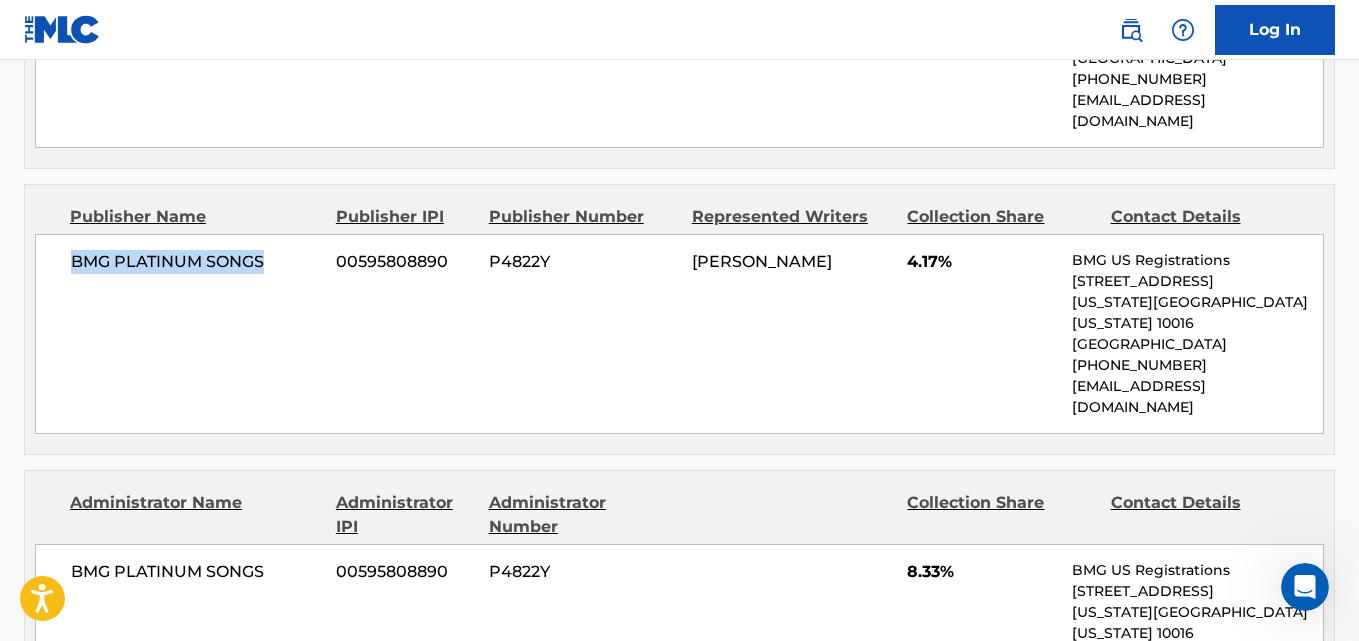 drag, startPoint x: 66, startPoint y: 177, endPoint x: 306, endPoint y: 176, distance: 240.00209 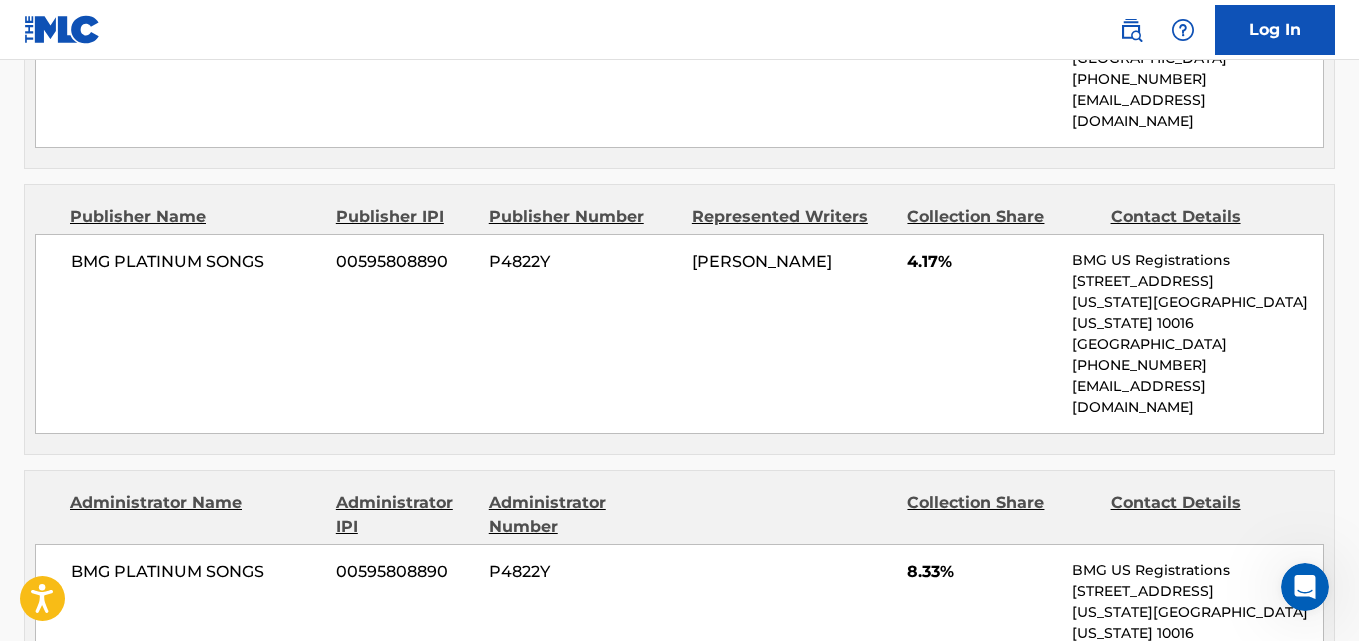 click on "4.17%" at bounding box center (982, 262) 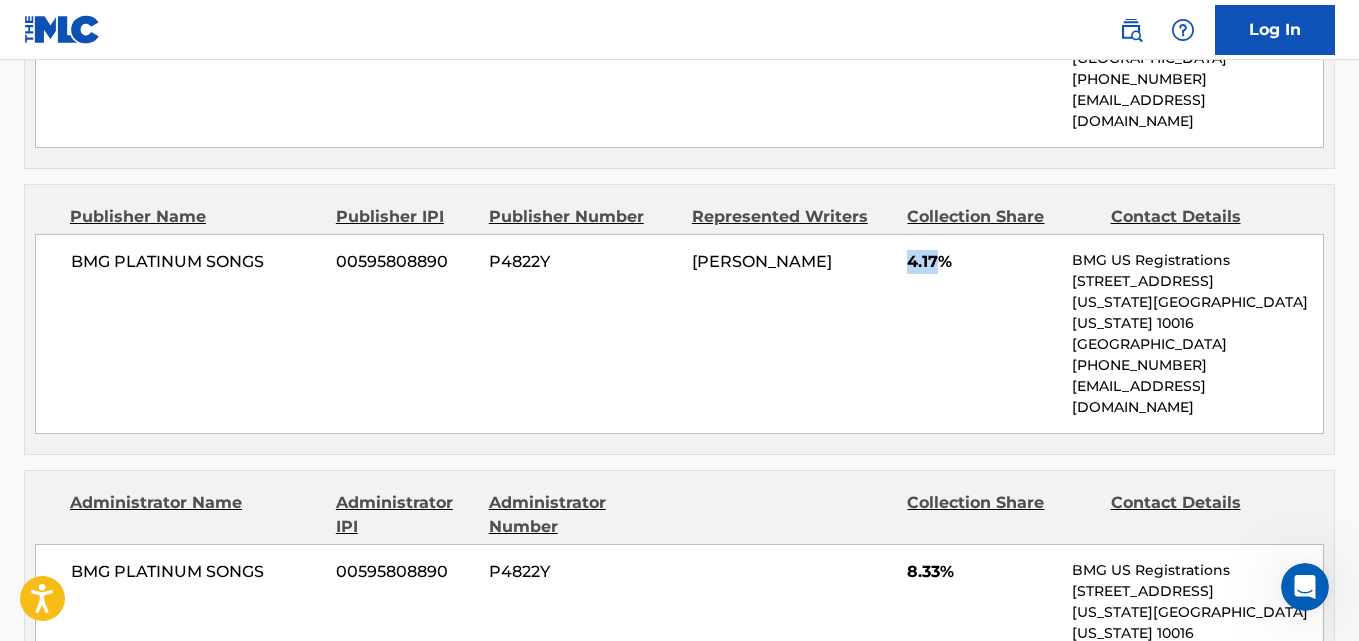 click on "4.17%" at bounding box center [982, 262] 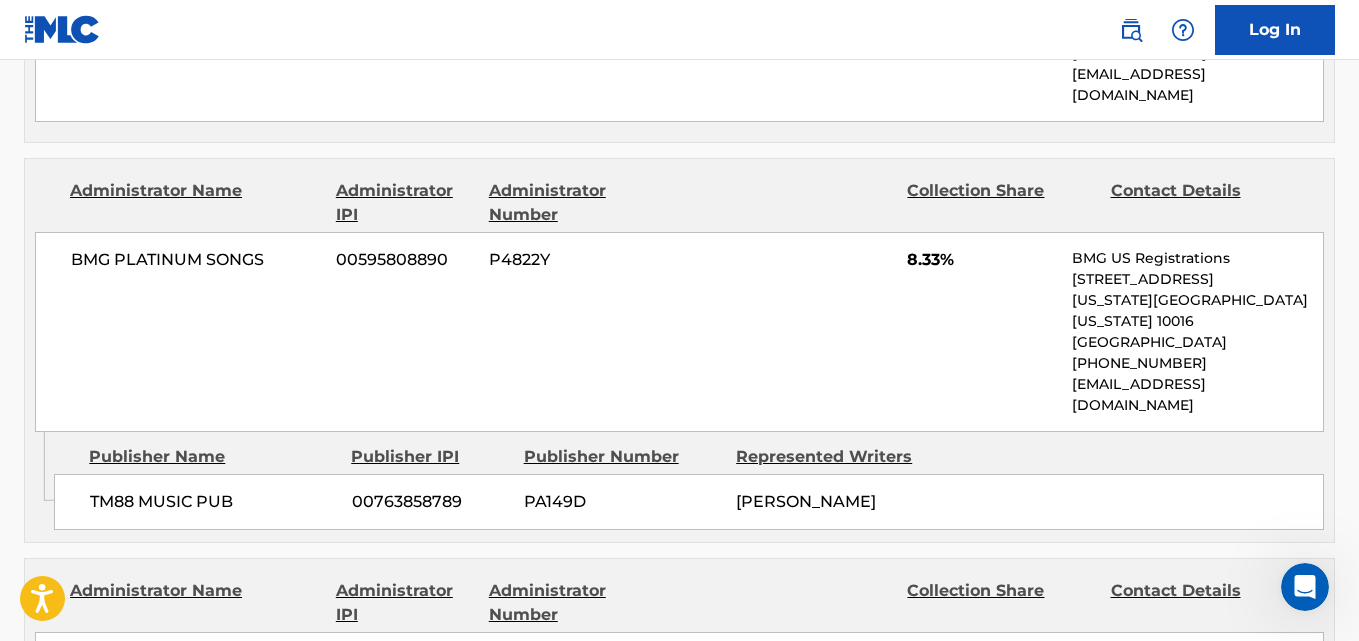 scroll, scrollTop: 2500, scrollLeft: 0, axis: vertical 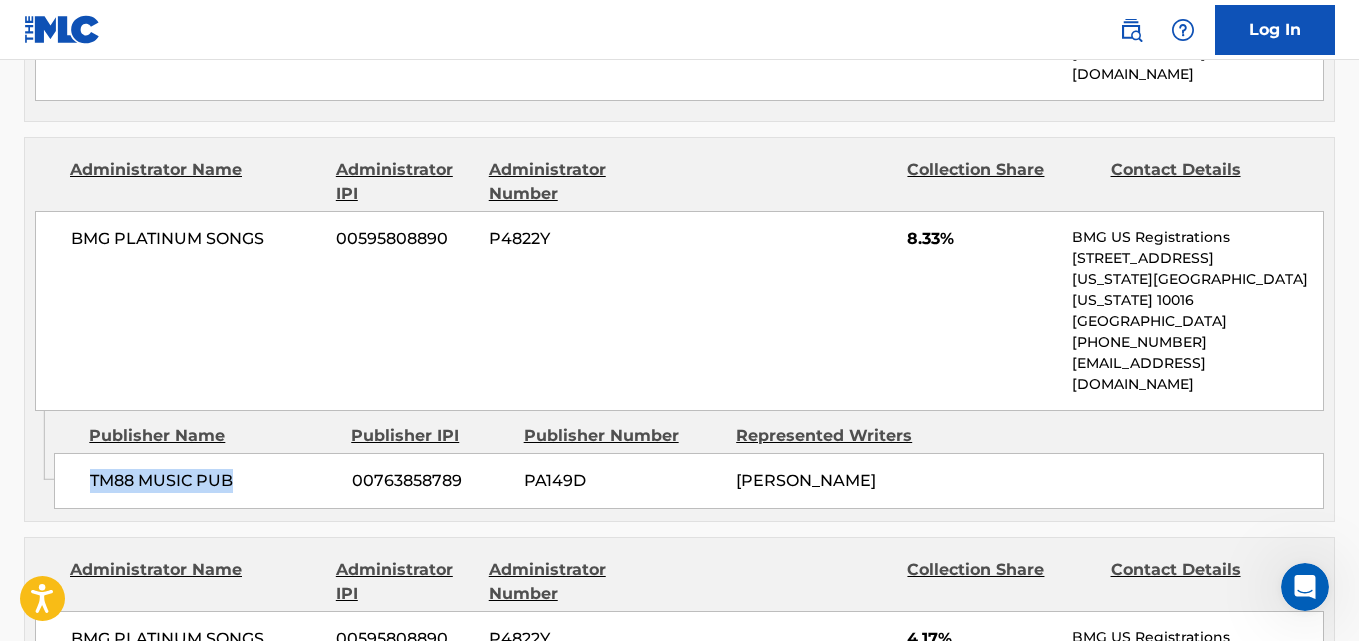 drag, startPoint x: 80, startPoint y: 319, endPoint x: 266, endPoint y: 318, distance: 186.00269 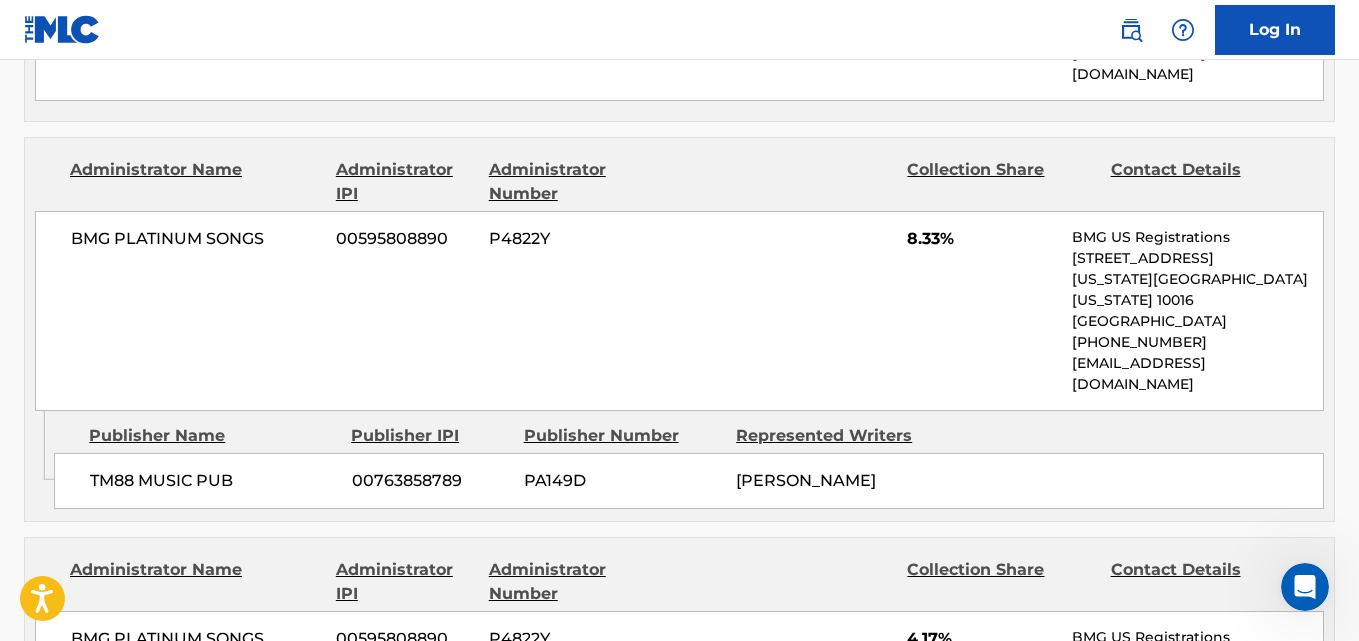 click on "BMG PLATINUM SONGS 00595808890 P4822Y 8.33% BMG US Registrations [STREET_ADDRESS][US_STATE][US_STATE] [PHONE_NUMBER] [EMAIL_ADDRESS][DOMAIN_NAME]" at bounding box center (679, 311) 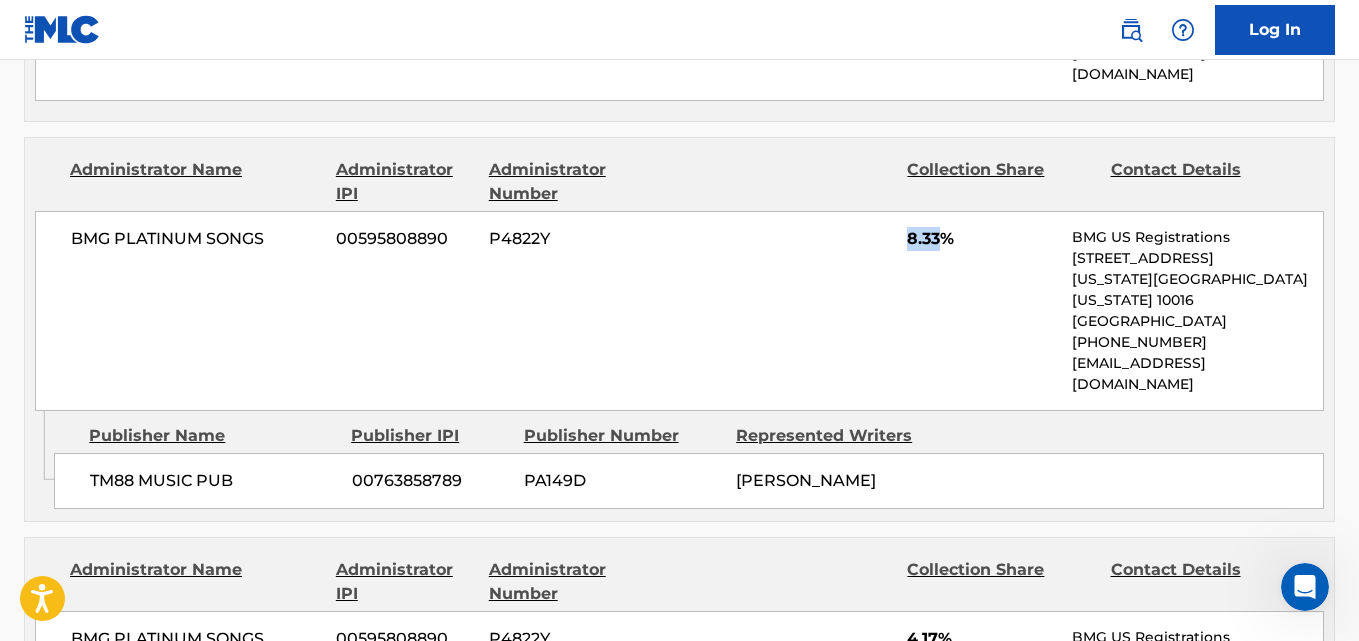 click on "BMG PLATINUM SONGS 00595808890 P4822Y 8.33% BMG US Registrations [STREET_ADDRESS][US_STATE][US_STATE] [PHONE_NUMBER] [EMAIL_ADDRESS][DOMAIN_NAME]" at bounding box center [679, 311] 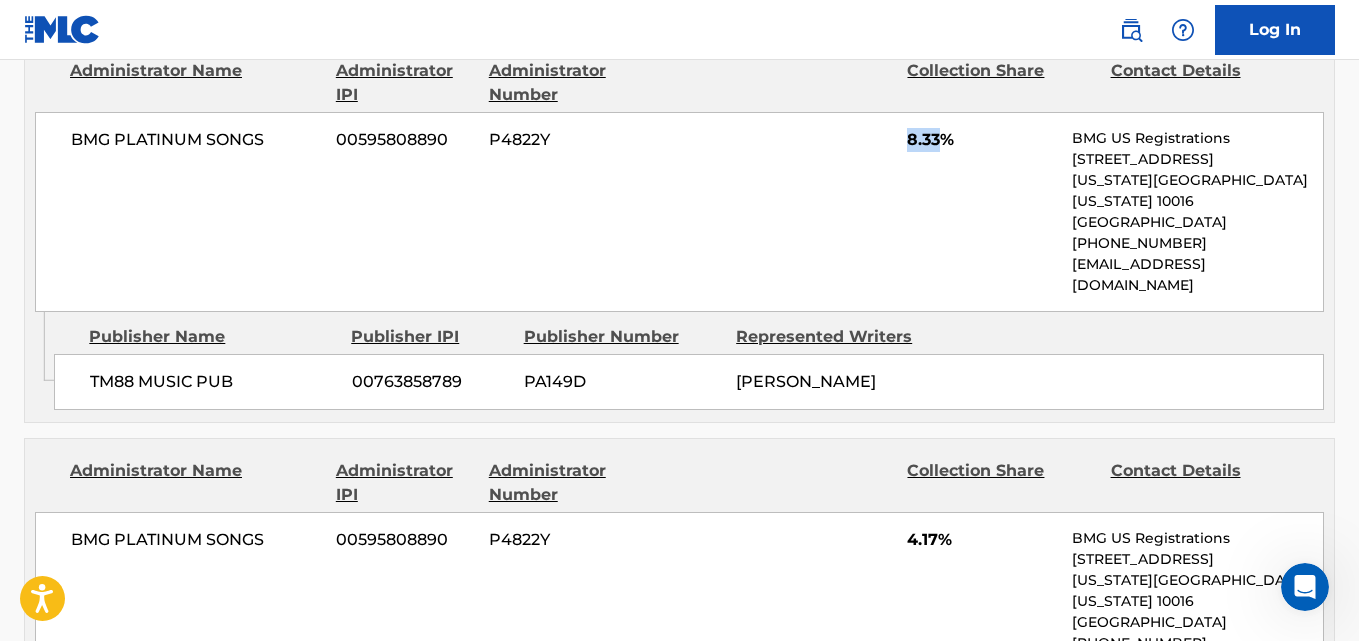 scroll, scrollTop: 2667, scrollLeft: 0, axis: vertical 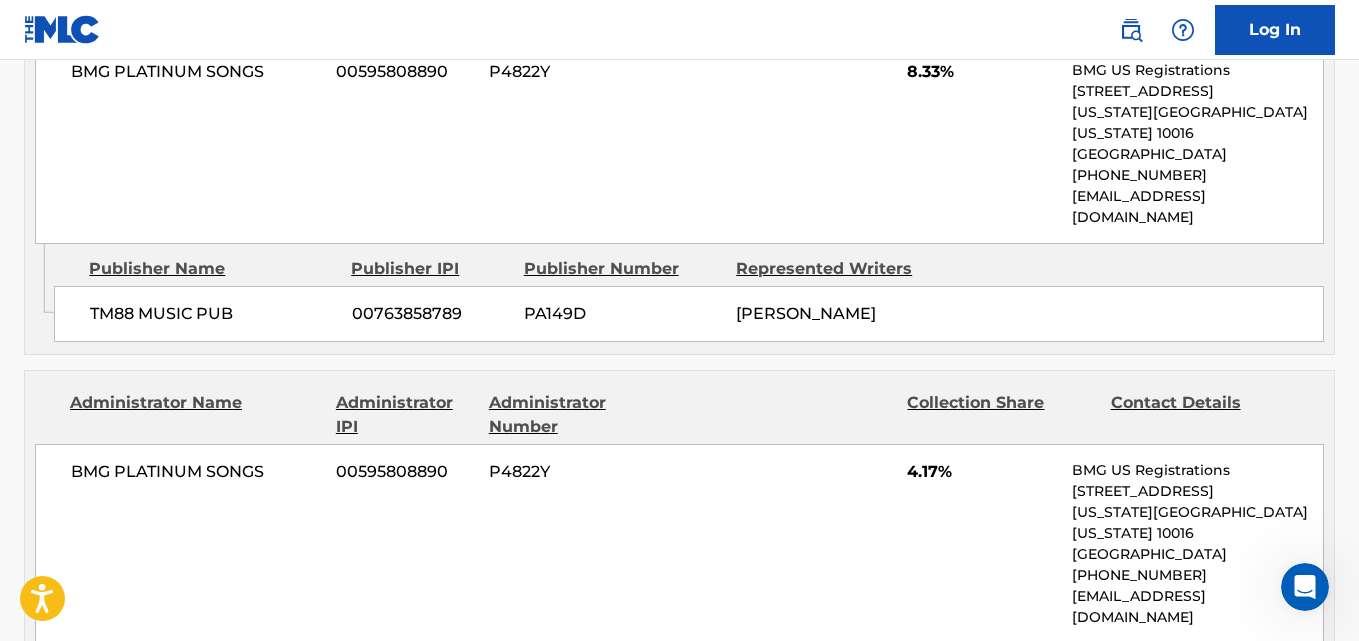 drag, startPoint x: 81, startPoint y: 526, endPoint x: 339, endPoint y: 526, distance: 258 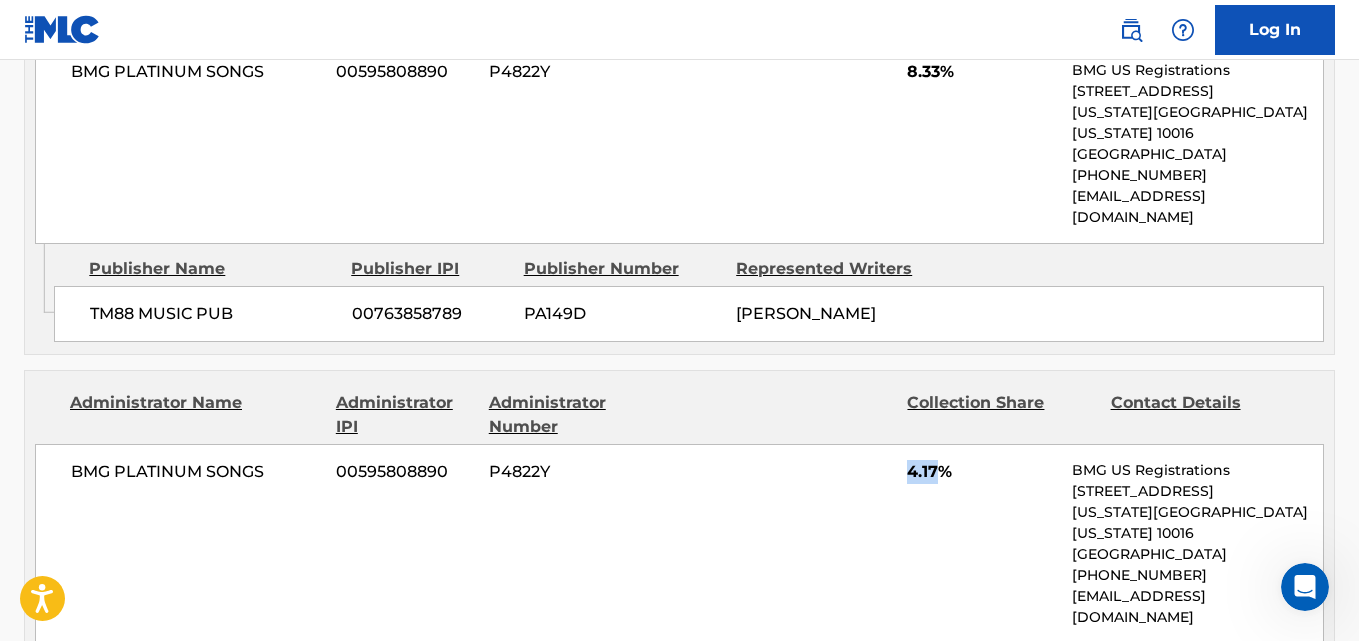 click on "4.17%" at bounding box center (982, 472) 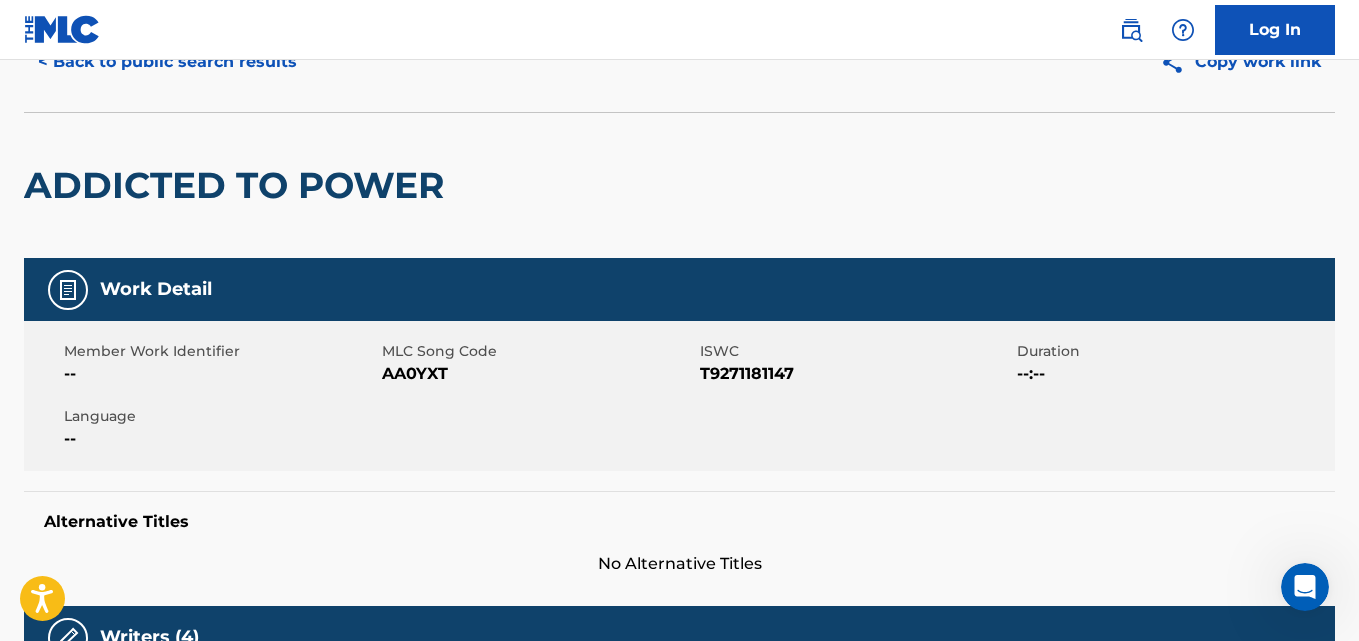 scroll, scrollTop: 0, scrollLeft: 0, axis: both 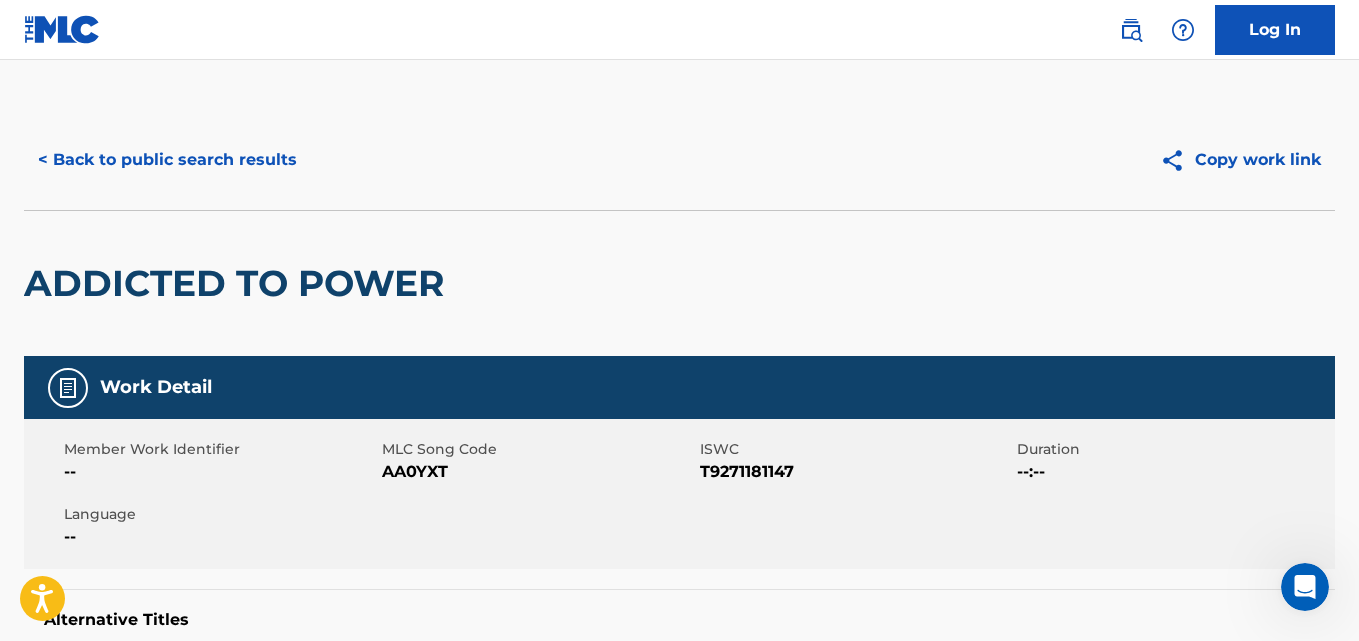 click on "< Back to public search results" at bounding box center [167, 160] 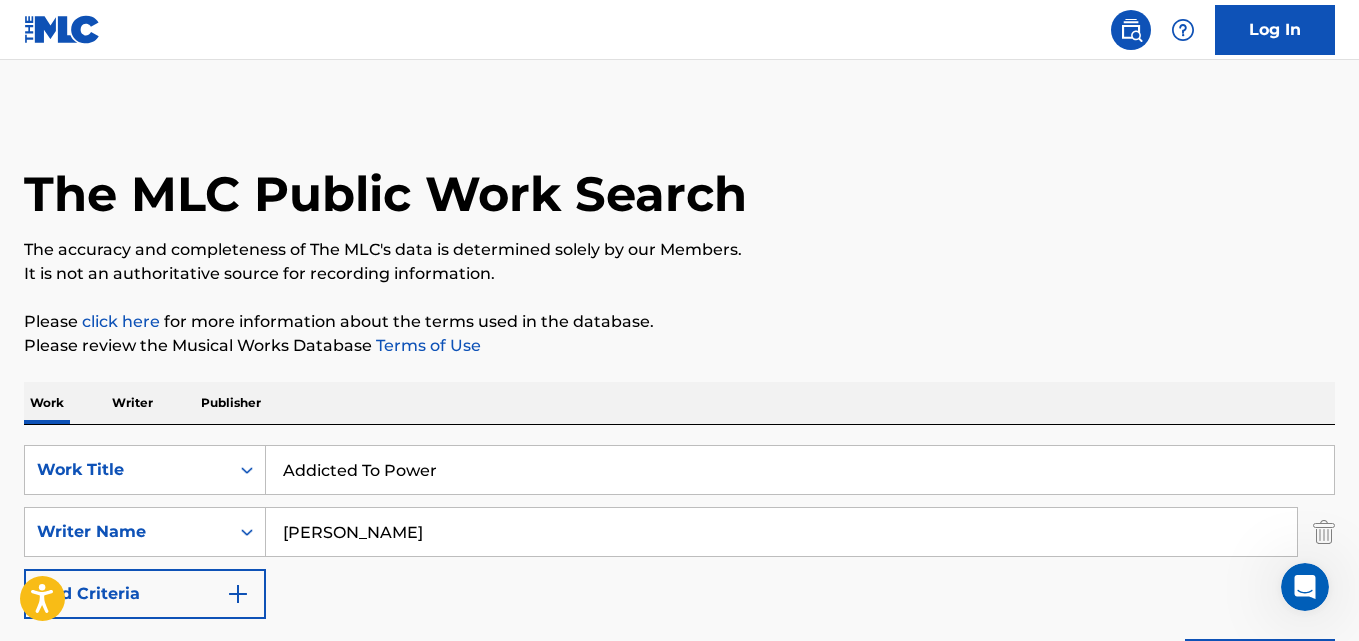 scroll, scrollTop: 333, scrollLeft: 0, axis: vertical 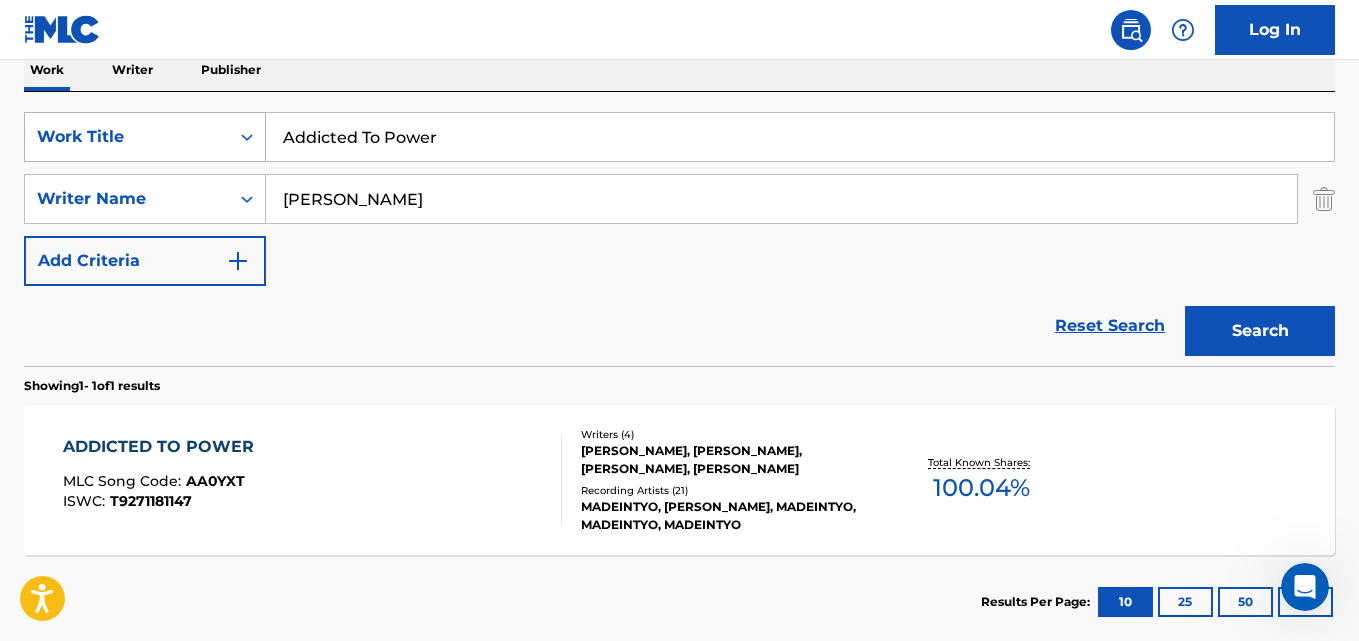 drag, startPoint x: 316, startPoint y: 156, endPoint x: 219, endPoint y: 143, distance: 97.867256 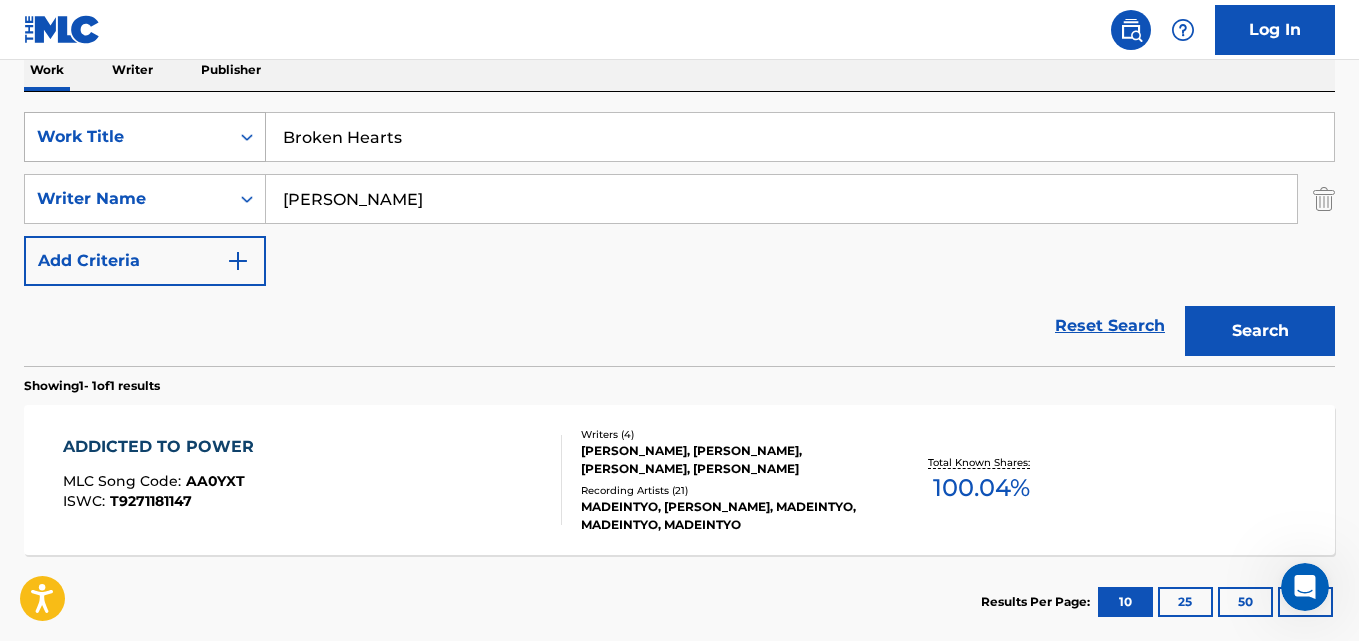 type on "Broken Hearts" 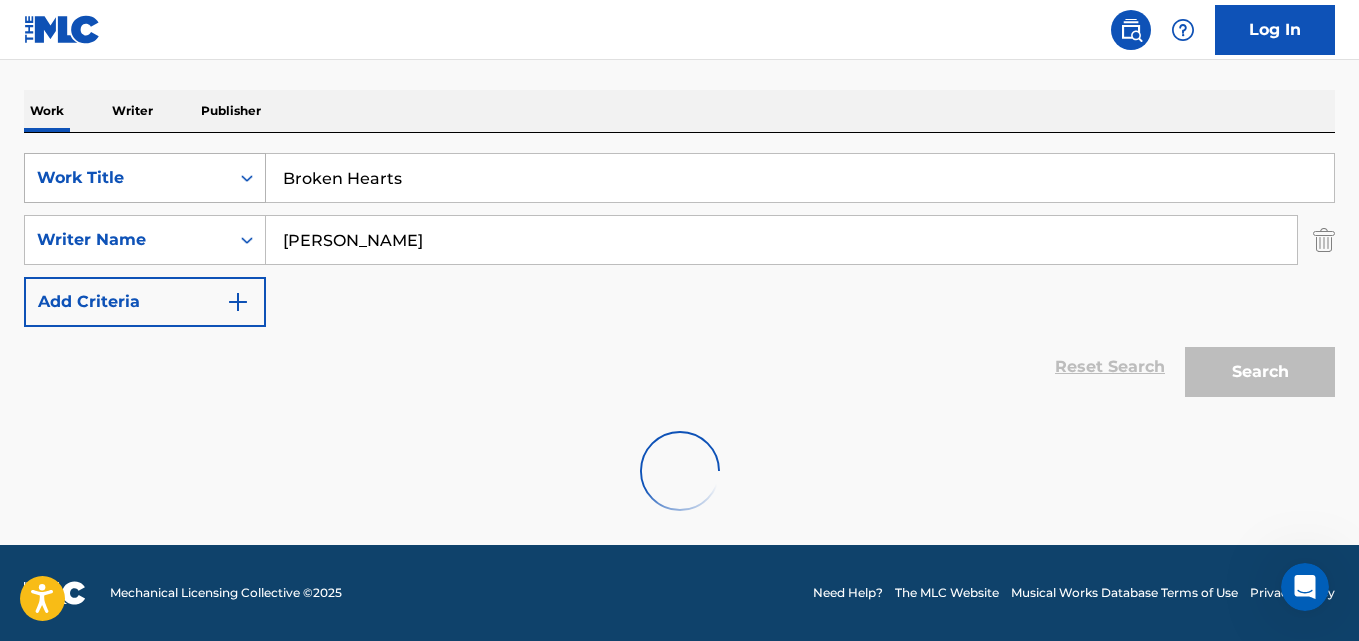 scroll, scrollTop: 292, scrollLeft: 0, axis: vertical 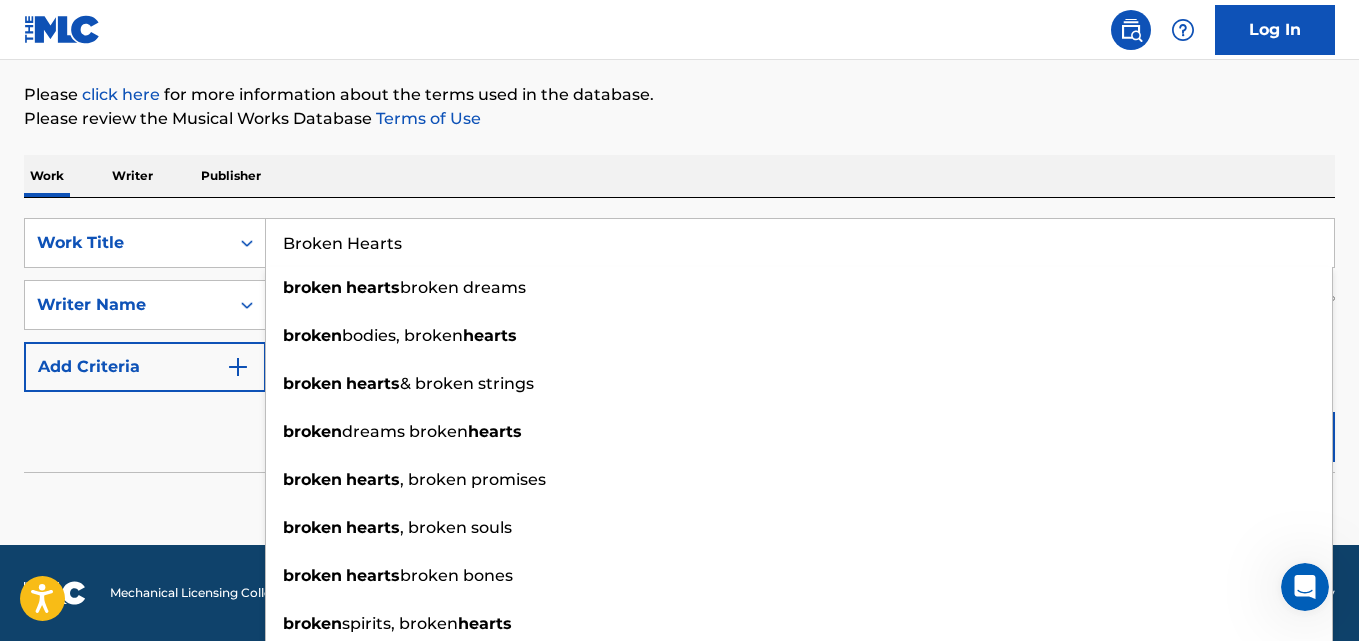 click on "Reset Search Search" at bounding box center [679, 432] 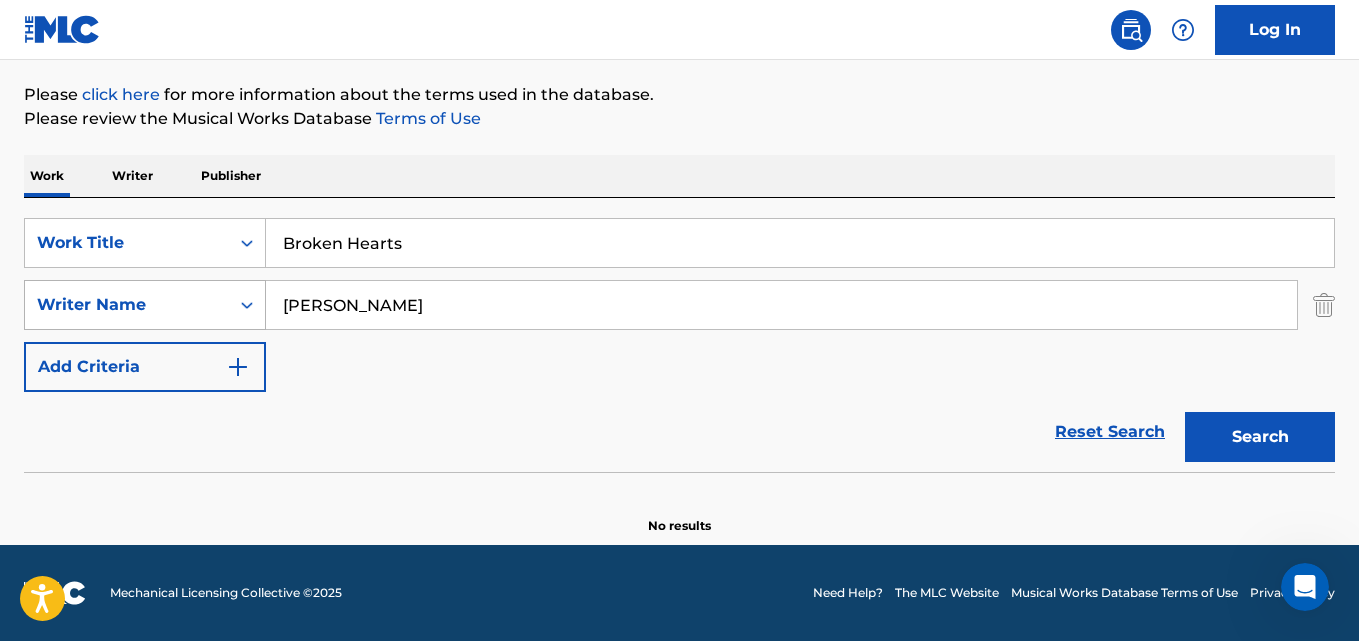 drag, startPoint x: 507, startPoint y: 300, endPoint x: 214, endPoint y: 304, distance: 293.0273 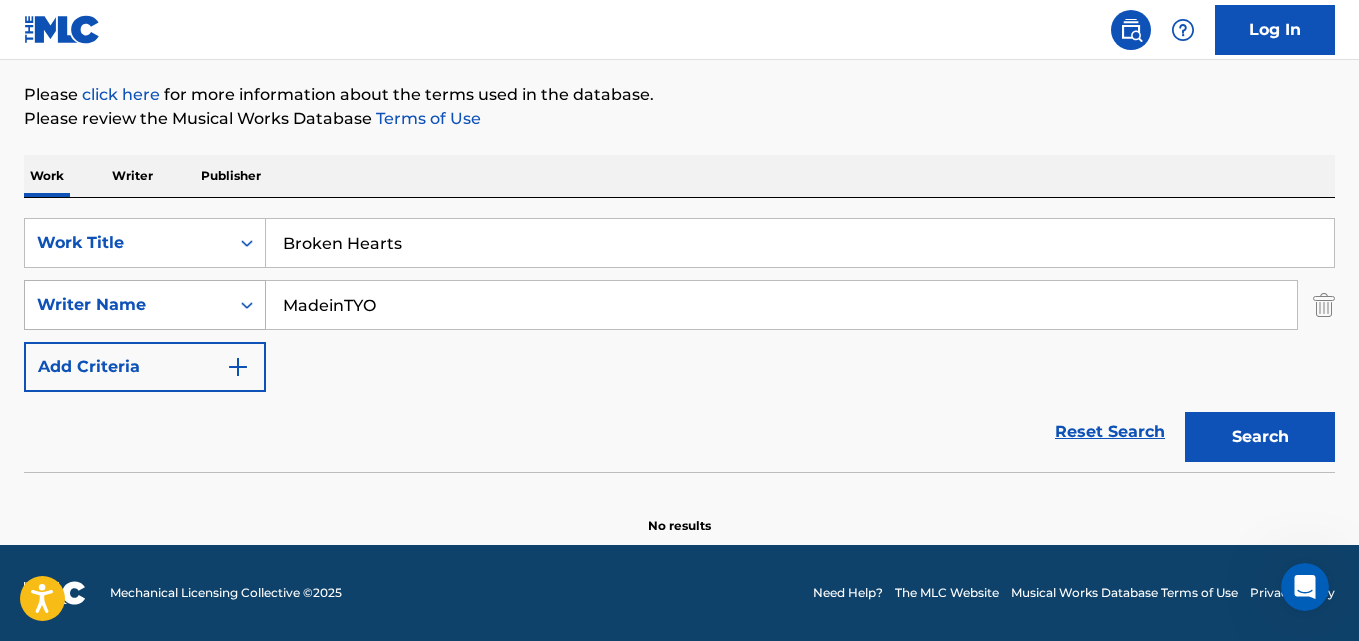 click on "Search" at bounding box center [1260, 437] 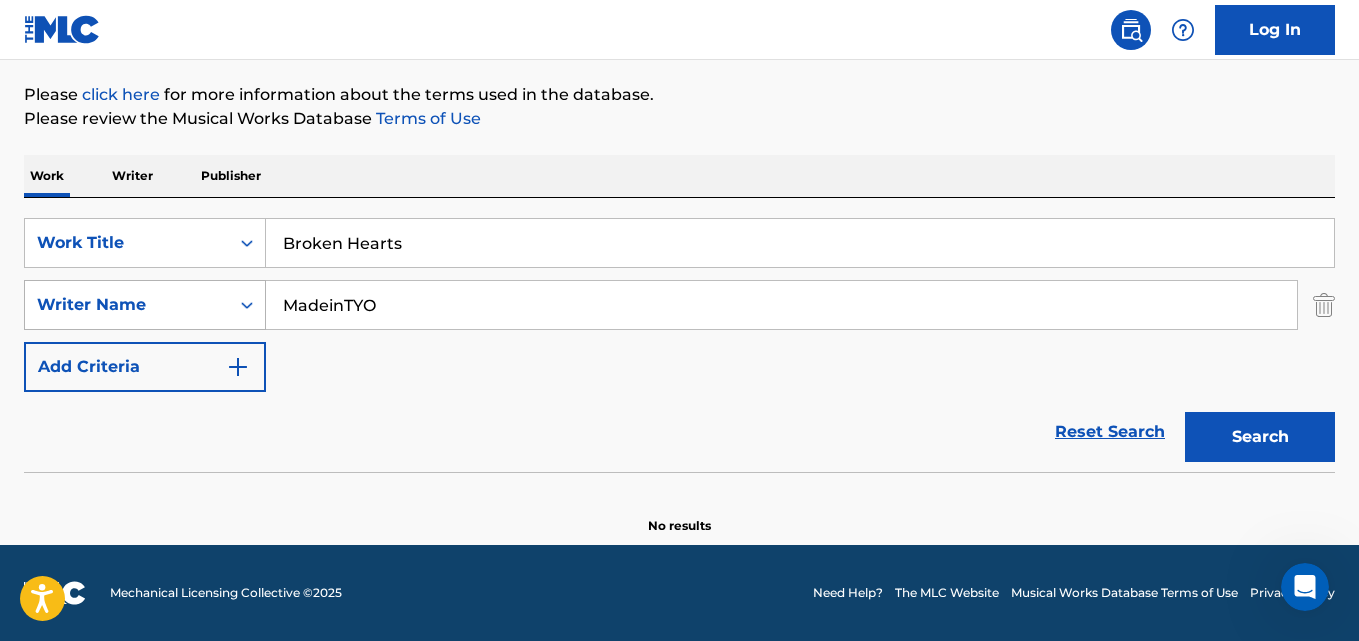 drag, startPoint x: 380, startPoint y: 310, endPoint x: 155, endPoint y: 325, distance: 225.49945 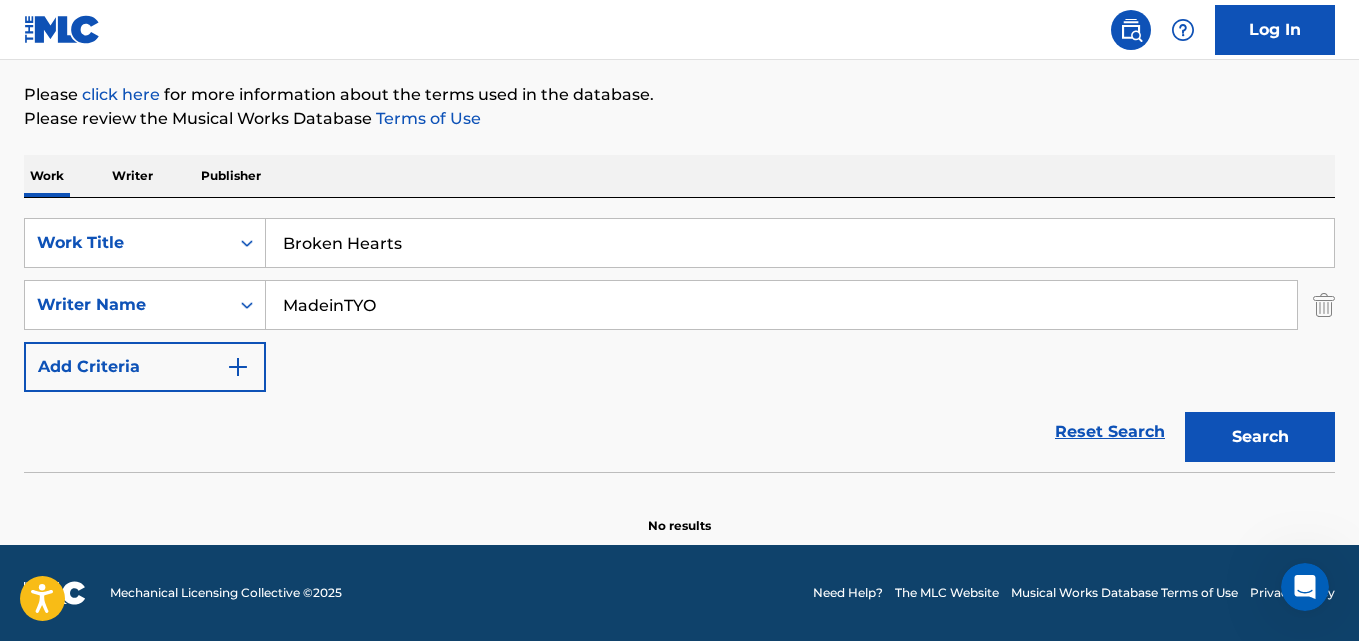 paste on "[PERSON_NAME]" 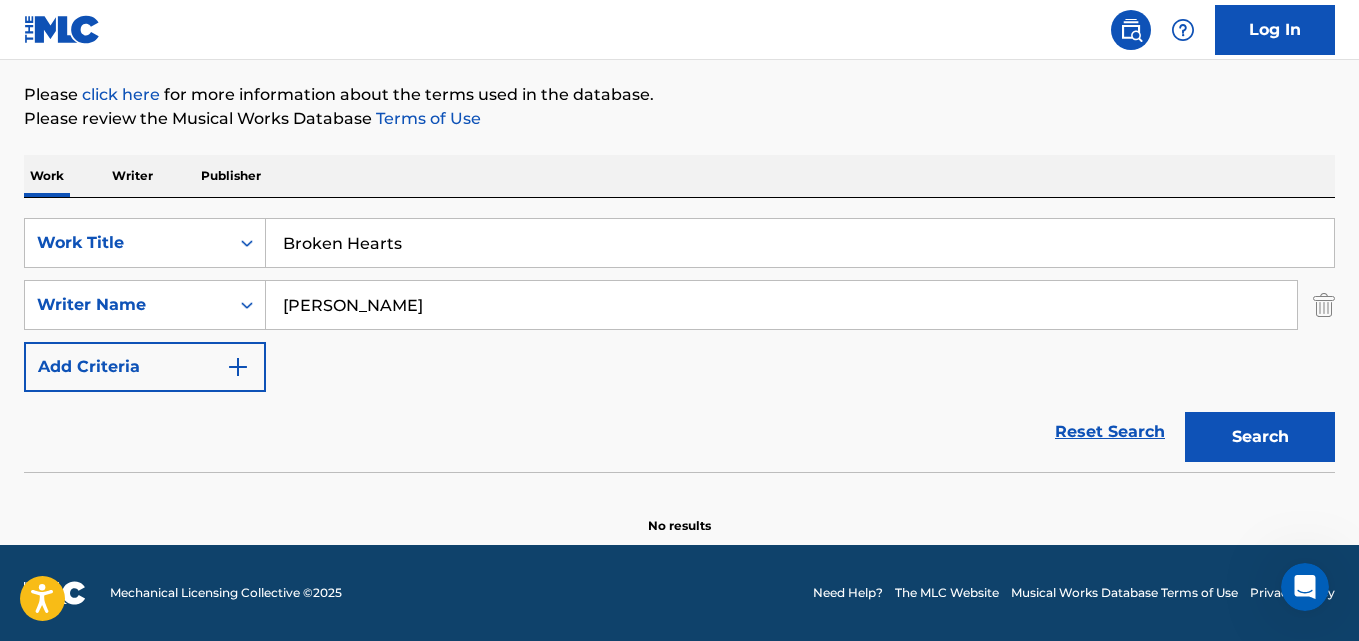 type on "[PERSON_NAME]" 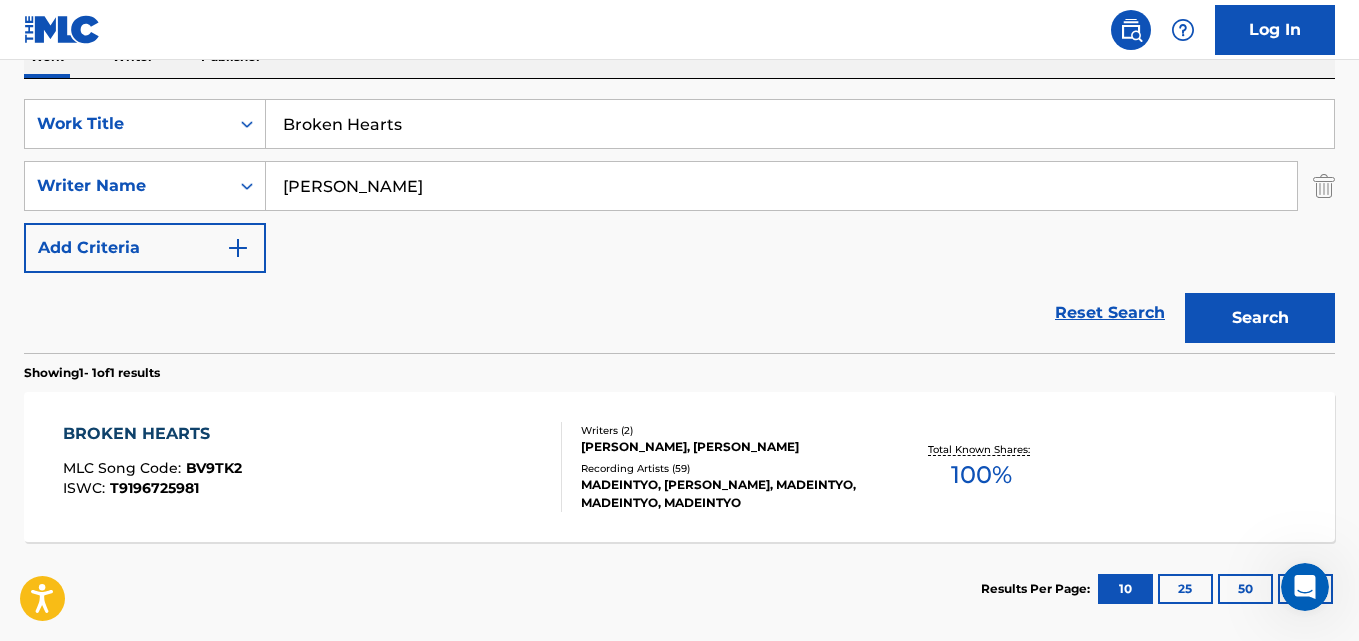 scroll, scrollTop: 394, scrollLeft: 0, axis: vertical 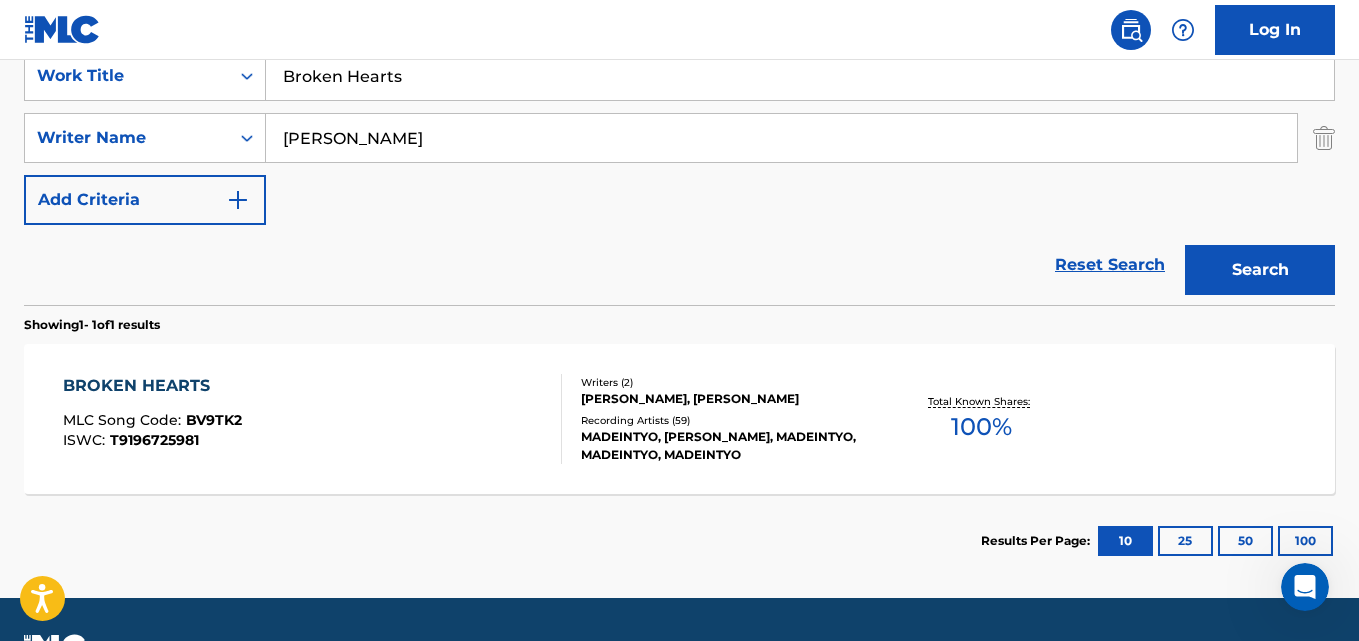 click on "BROKEN HEARTS" at bounding box center (152, 386) 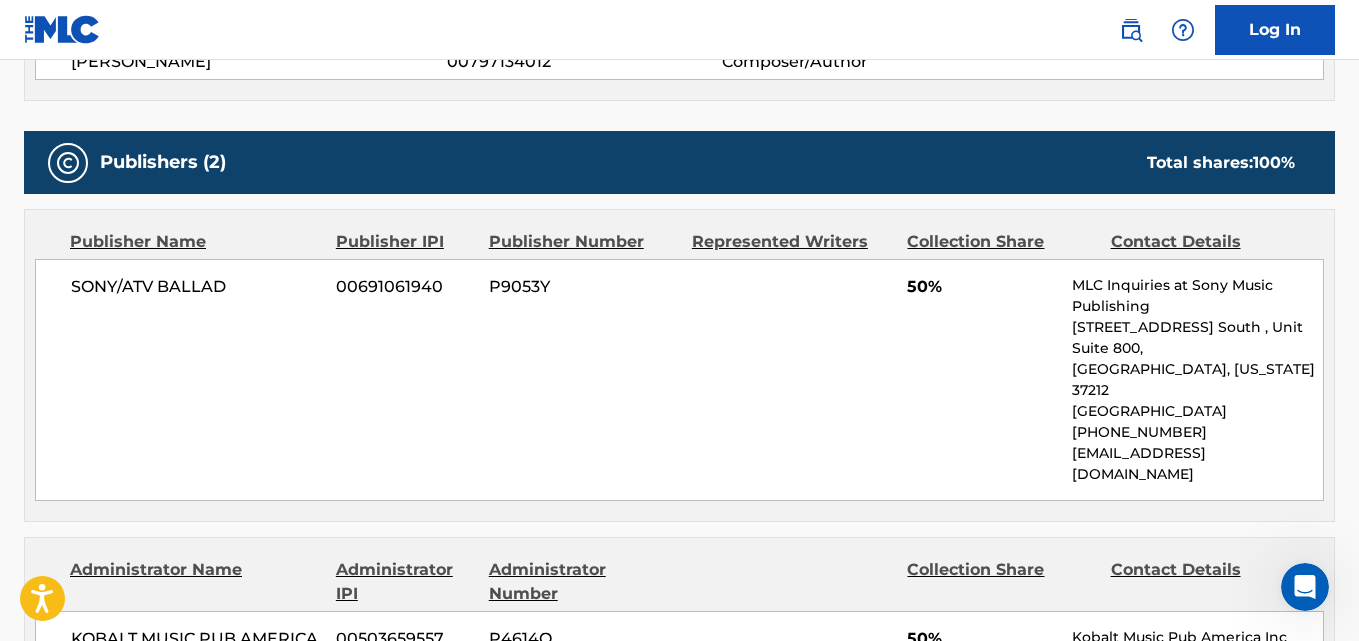 scroll, scrollTop: 1000, scrollLeft: 0, axis: vertical 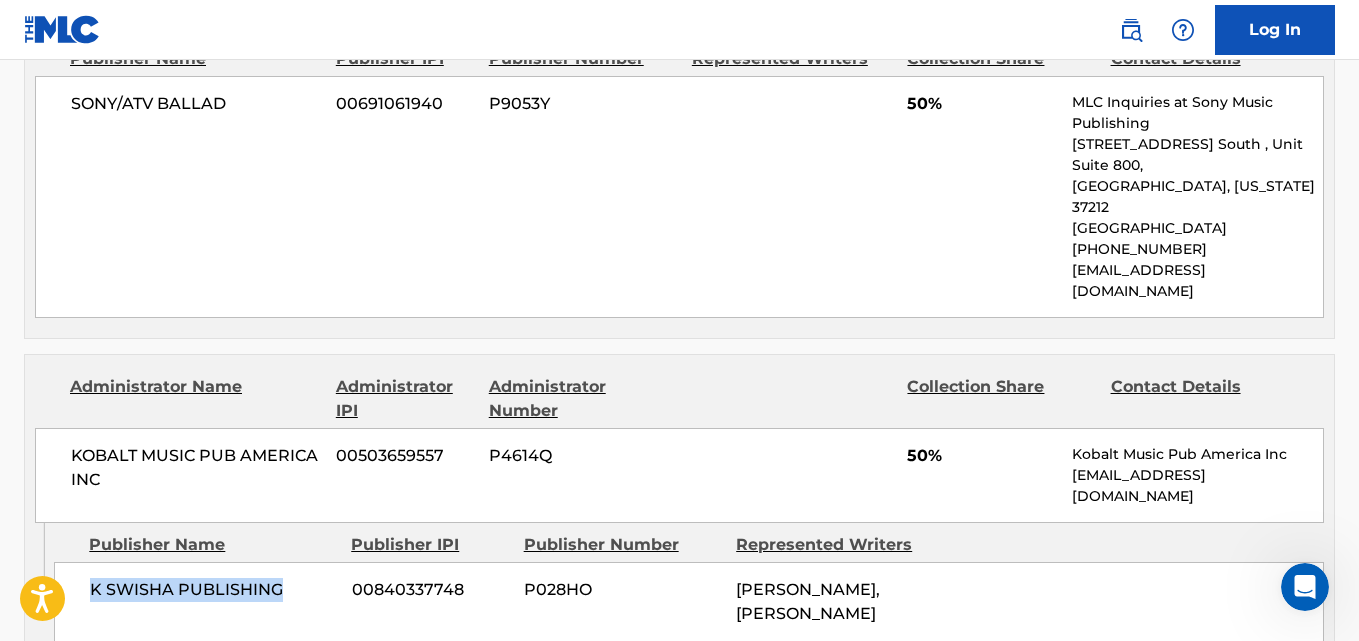 drag, startPoint x: 65, startPoint y: 561, endPoint x: 300, endPoint y: 563, distance: 235.00851 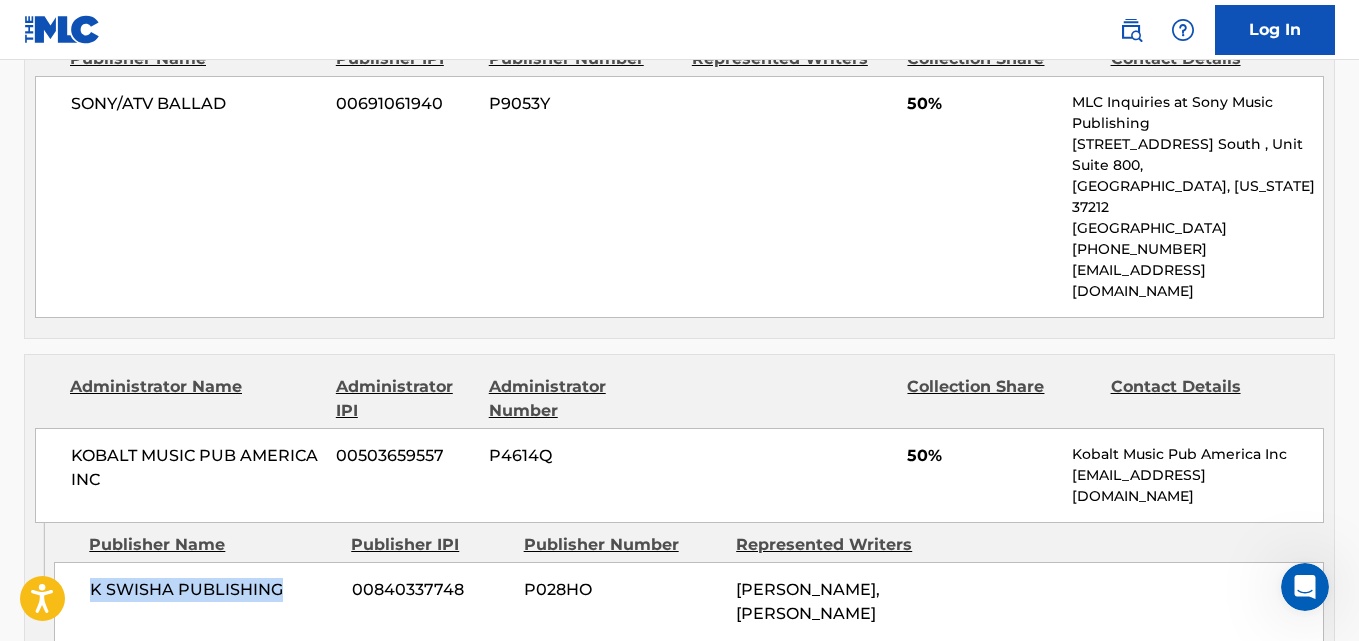 scroll, scrollTop: 833, scrollLeft: 0, axis: vertical 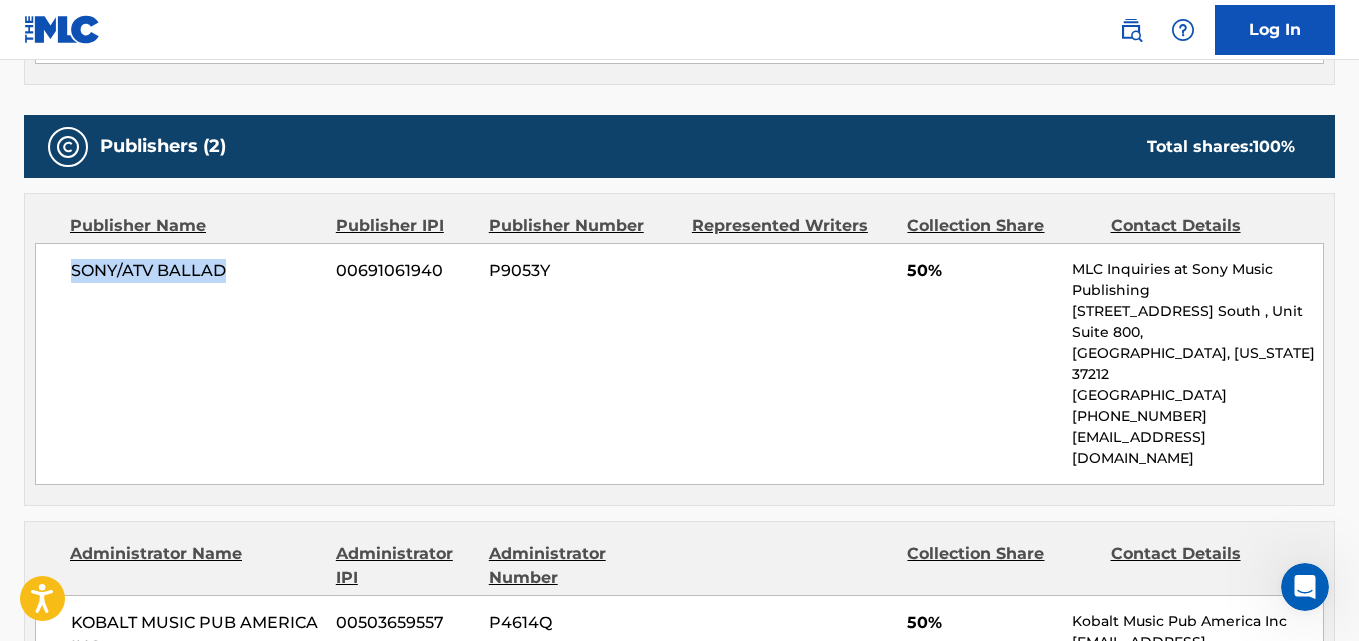 drag, startPoint x: 66, startPoint y: 267, endPoint x: 250, endPoint y: 267, distance: 184 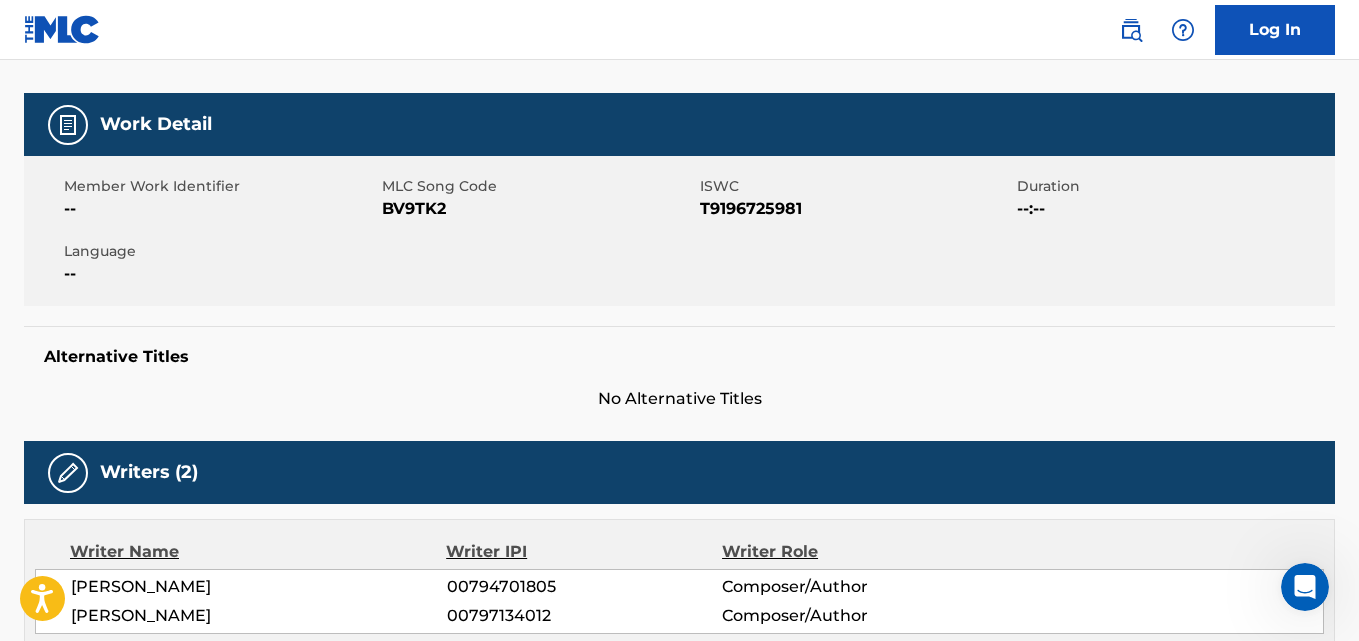 scroll, scrollTop: 0, scrollLeft: 0, axis: both 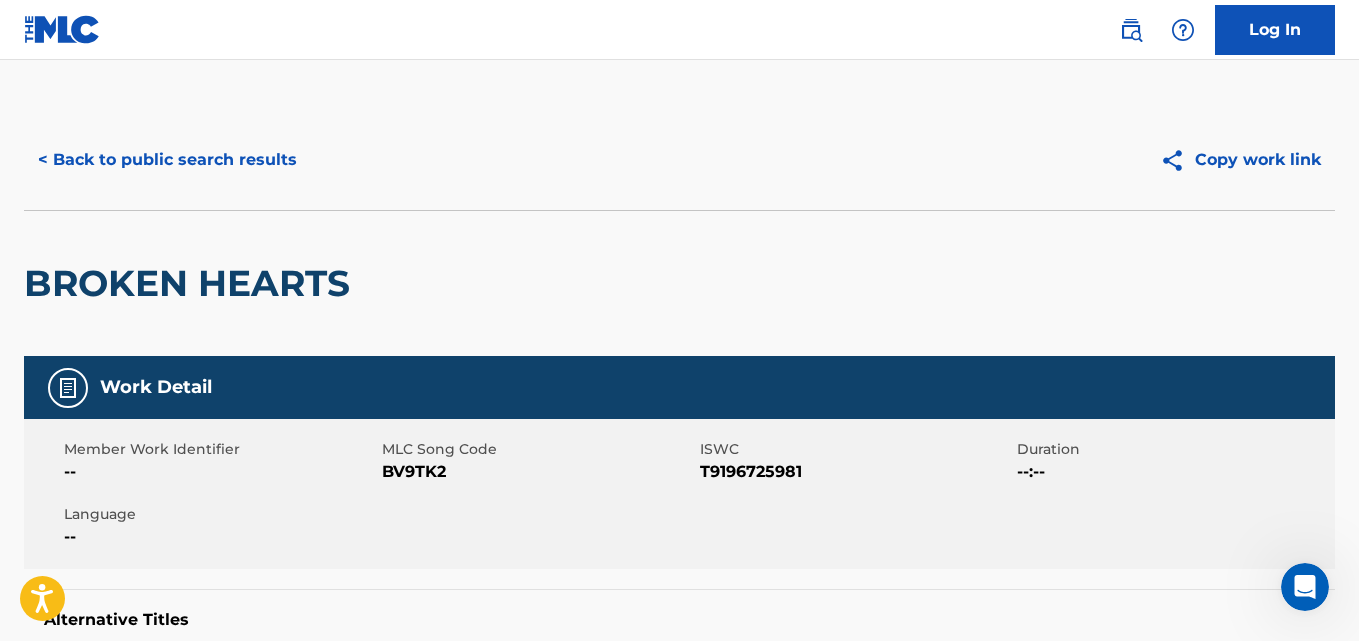 click on "< Back to public search results" at bounding box center (167, 160) 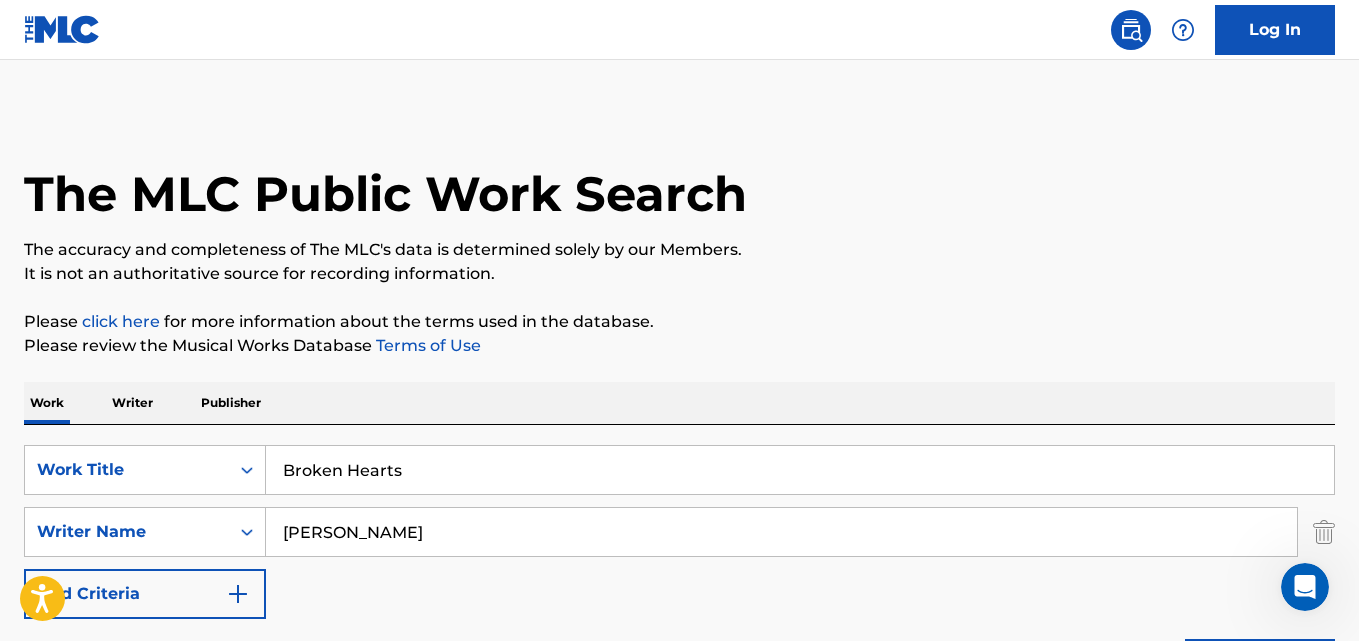 scroll, scrollTop: 333, scrollLeft: 0, axis: vertical 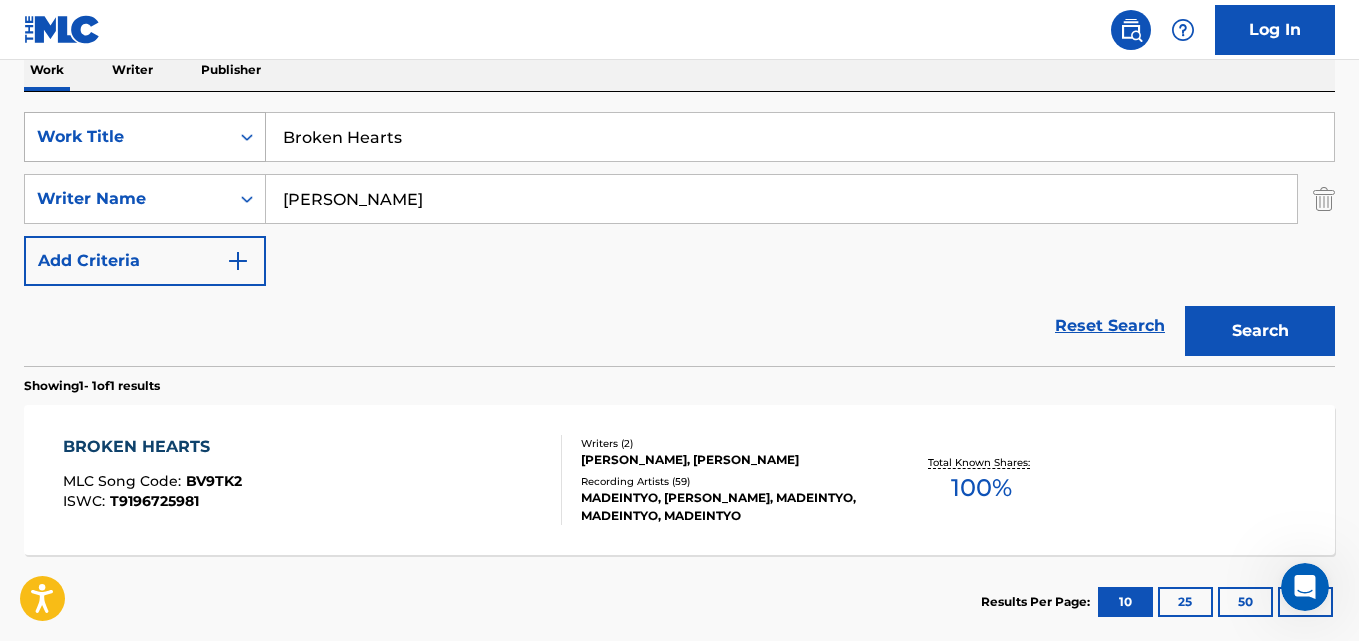 drag, startPoint x: 505, startPoint y: 122, endPoint x: 191, endPoint y: 138, distance: 314.40738 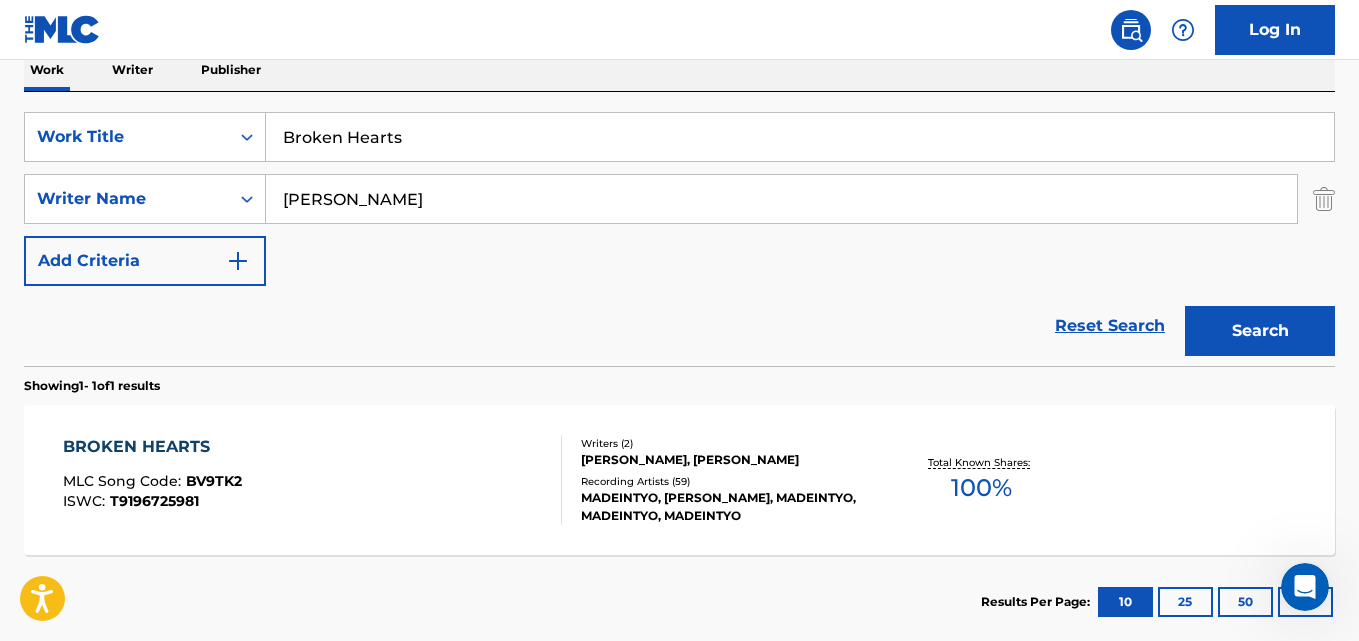paste on "[PERSON_NAME]" 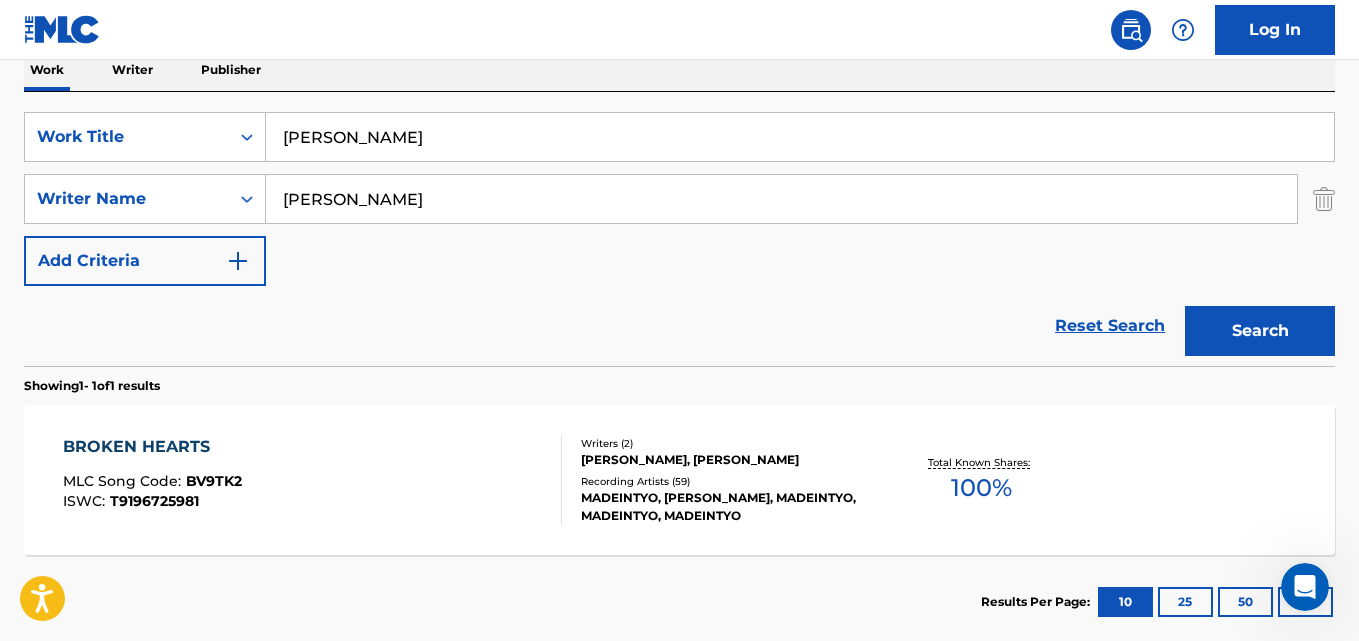 type on "[PERSON_NAME]" 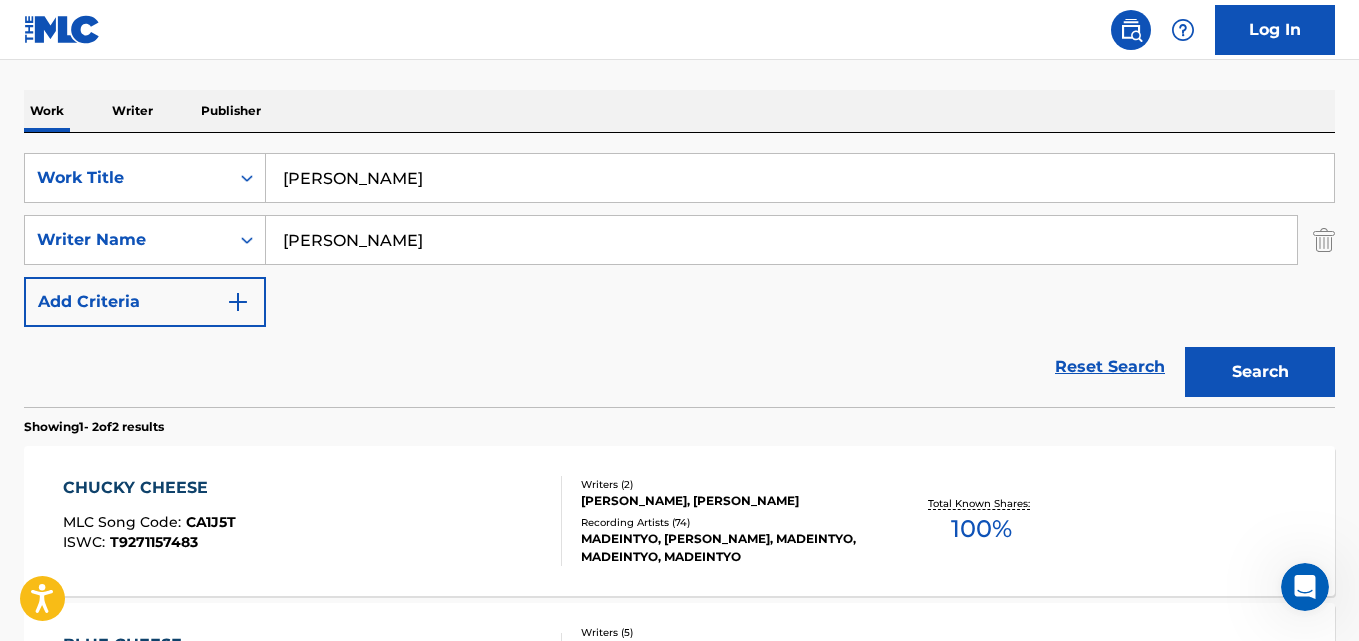 scroll, scrollTop: 333, scrollLeft: 0, axis: vertical 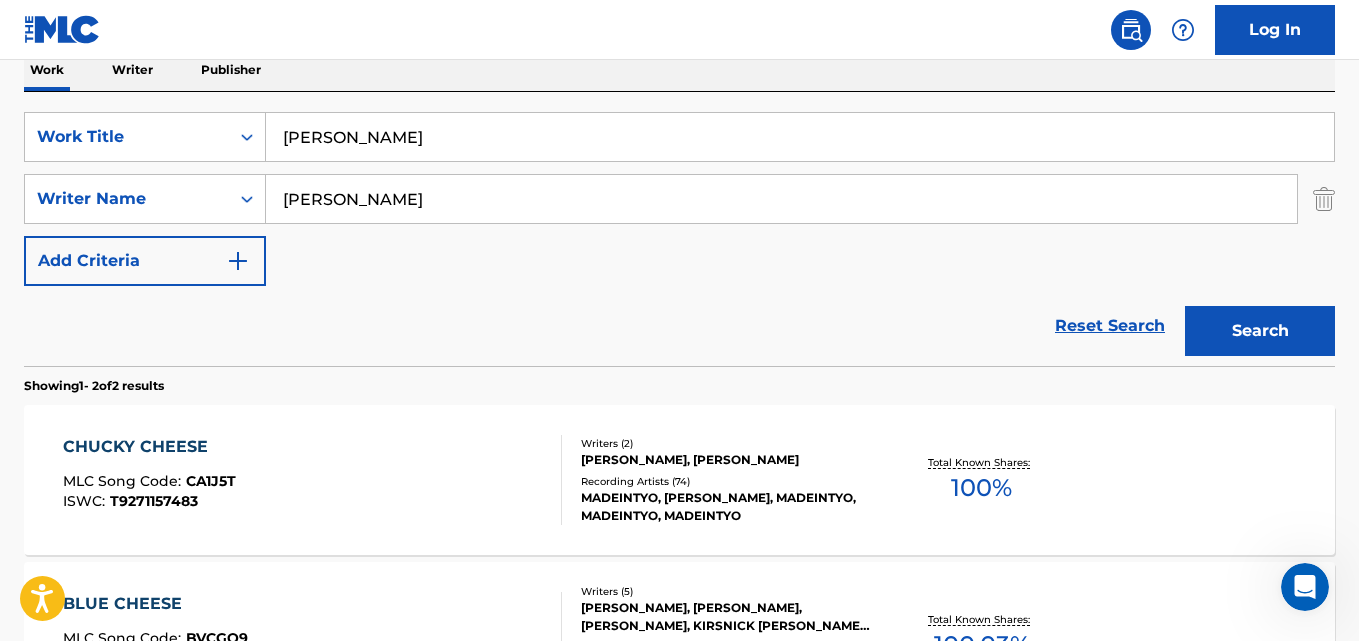 click on "CHUCKY CHEESE MLC Song Code : CA1J5T ISWC : T9271157483 Writers ( 2 ) [PERSON_NAME], [PERSON_NAME] Recording Artists ( 74 ) [PERSON_NAME], [PERSON_NAME], [PERSON_NAME], [PERSON_NAME], MADEINTYO Total Known Shares: 100 % BLUE CHEESE MLC Song Code : BVCGQ9 ISWC : T9237627177 Writers ( 5 ) [PERSON_NAME], [PERSON_NAME], QUAVIOUS [PERSON_NAME], [PERSON_NAME], [PERSON_NAME] Recording Artists ( 67 ) 2 CHAINZ, 2 CHAINZ, 2 CHAINZ, 2 CHAINZ, 2 CHAINZ|MIGOS Total Known Shares: 100.03 %" at bounding box center (679, 553) 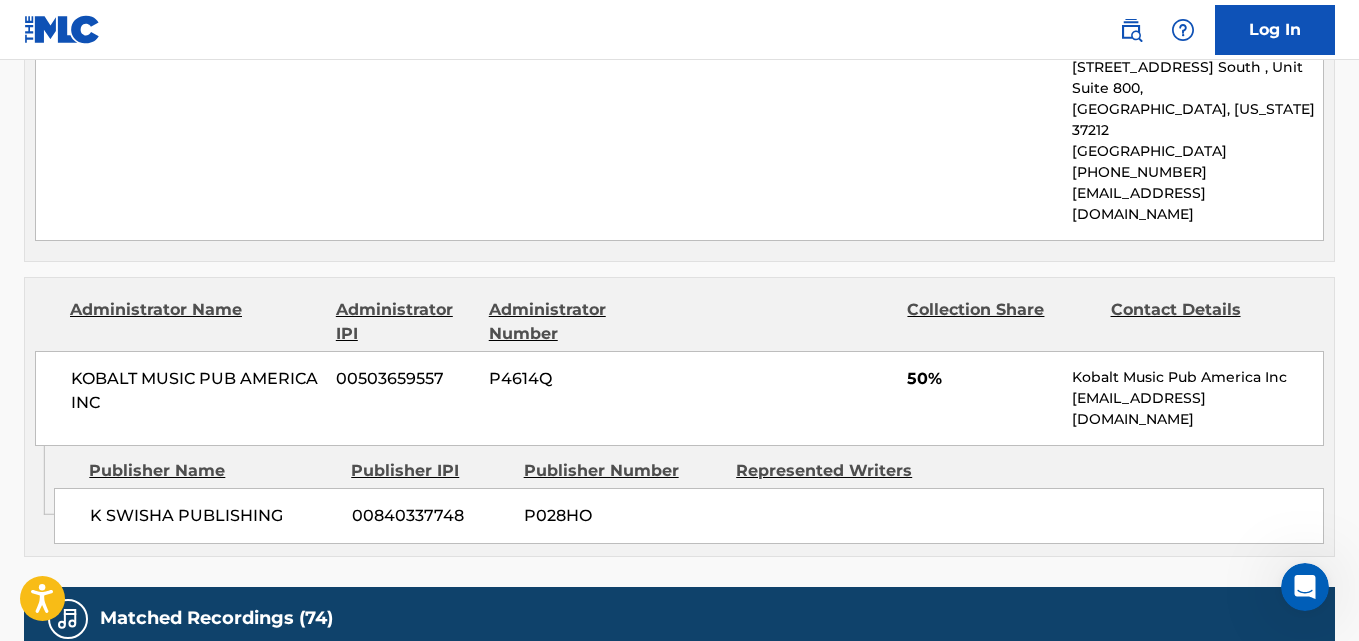 scroll, scrollTop: 0, scrollLeft: 0, axis: both 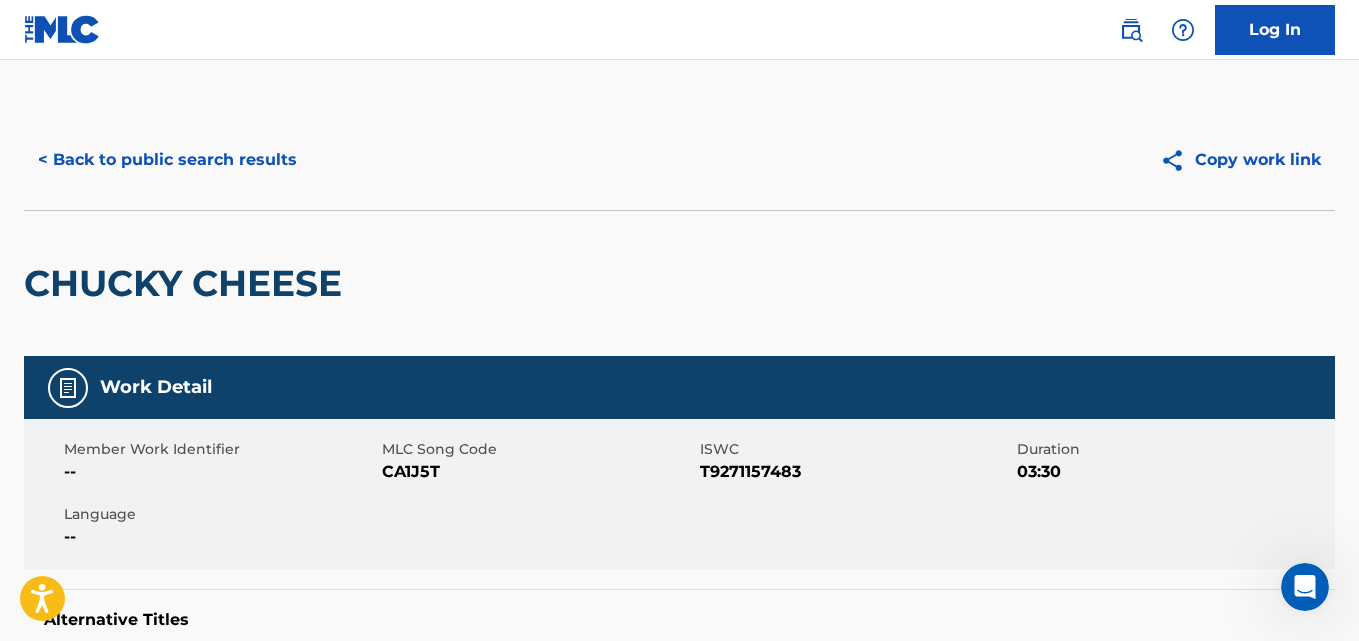 click on "< Back to public search results" at bounding box center [167, 160] 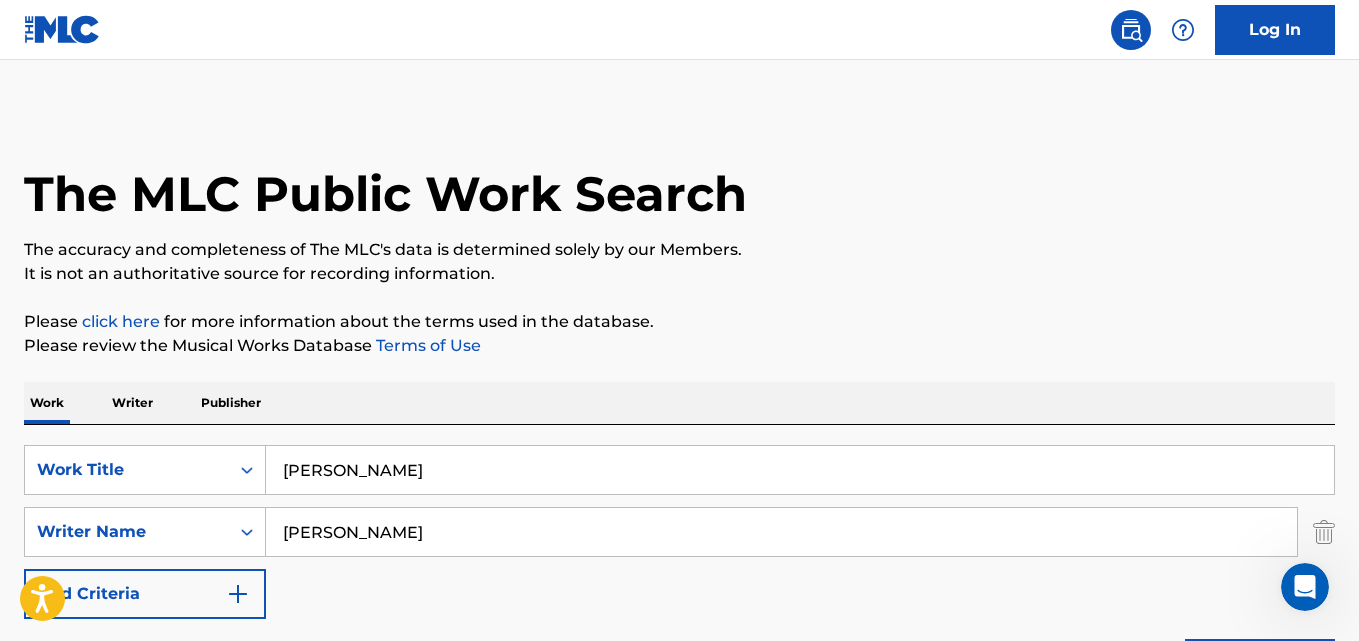 scroll, scrollTop: 333, scrollLeft: 0, axis: vertical 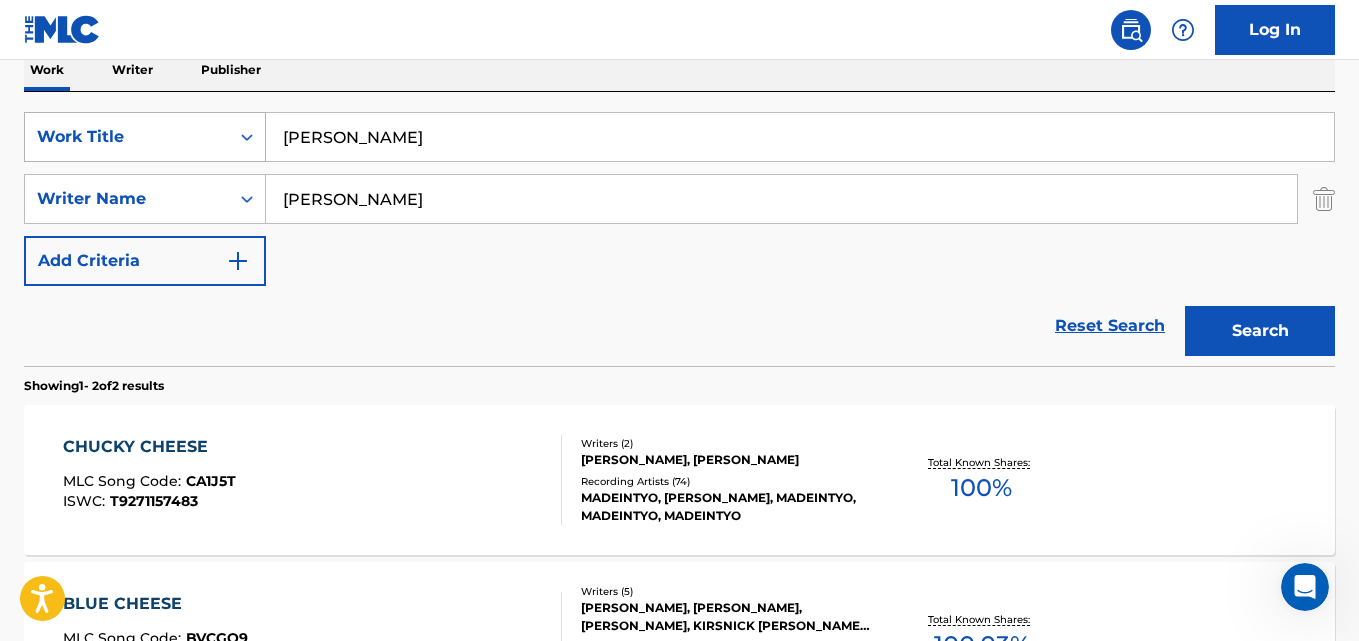 drag, startPoint x: 443, startPoint y: 145, endPoint x: 128, endPoint y: 148, distance: 315.01428 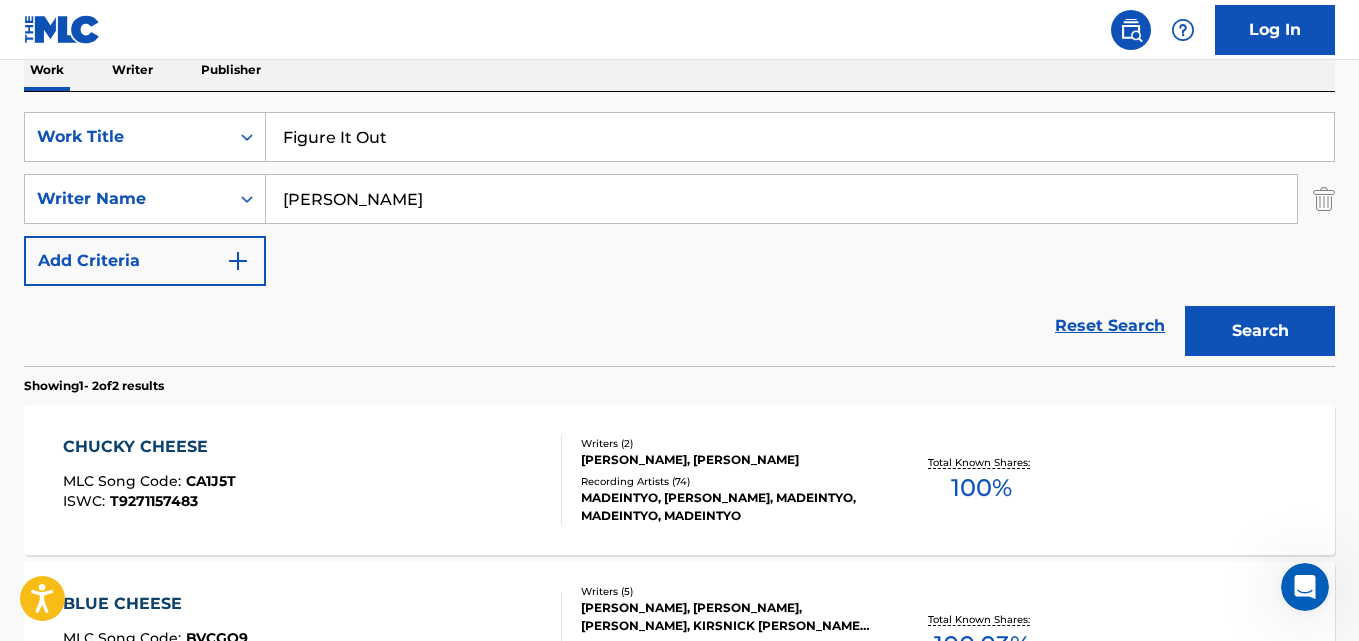 type on "Figure It Out" 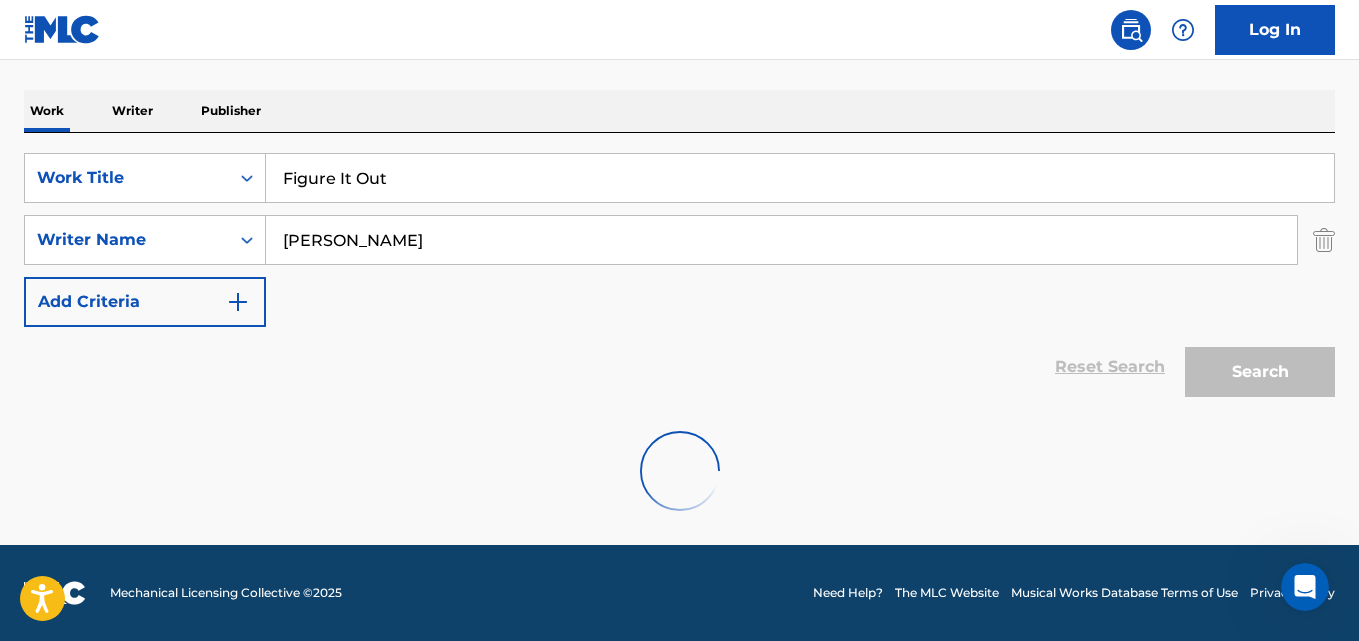 scroll, scrollTop: 333, scrollLeft: 0, axis: vertical 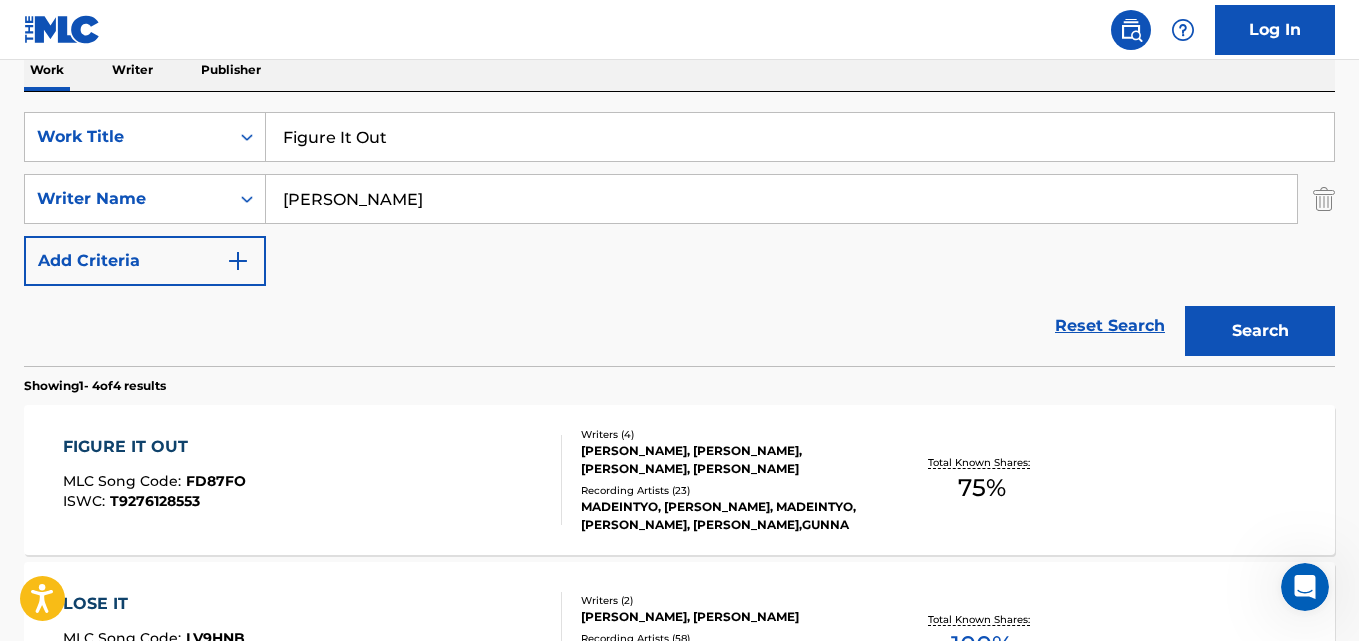 click on "Reset Search Search" at bounding box center [679, 326] 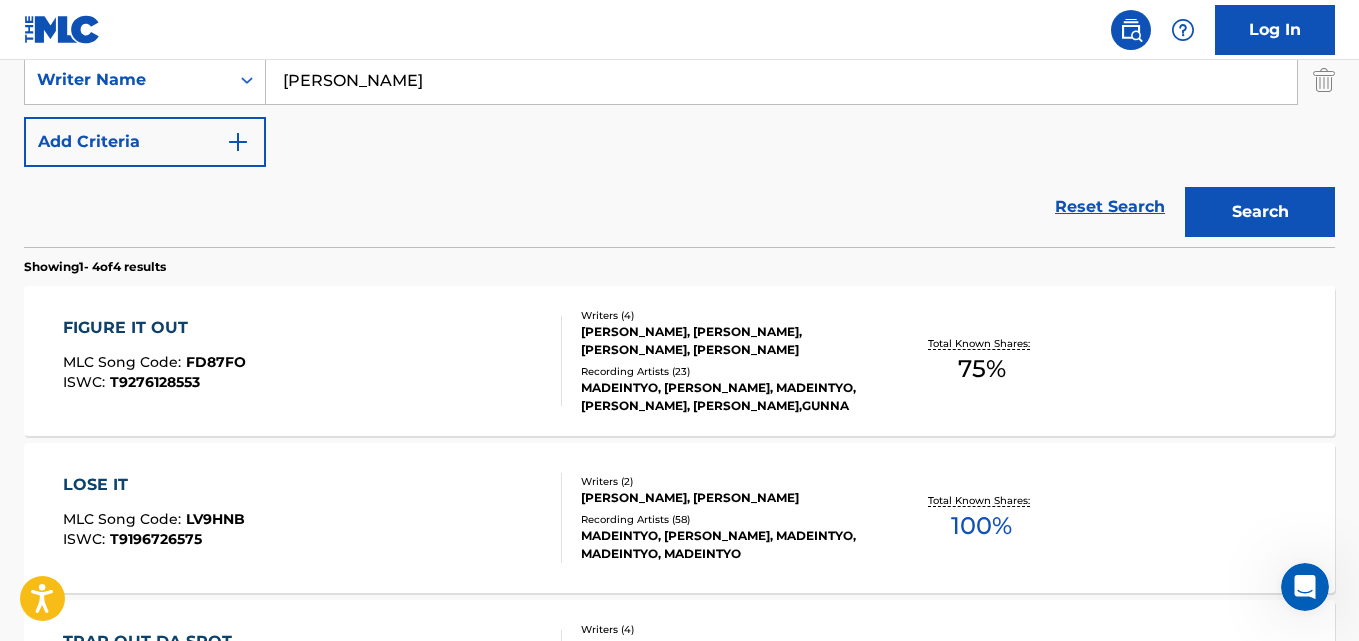 scroll, scrollTop: 500, scrollLeft: 0, axis: vertical 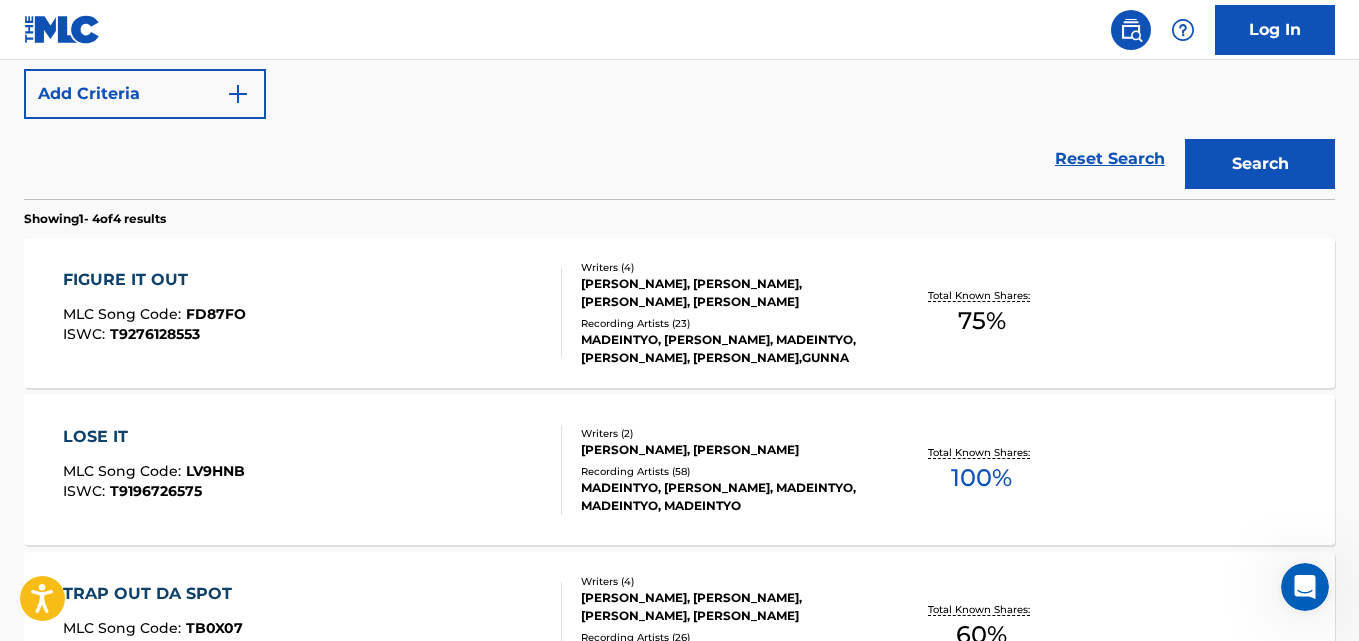 click on "FIGURE IT OUT" at bounding box center (154, 280) 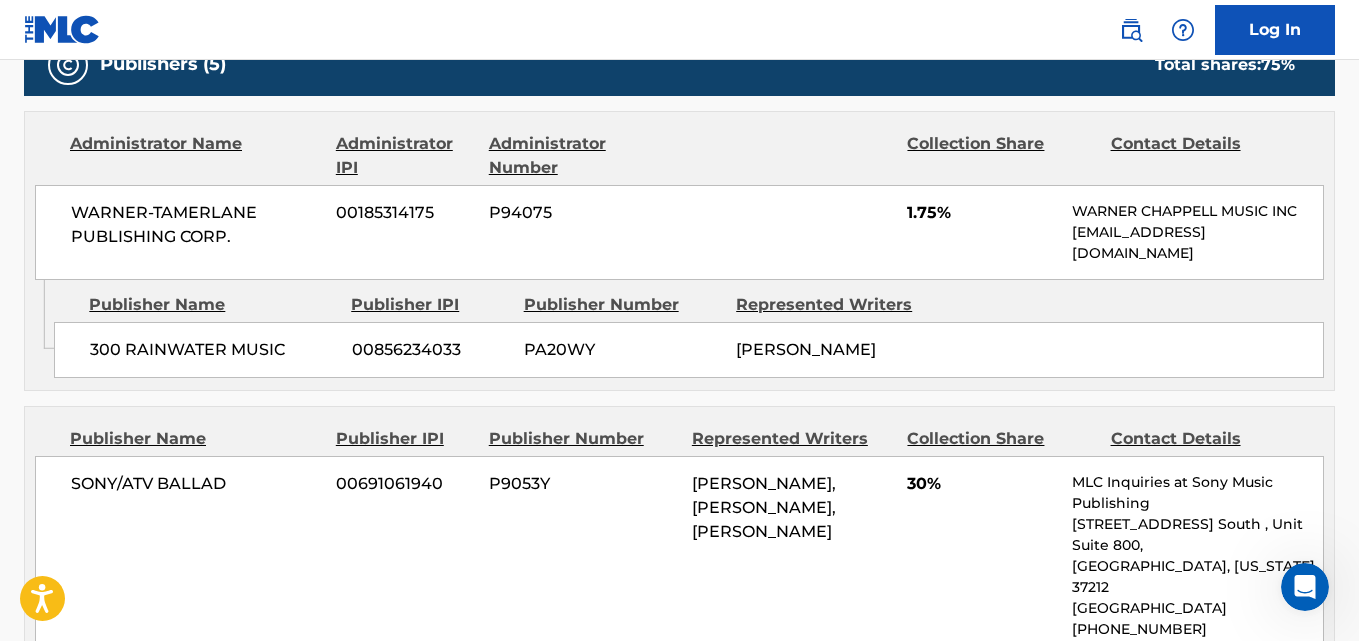 scroll, scrollTop: 1000, scrollLeft: 0, axis: vertical 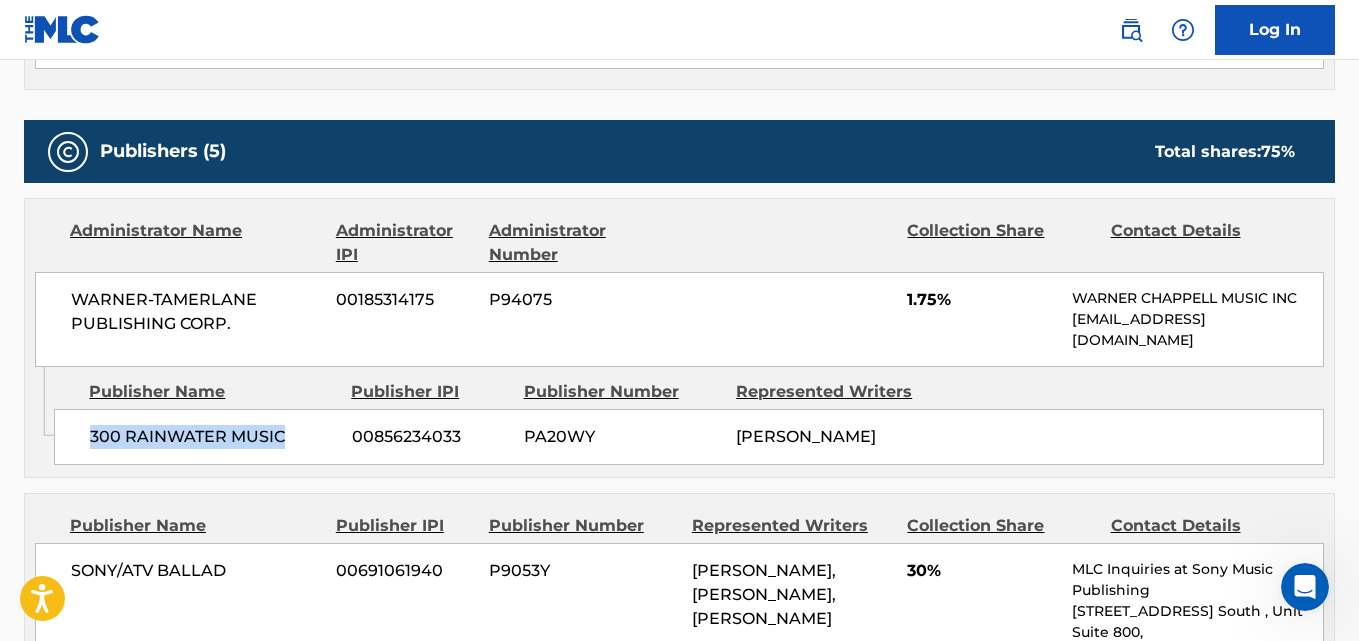drag, startPoint x: 69, startPoint y: 439, endPoint x: 321, endPoint y: 433, distance: 252.07141 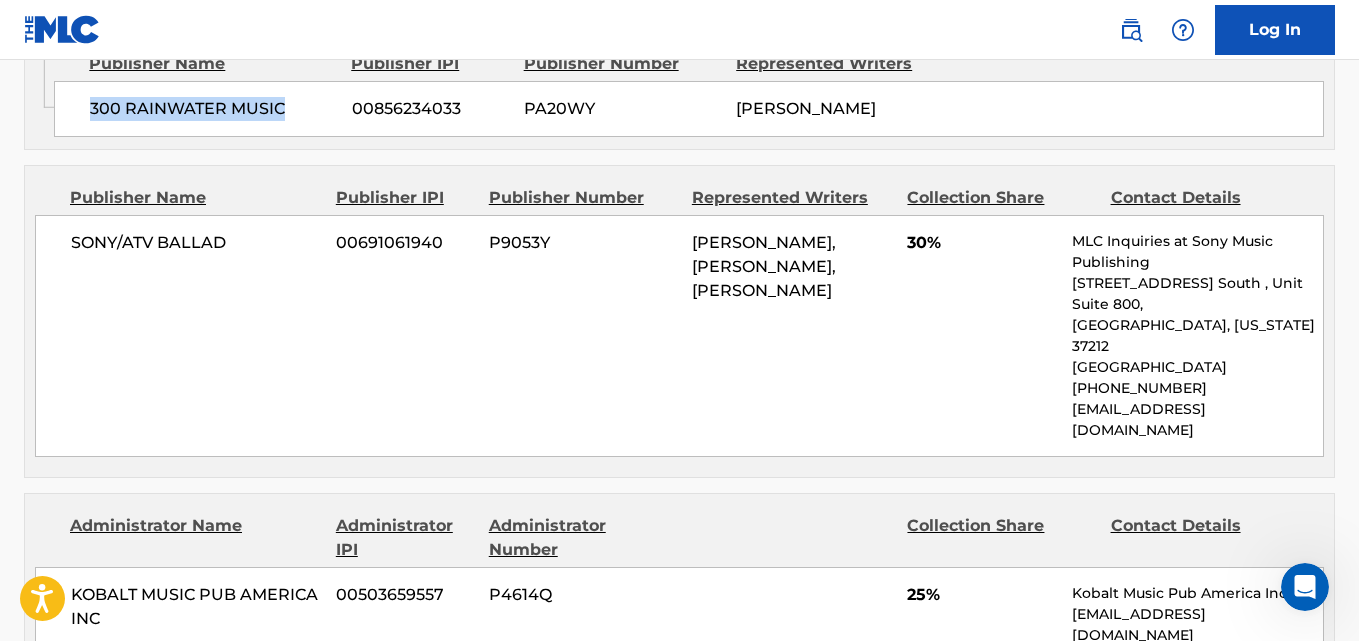 scroll, scrollTop: 1333, scrollLeft: 0, axis: vertical 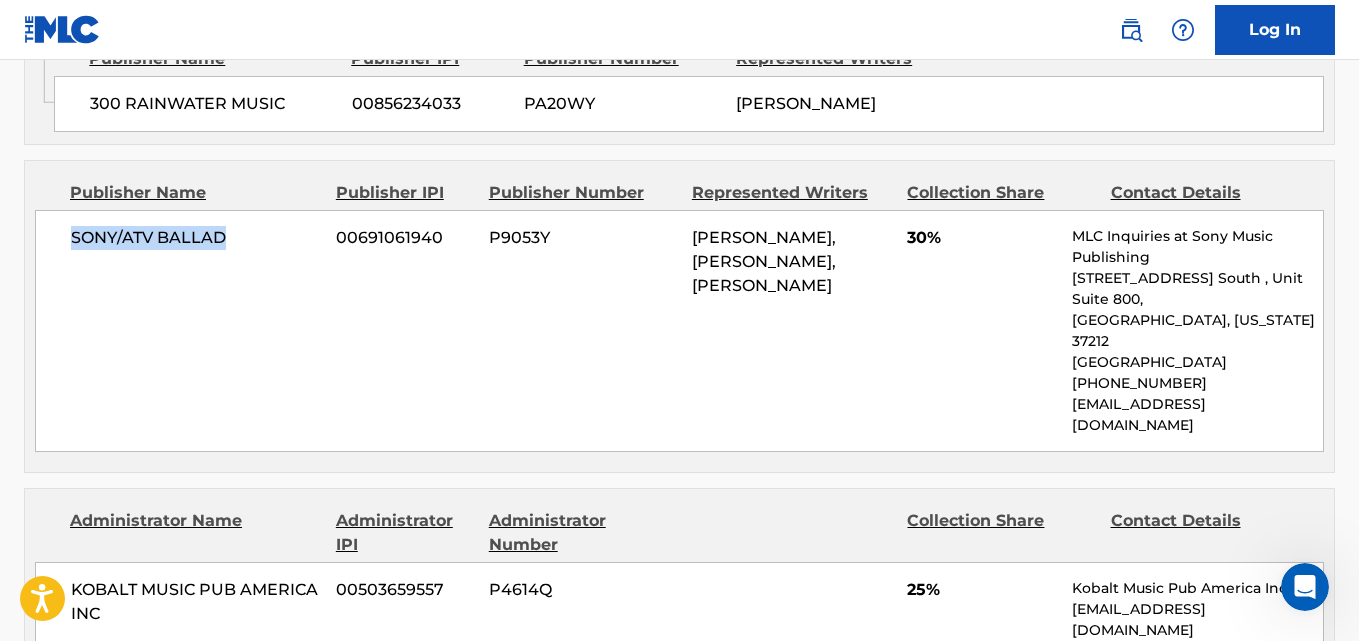 drag, startPoint x: 69, startPoint y: 246, endPoint x: 237, endPoint y: 243, distance: 168.02678 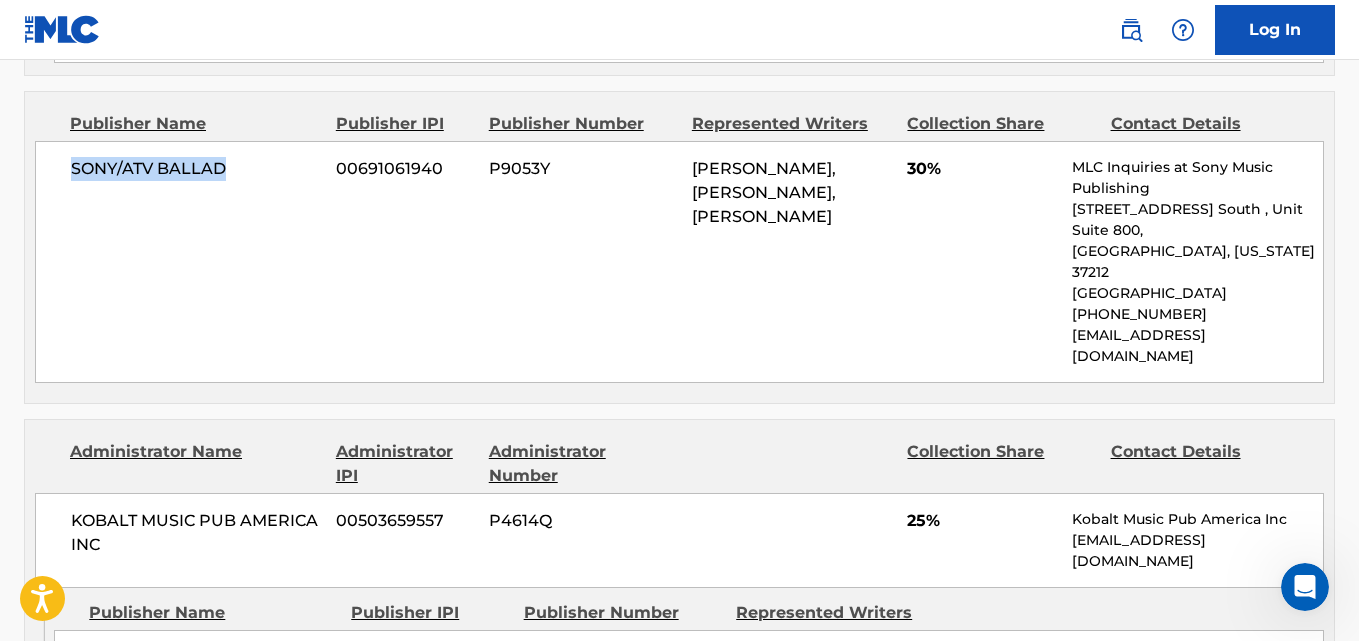 scroll, scrollTop: 1500, scrollLeft: 0, axis: vertical 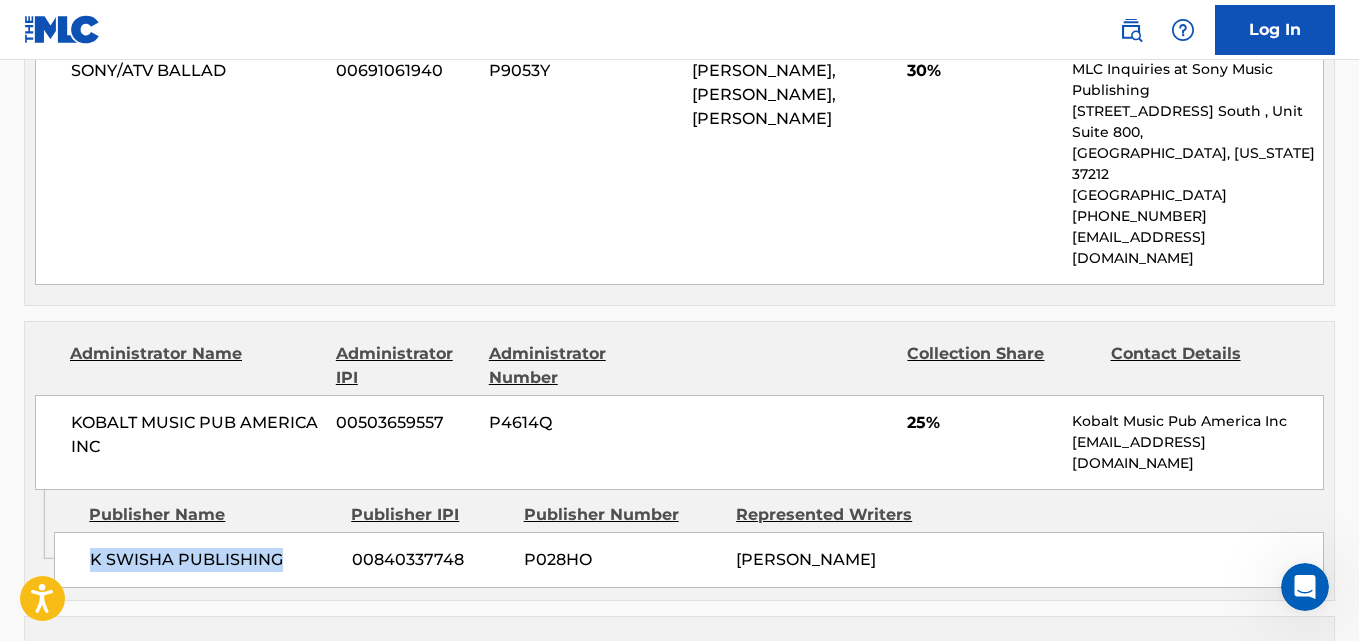 drag, startPoint x: 121, startPoint y: 515, endPoint x: 298, endPoint y: 515, distance: 177 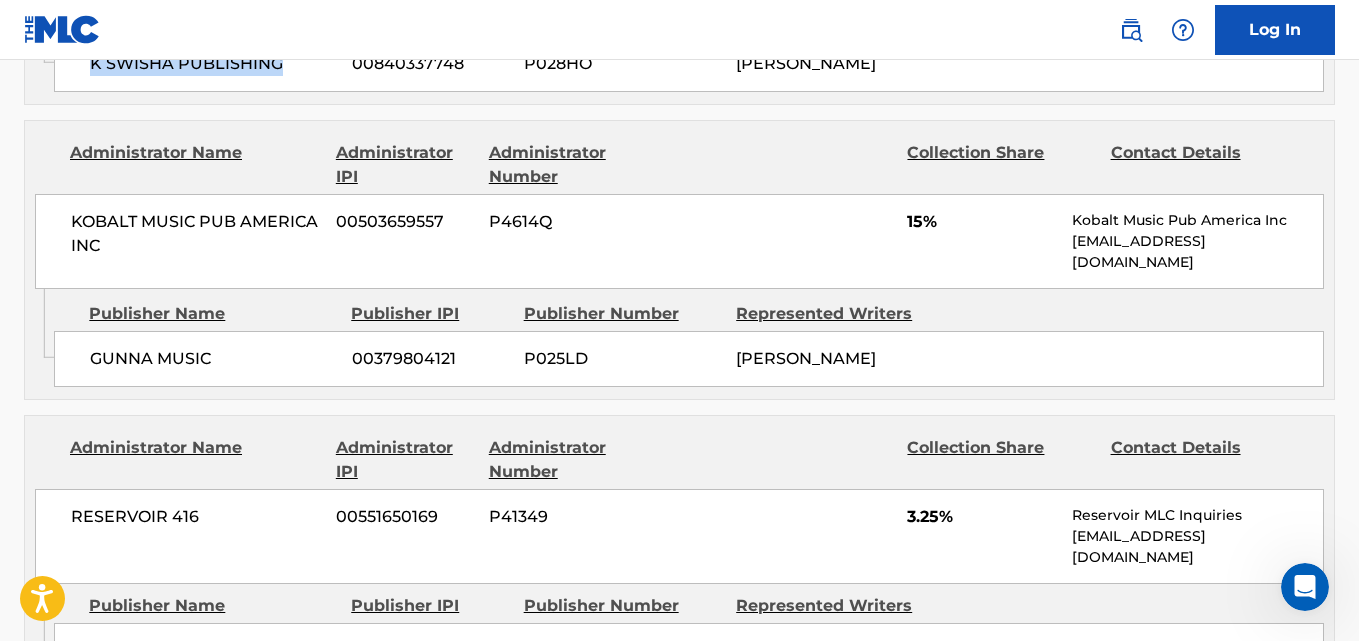 scroll, scrollTop: 2000, scrollLeft: 0, axis: vertical 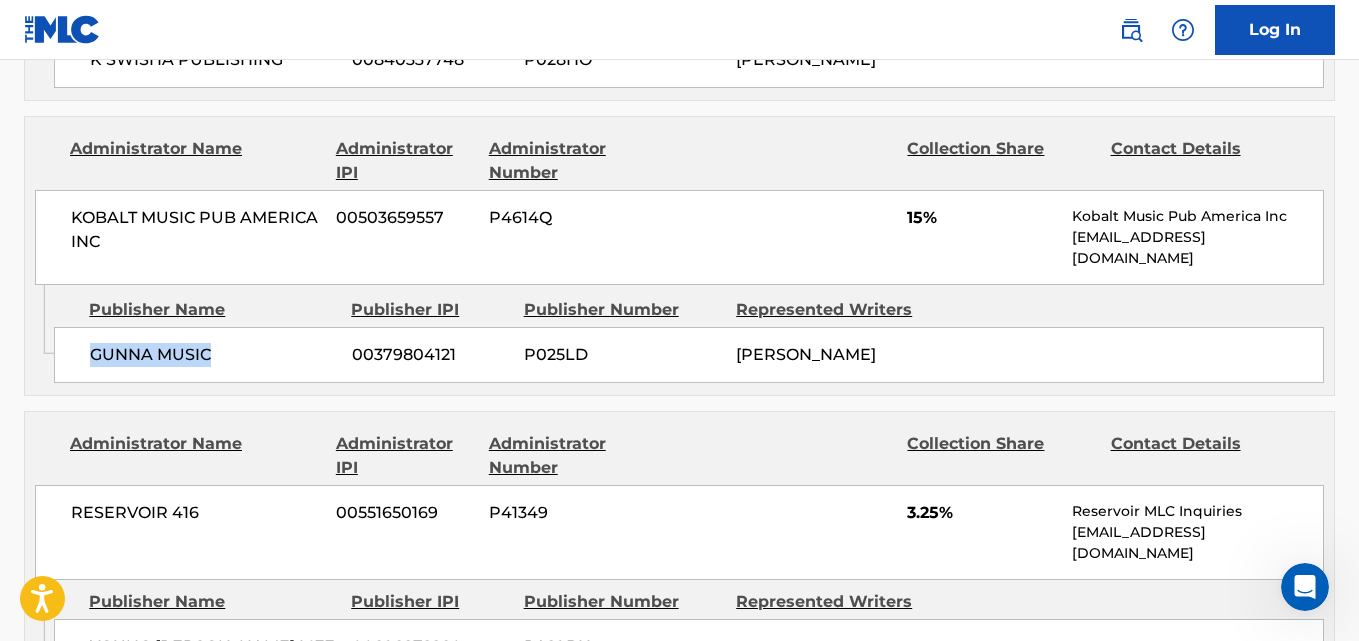drag, startPoint x: 76, startPoint y: 308, endPoint x: 286, endPoint y: 308, distance: 210 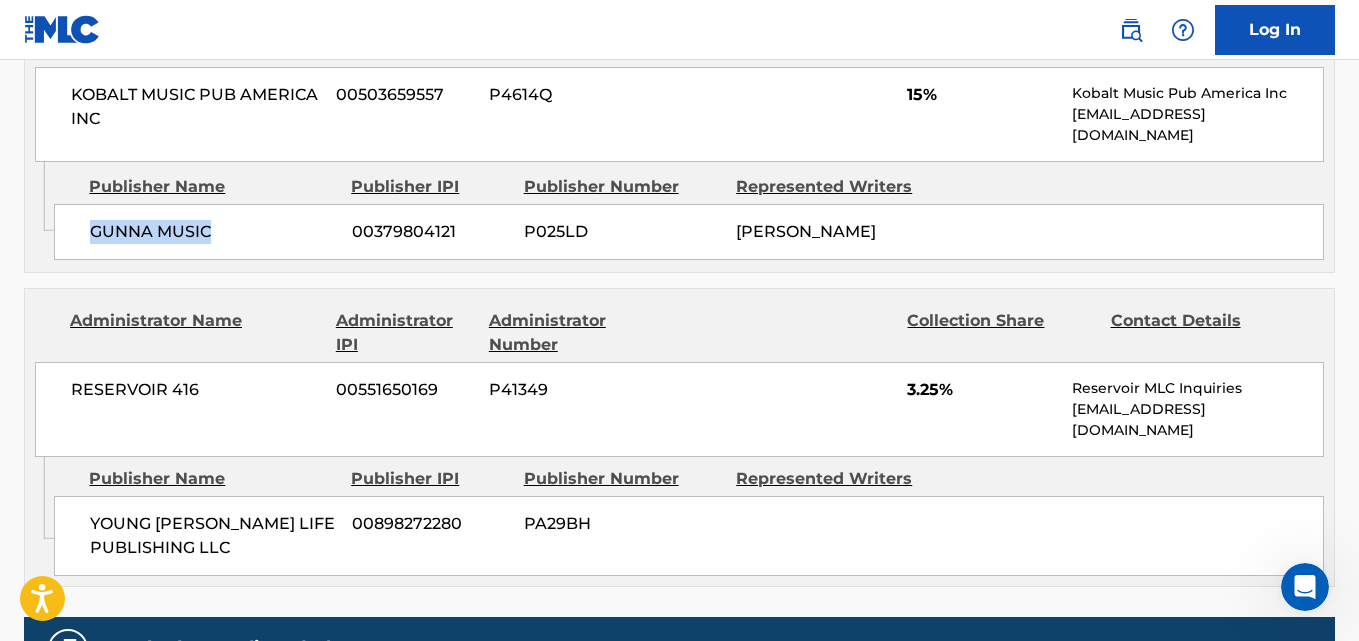 scroll, scrollTop: 2167, scrollLeft: 0, axis: vertical 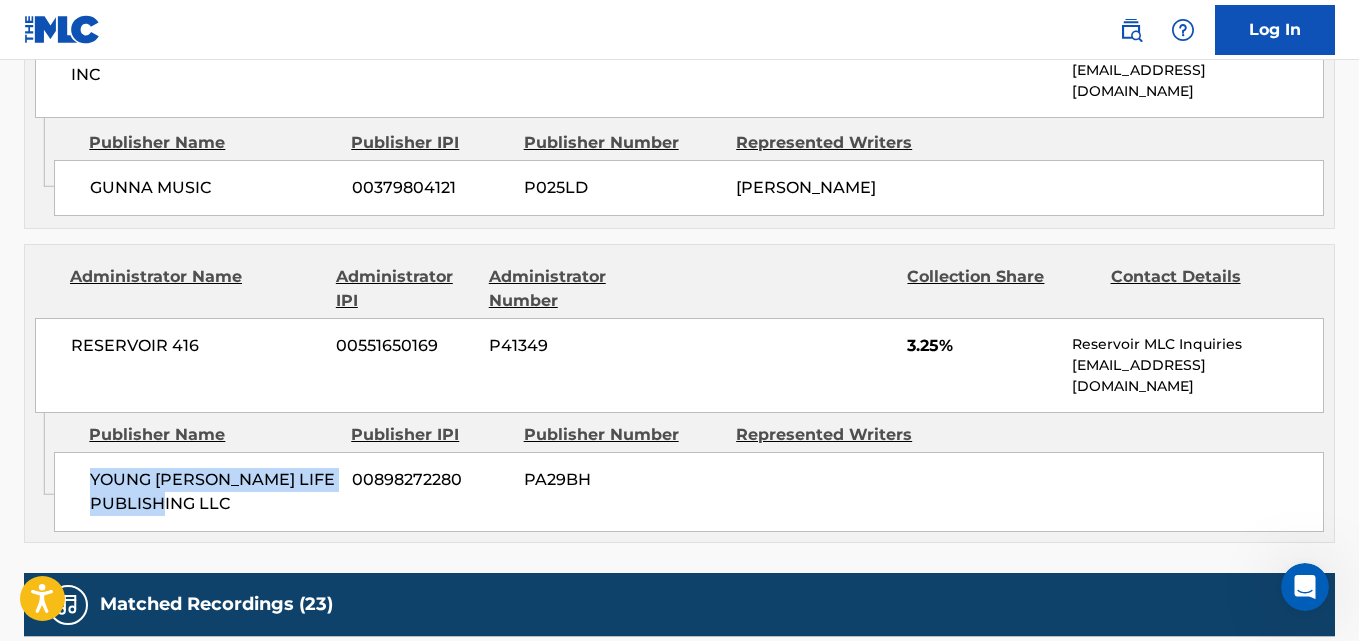 drag, startPoint x: 73, startPoint y: 412, endPoint x: 268, endPoint y: 442, distance: 197.29419 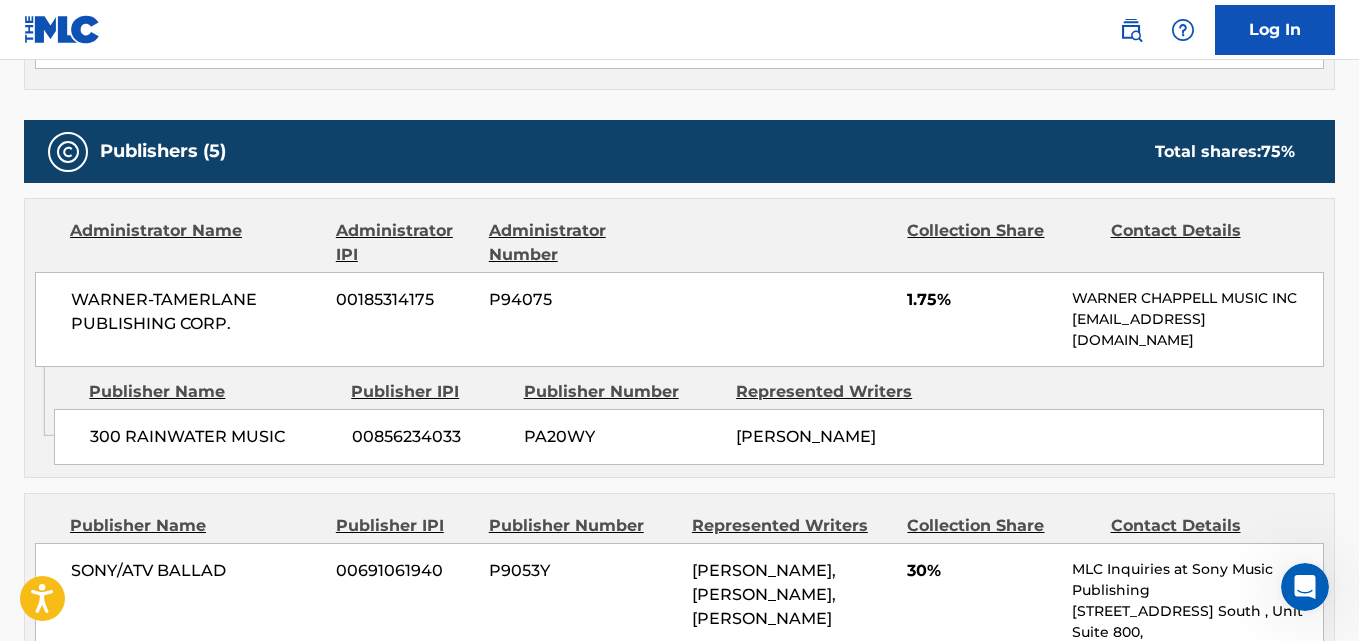 scroll, scrollTop: 0, scrollLeft: 0, axis: both 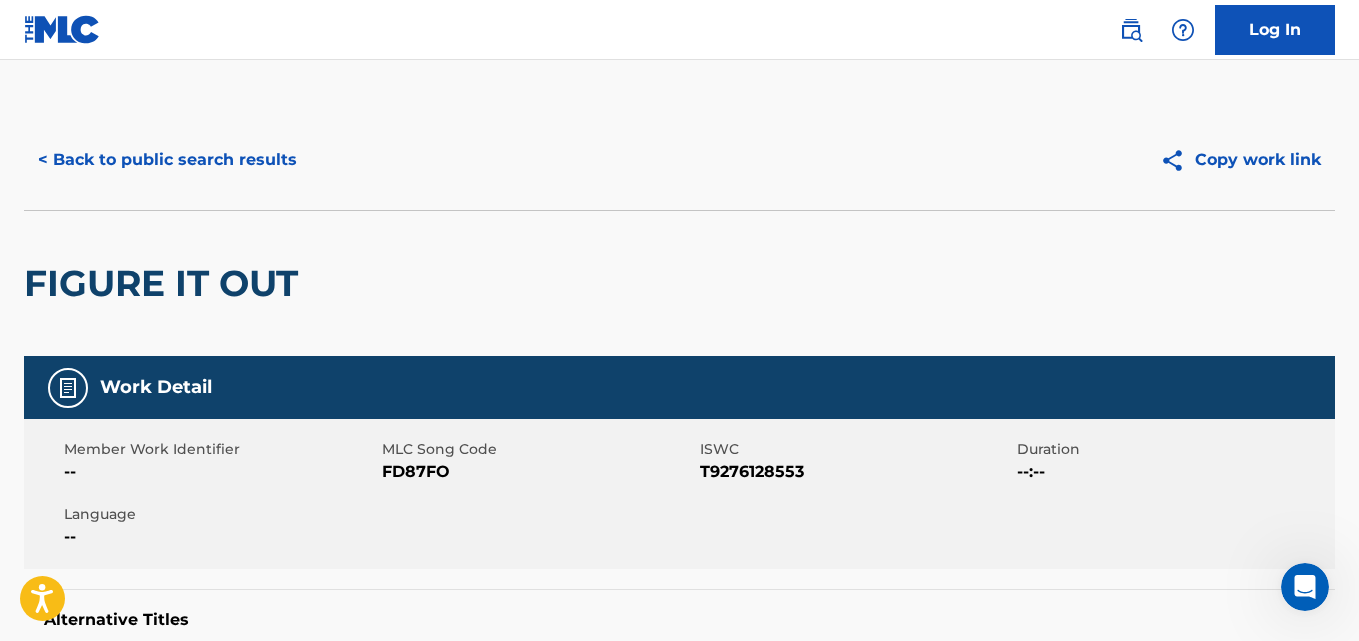 click on "< Back to public search results" at bounding box center (167, 160) 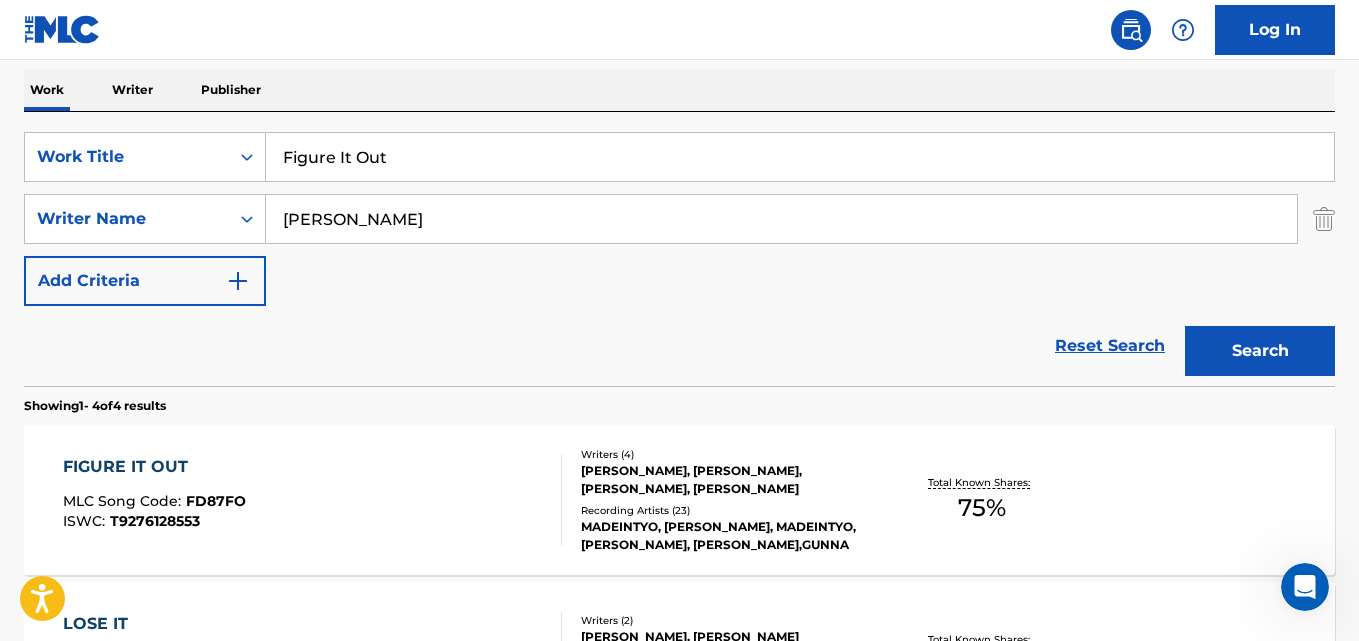 scroll, scrollTop: 114, scrollLeft: 0, axis: vertical 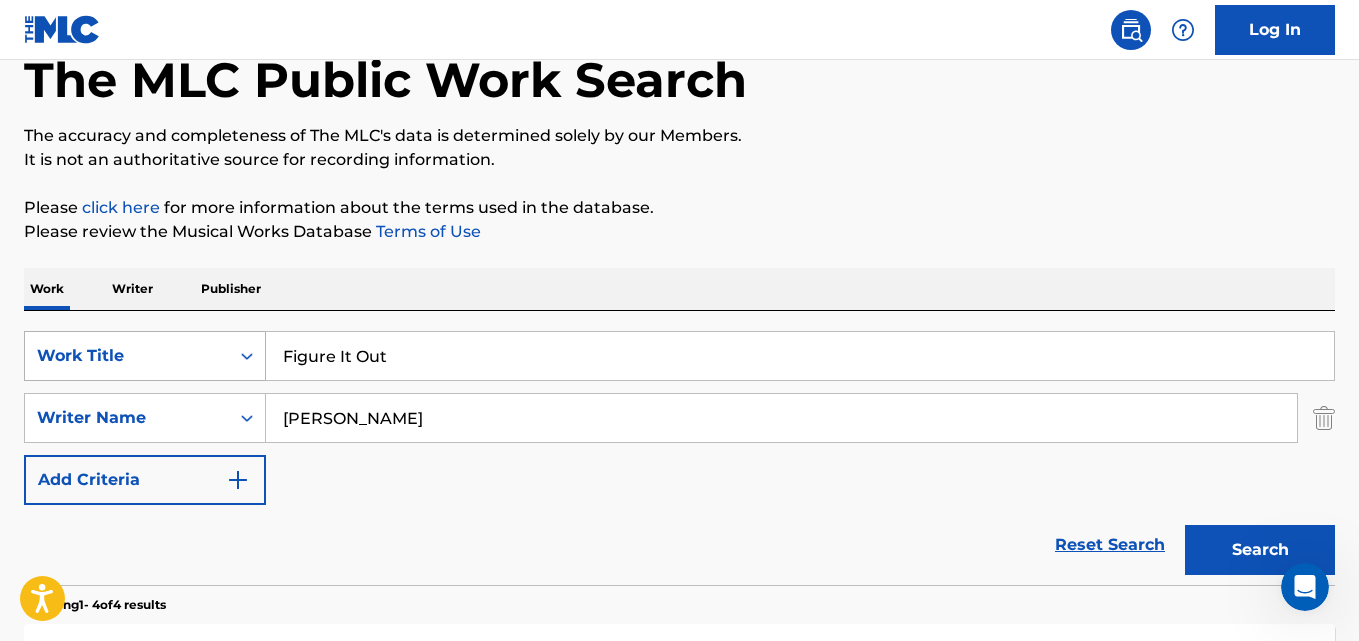 drag, startPoint x: 444, startPoint y: 371, endPoint x: 116, endPoint y: 371, distance: 328 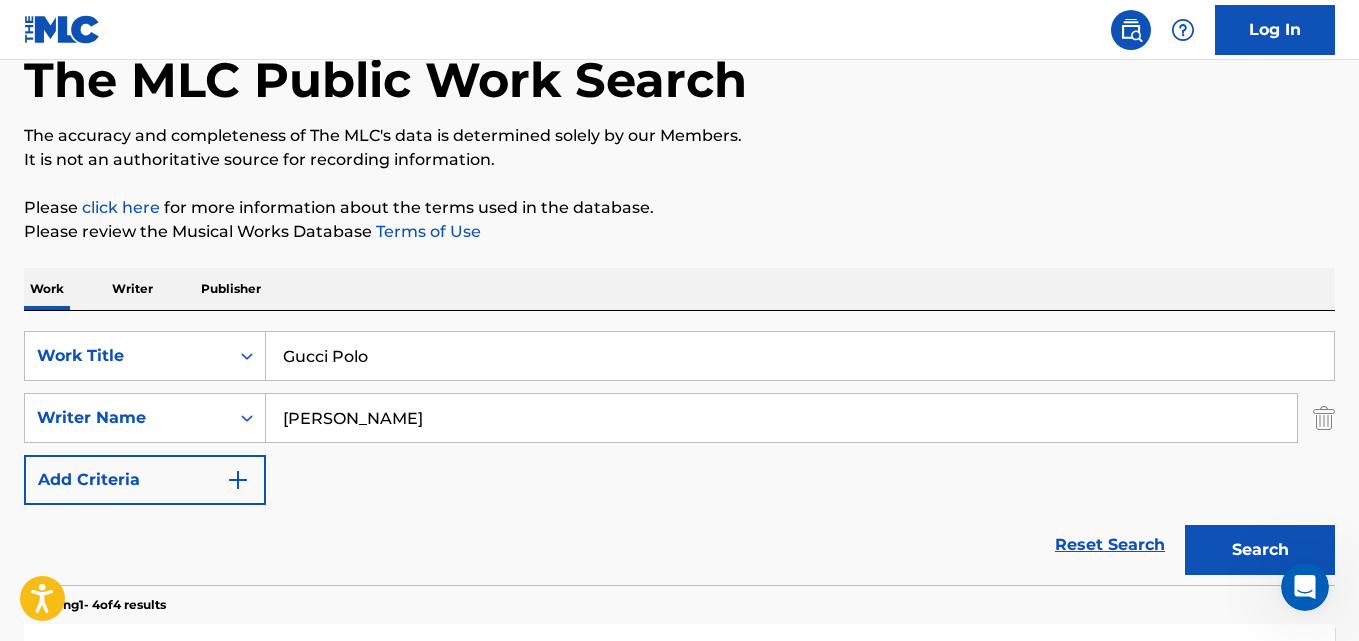 type on "Gucci Polo" 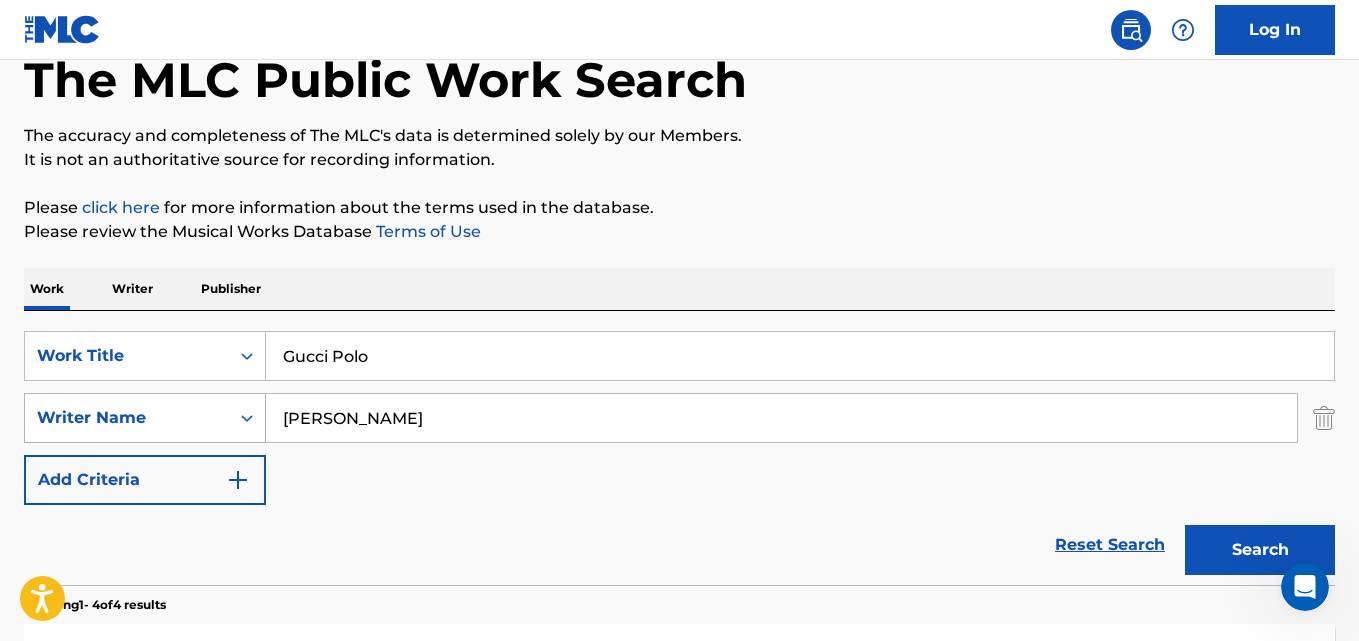 drag, startPoint x: 526, startPoint y: 425, endPoint x: 193, endPoint y: 425, distance: 333 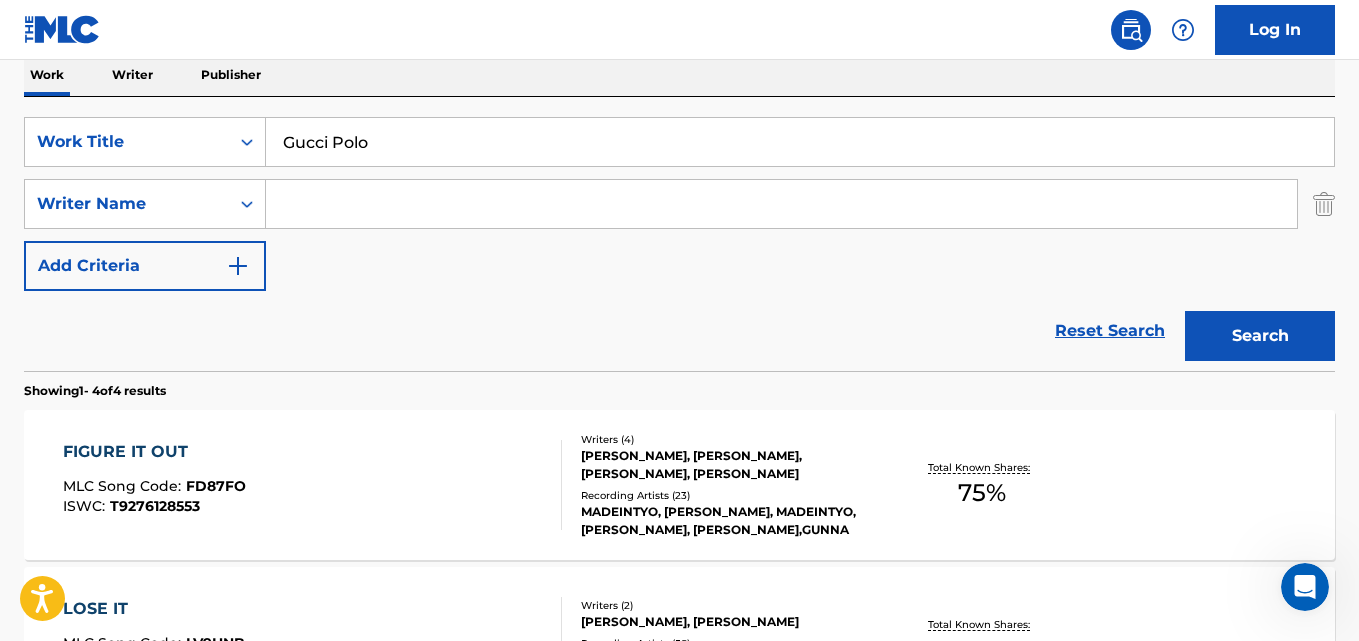 scroll, scrollTop: 114, scrollLeft: 0, axis: vertical 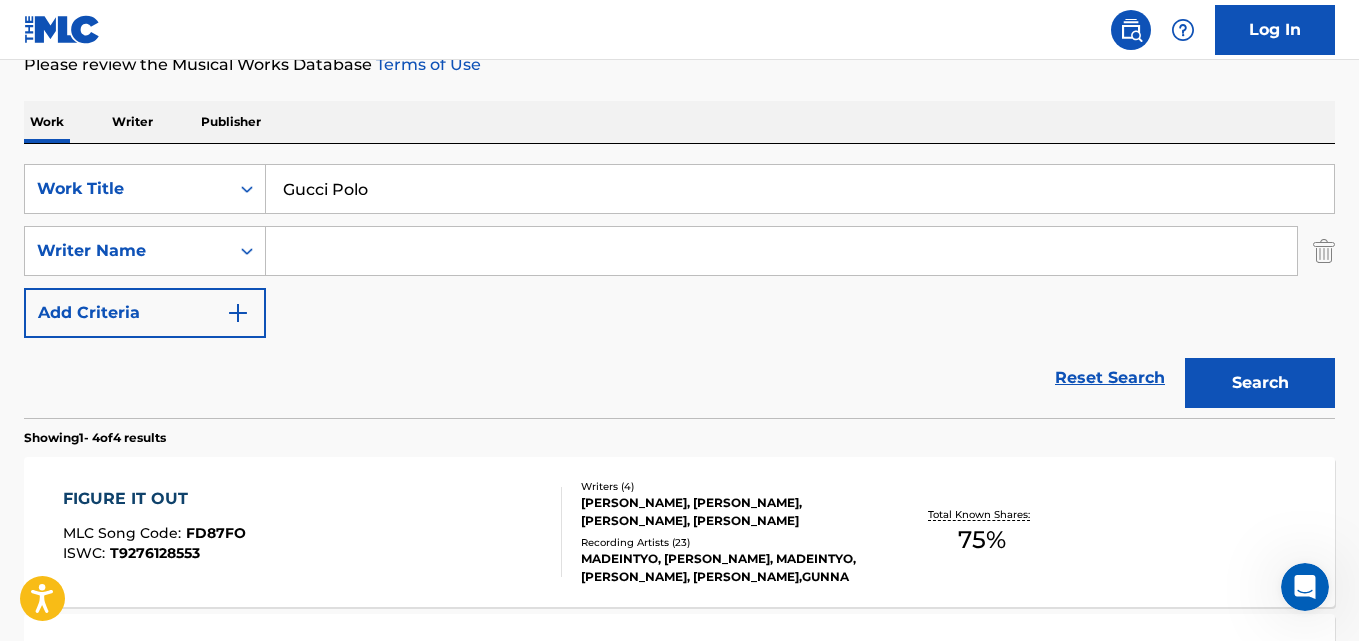 paste on "[PERSON_NAME]" 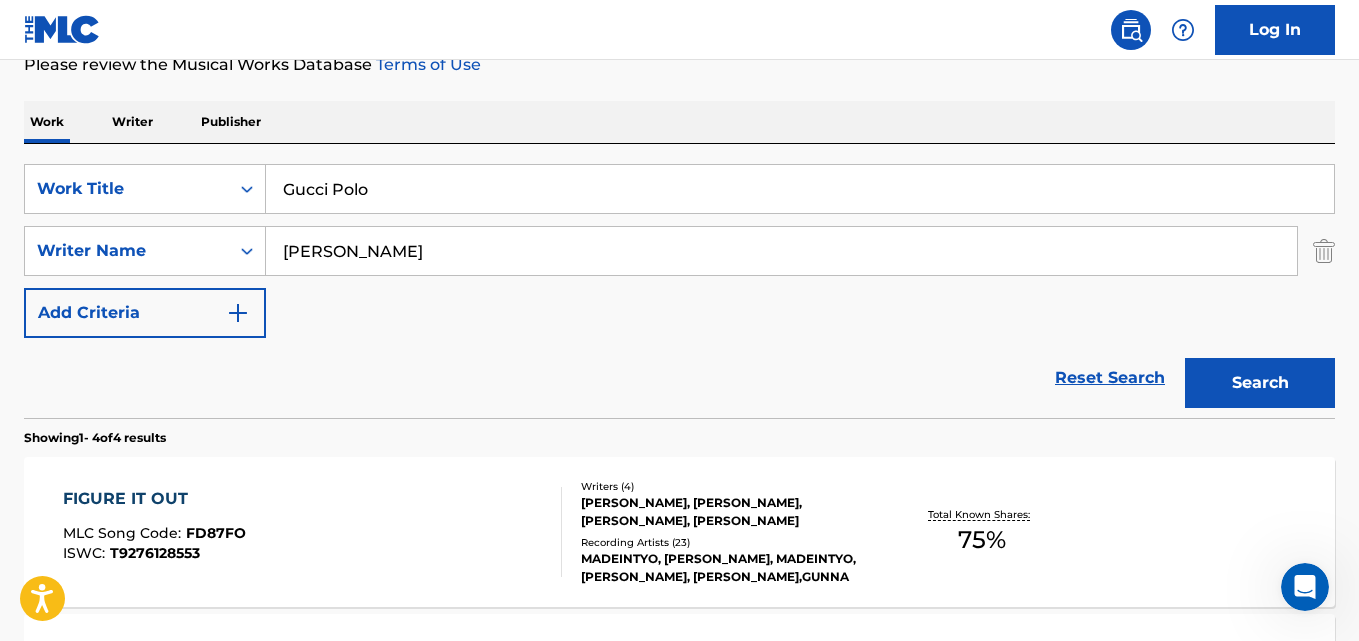 type on "[PERSON_NAME]" 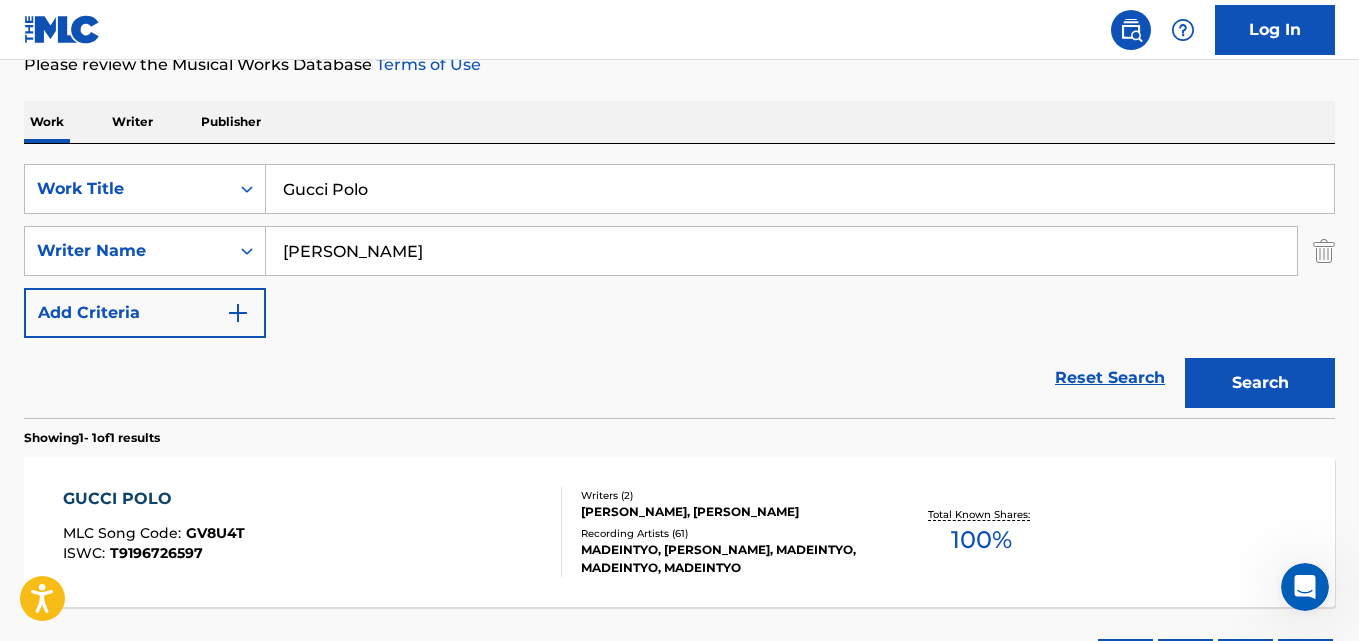 scroll, scrollTop: 447, scrollLeft: 0, axis: vertical 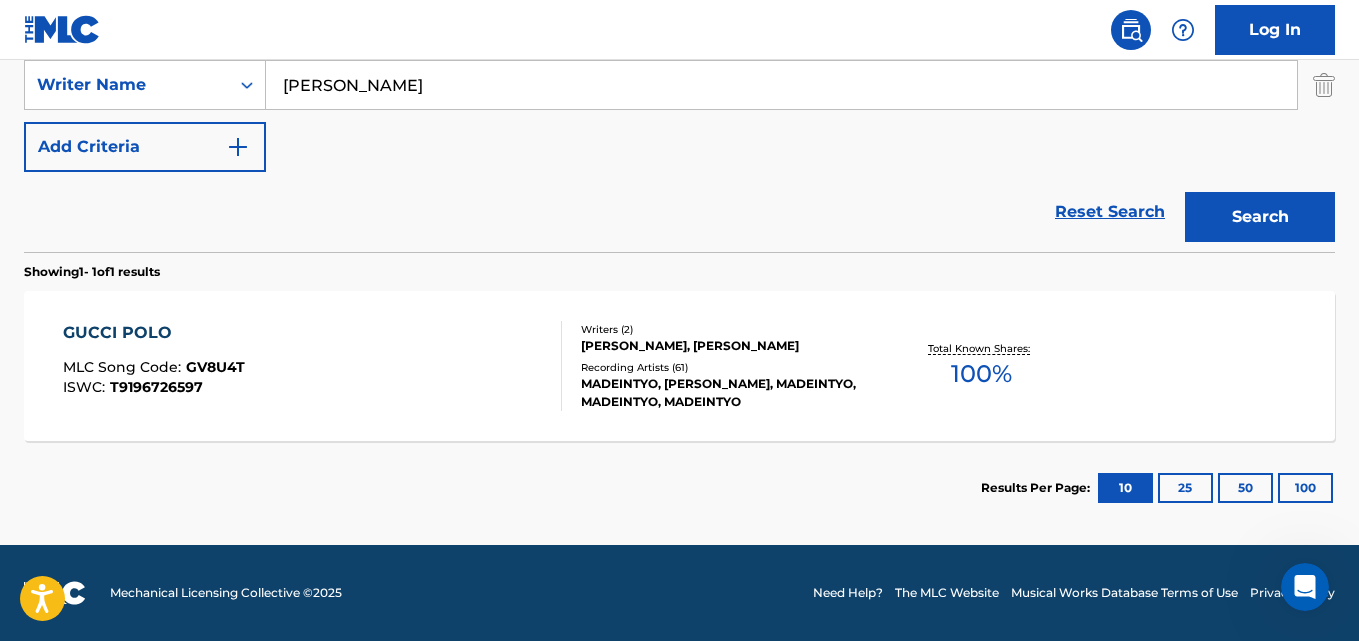 click on "GUCCI POLO" at bounding box center [154, 333] 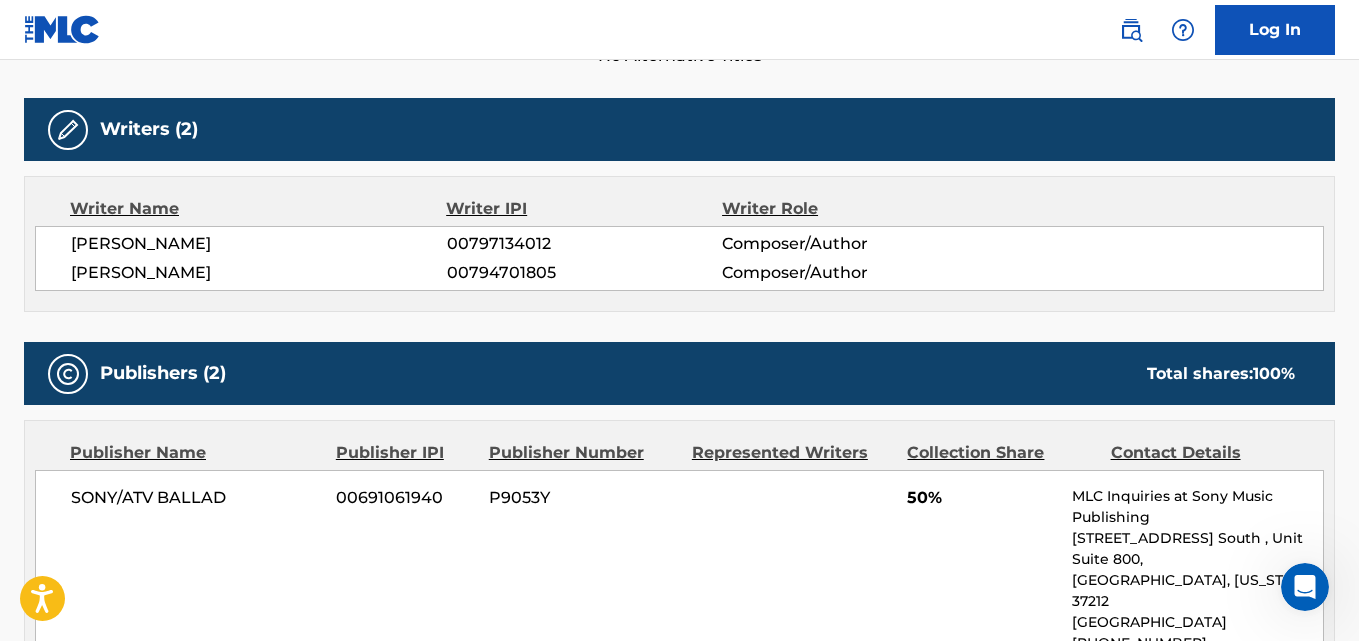 scroll, scrollTop: 833, scrollLeft: 0, axis: vertical 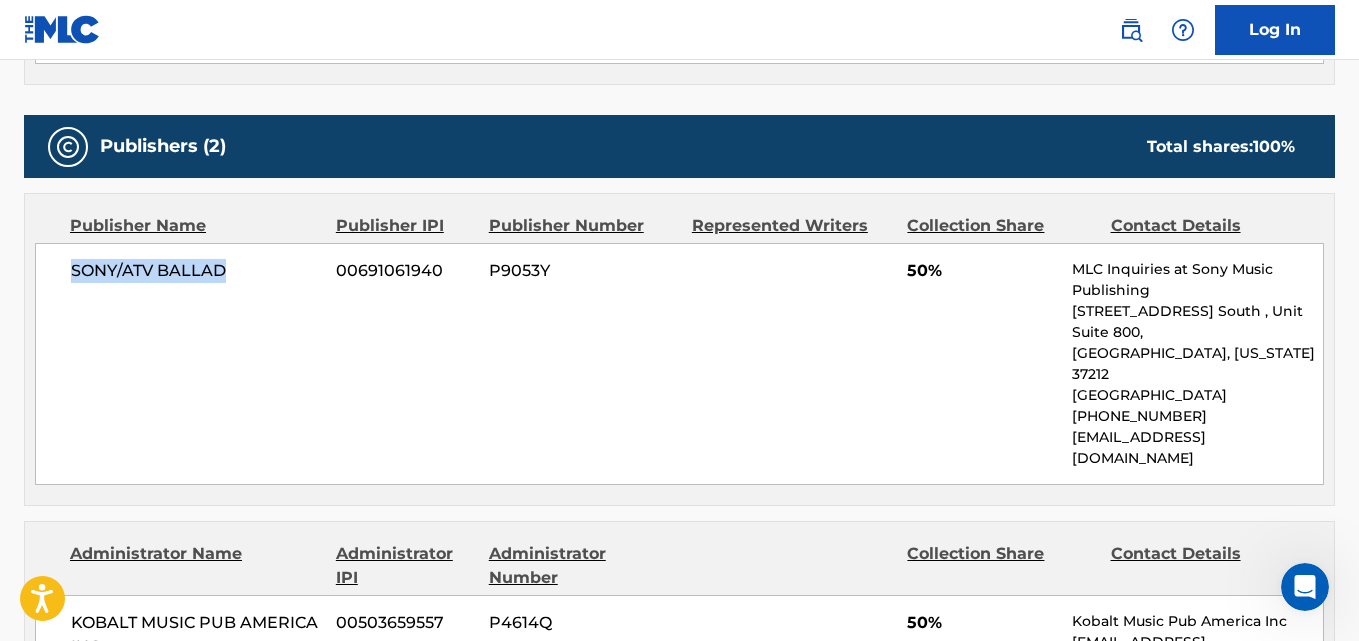drag, startPoint x: 69, startPoint y: 277, endPoint x: 240, endPoint y: 278, distance: 171.00293 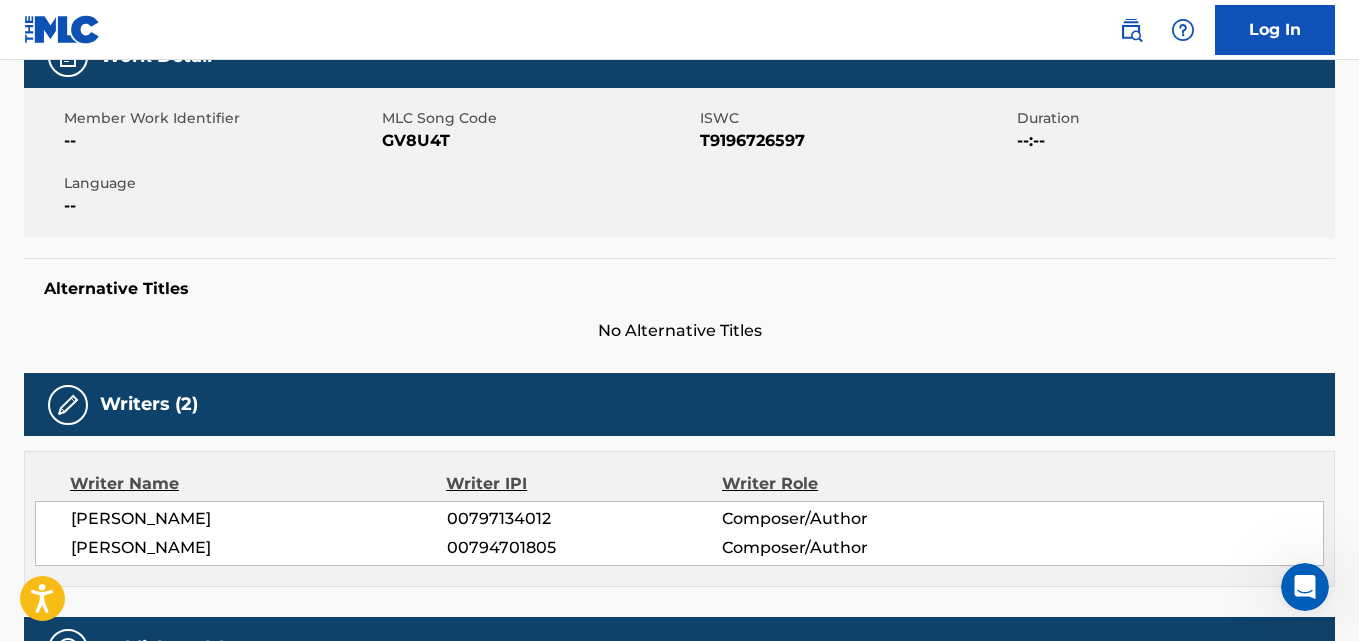 scroll, scrollTop: 0, scrollLeft: 0, axis: both 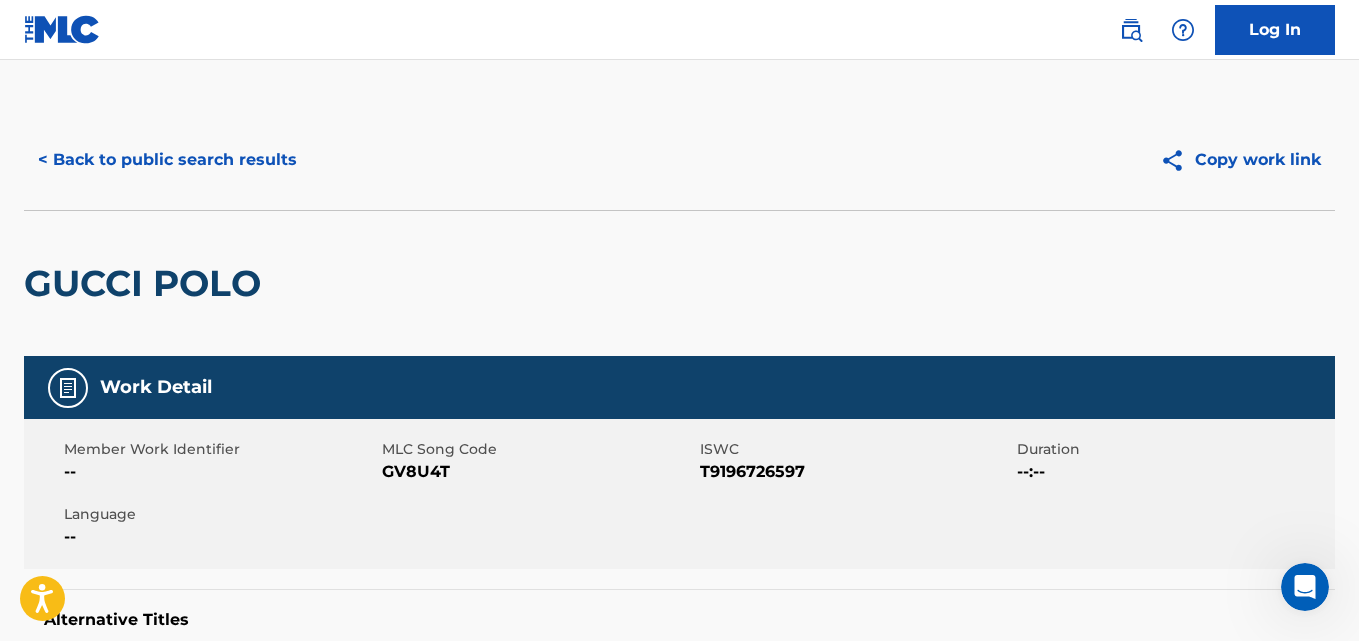 click on "< Back to public search results Copy work link" at bounding box center (679, 160) 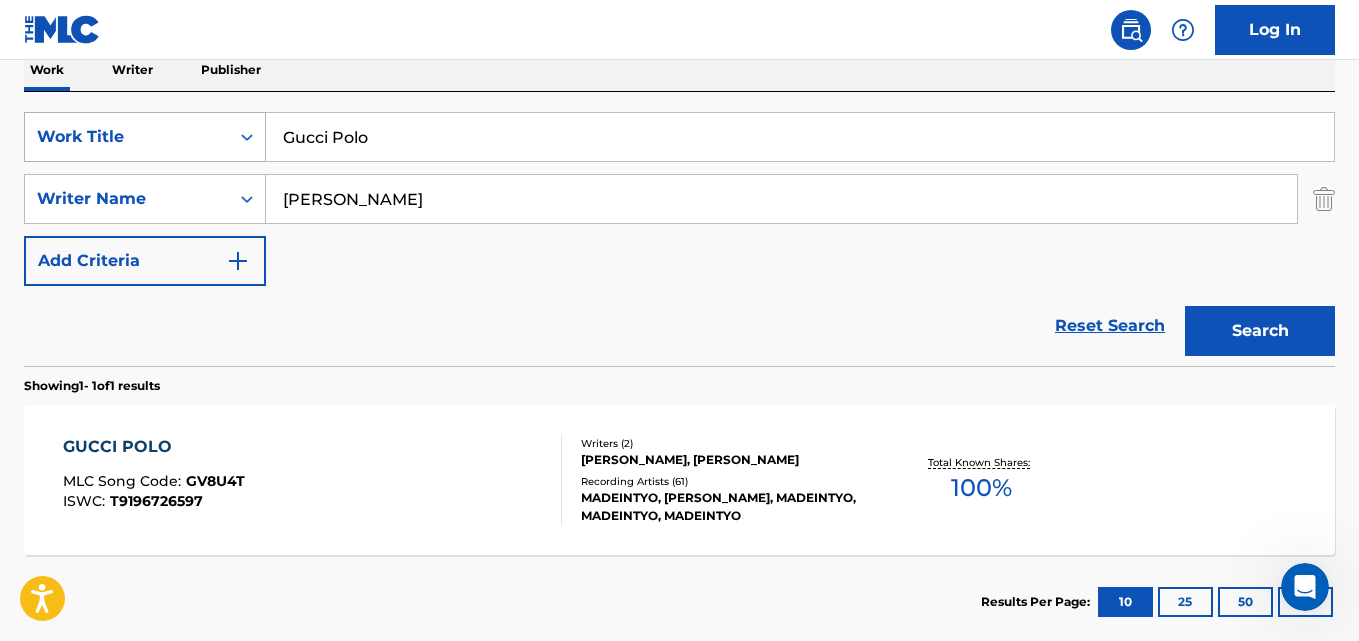 drag, startPoint x: 416, startPoint y: 158, endPoint x: 206, endPoint y: 158, distance: 210 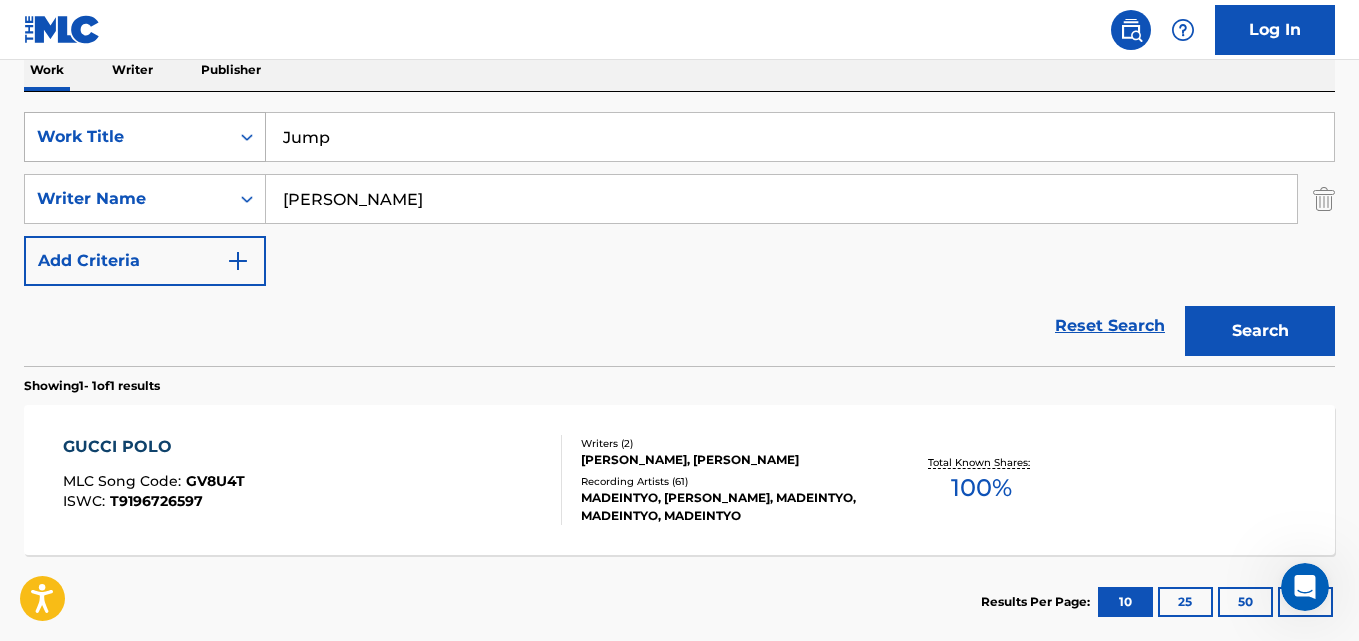 type on "Jump" 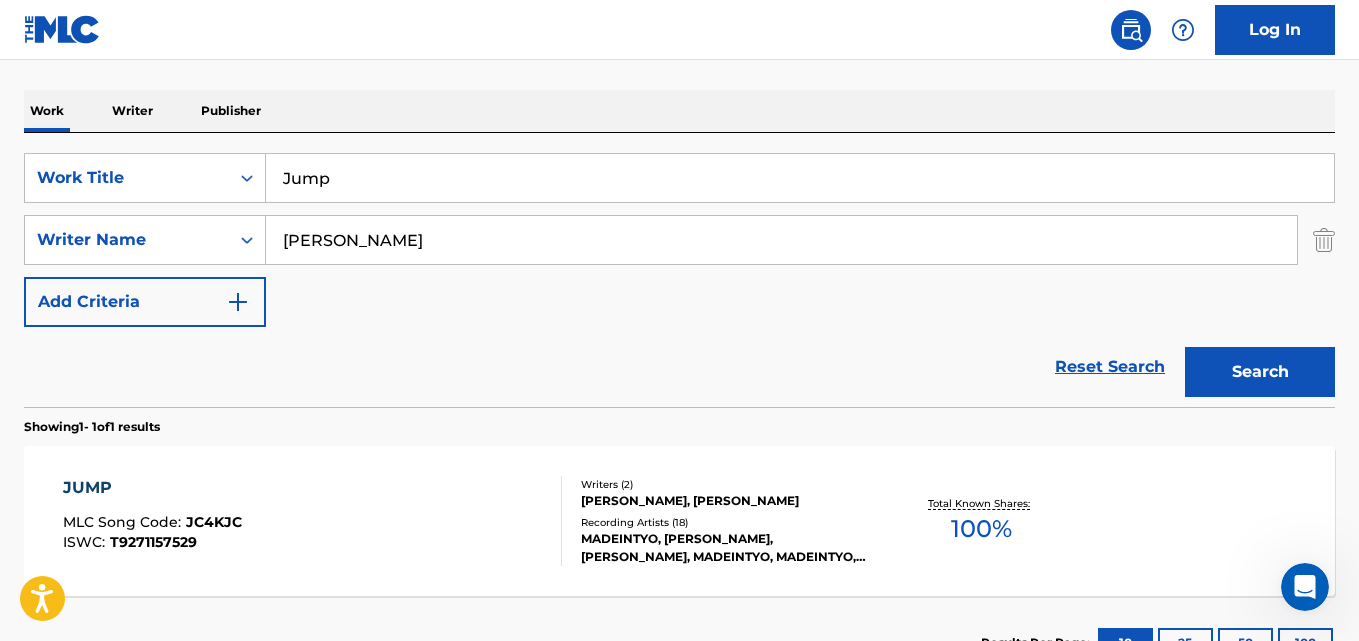 click on "Work Writer Publisher" at bounding box center (679, 111) 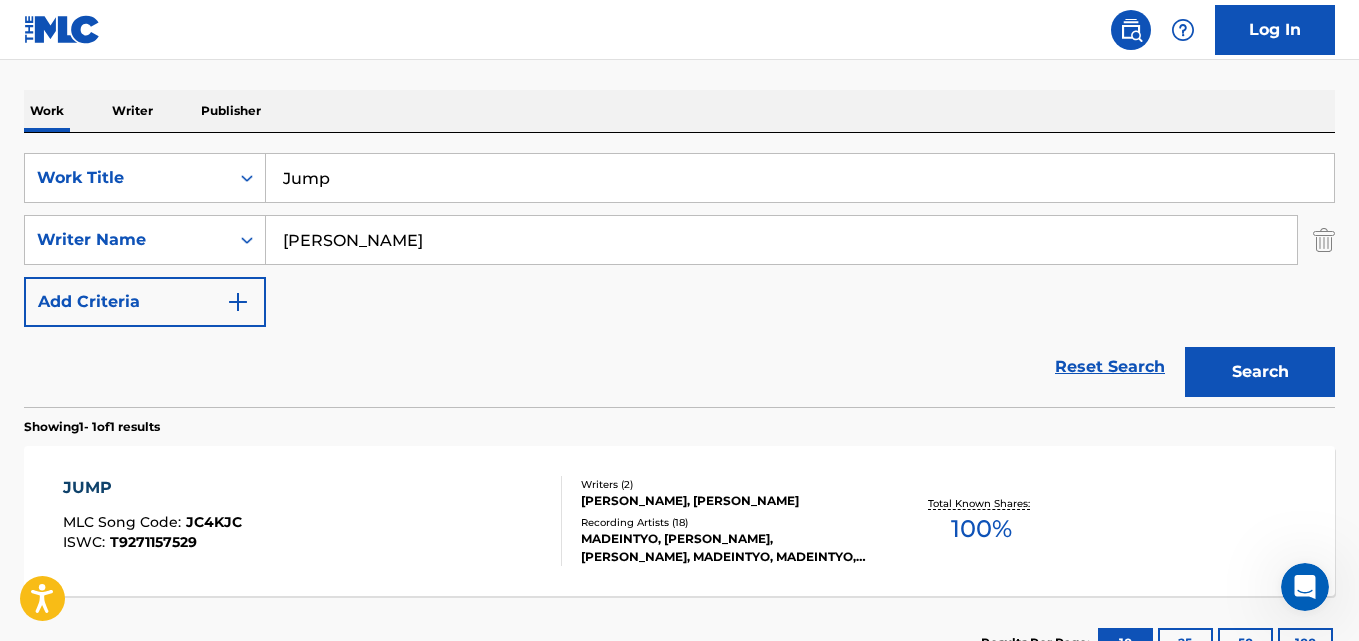 click on "JUMP" at bounding box center [152, 488] 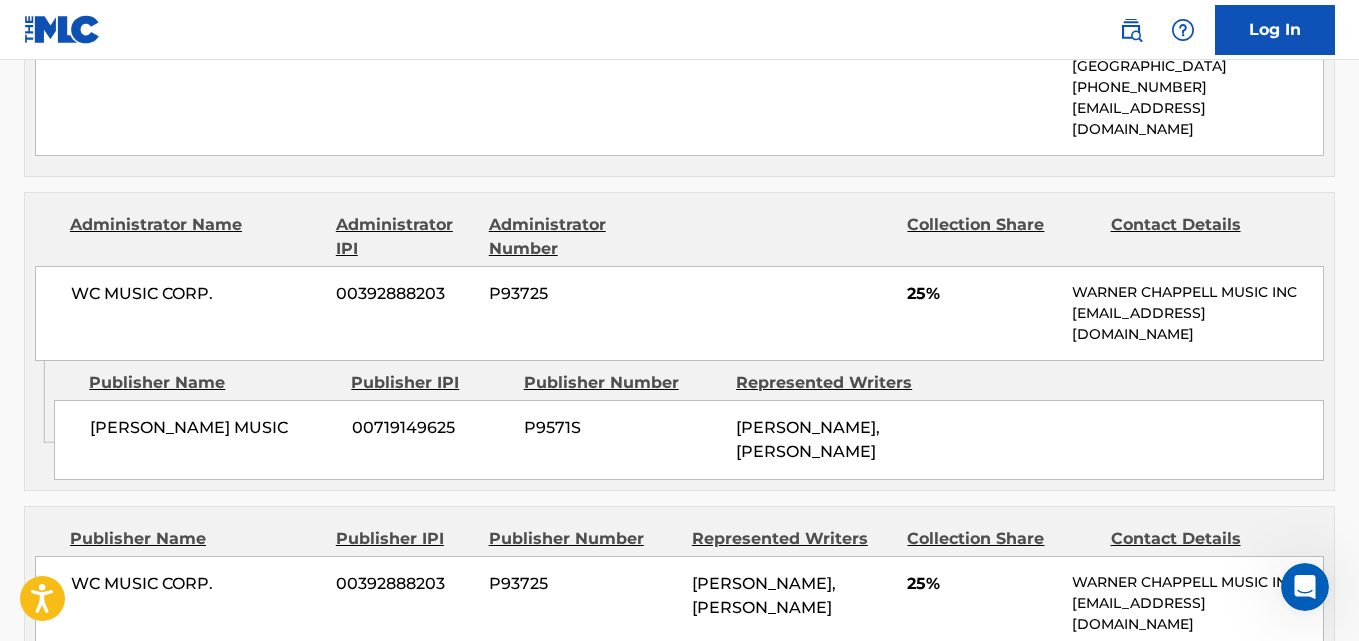 scroll, scrollTop: 1167, scrollLeft: 0, axis: vertical 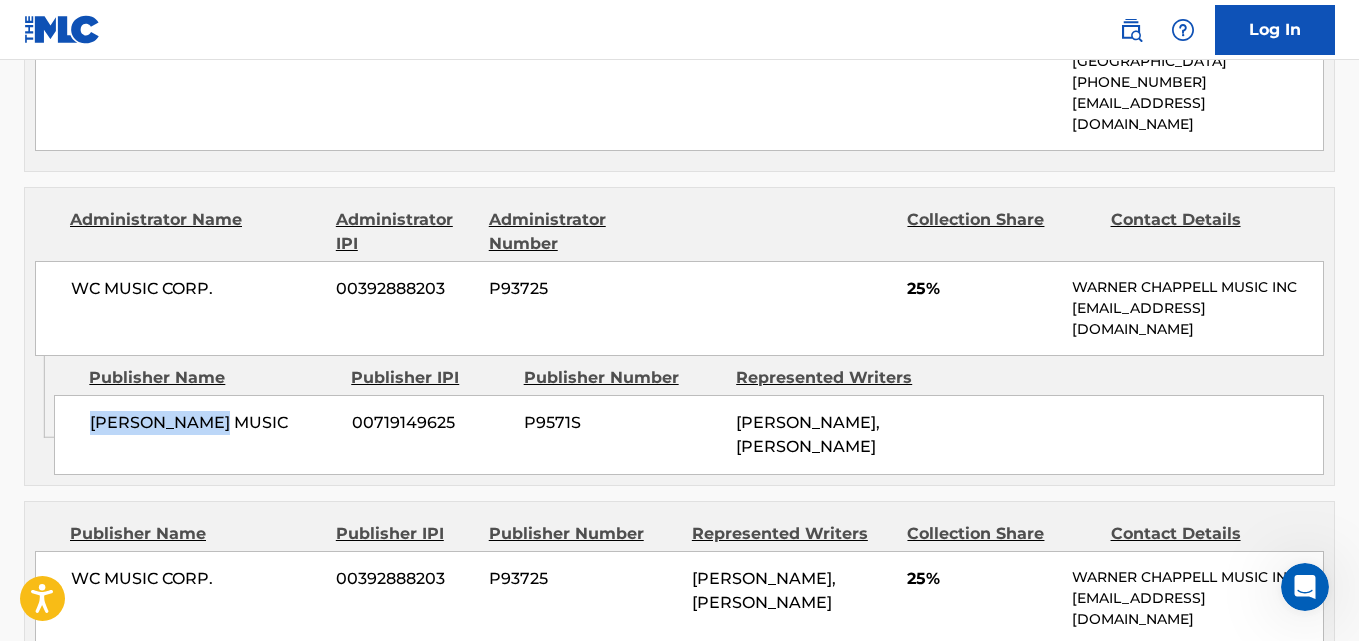 drag, startPoint x: 105, startPoint y: 375, endPoint x: 305, endPoint y: 375, distance: 200 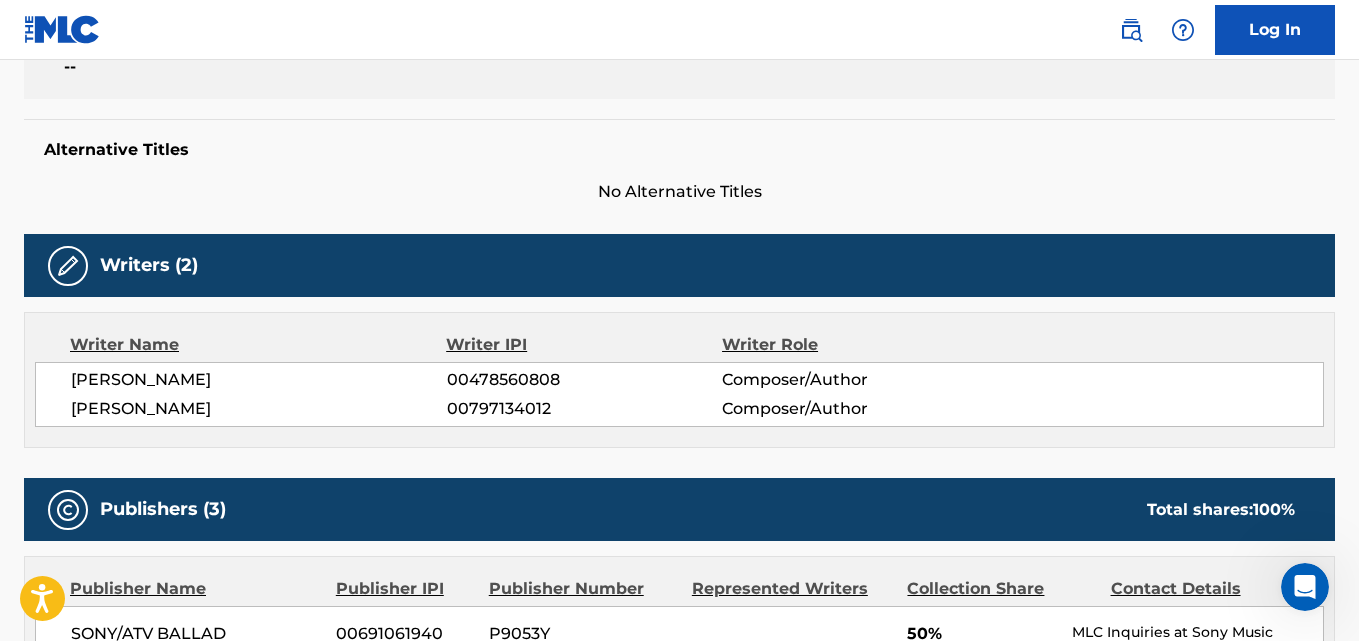 scroll, scrollTop: 0, scrollLeft: 0, axis: both 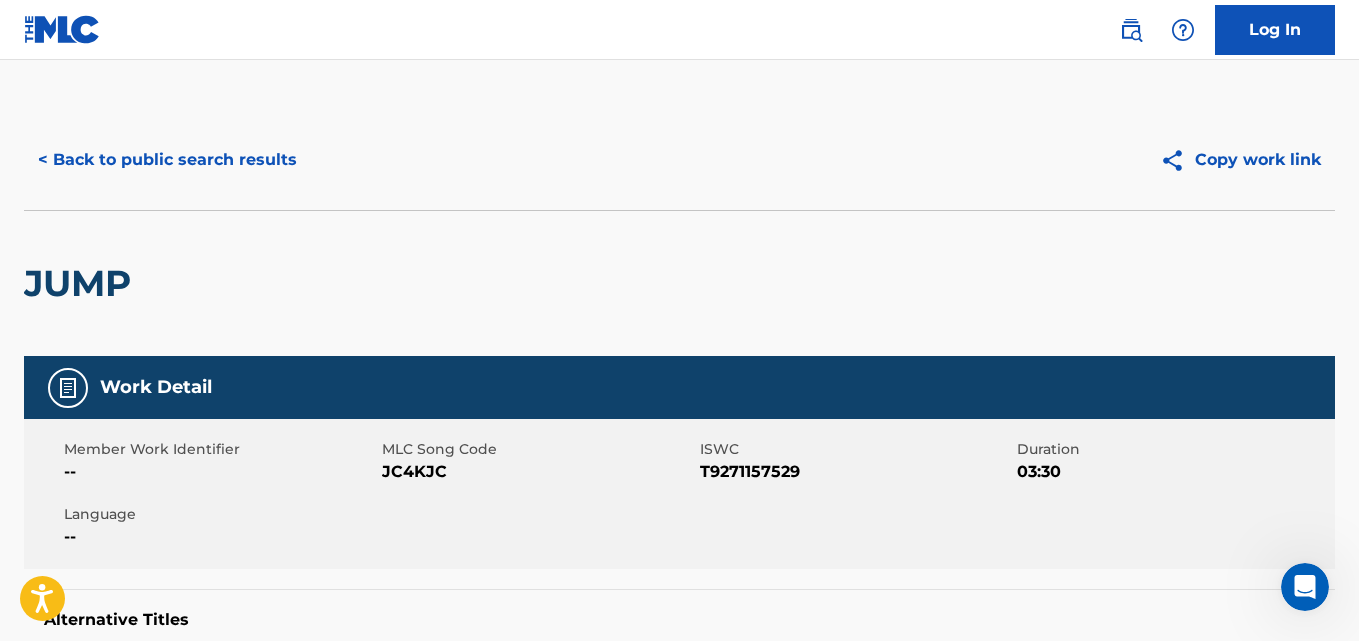 click on "< Back to public search results" at bounding box center (167, 160) 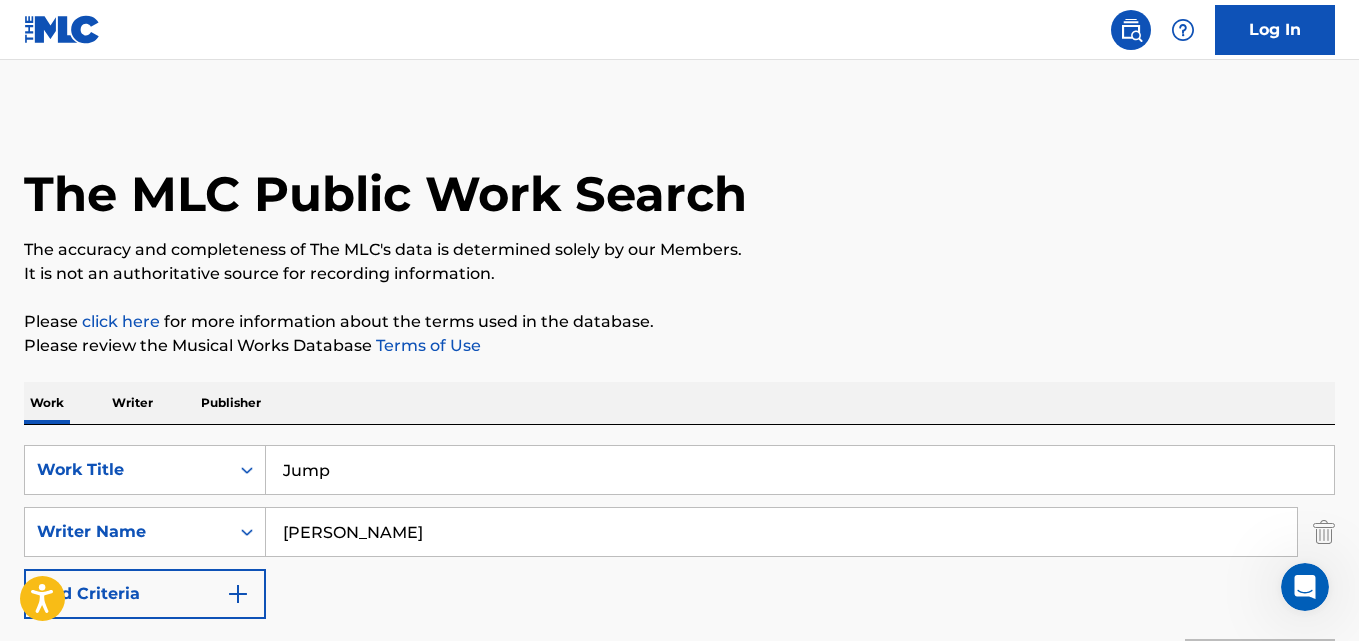 scroll, scrollTop: 292, scrollLeft: 0, axis: vertical 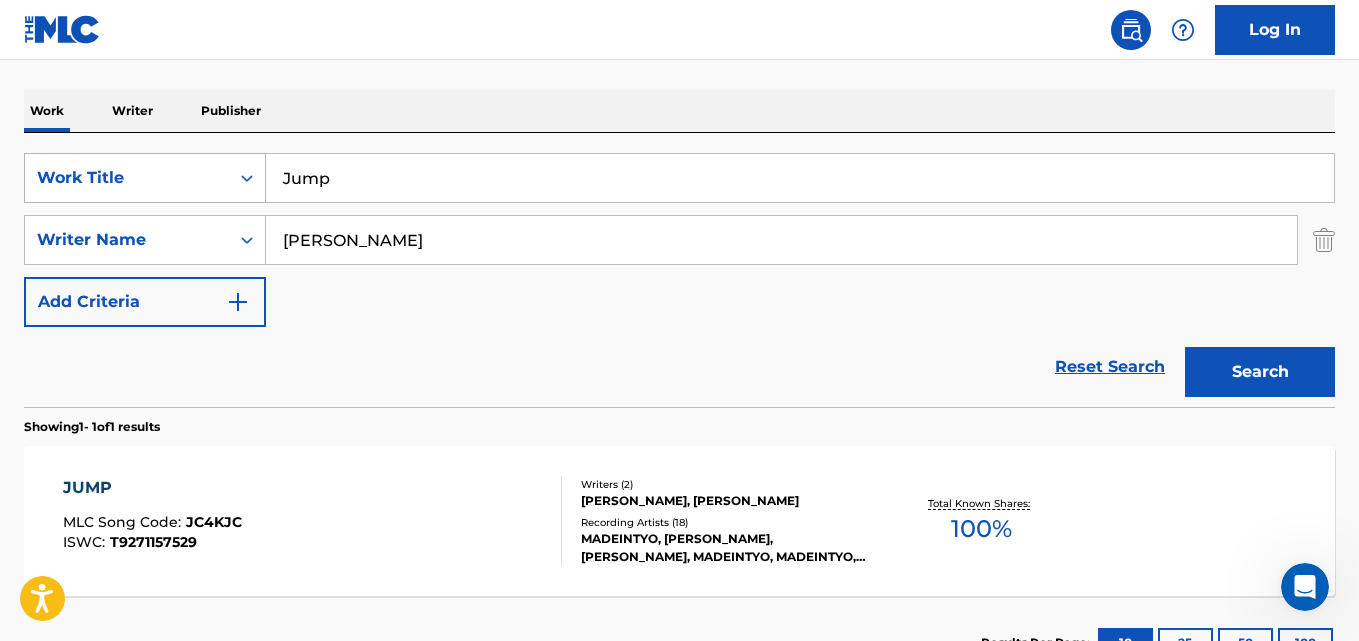 click on "SearchWithCriteria0c333128-b9a6-418f-8066-66deb272d940 Work Title Jump" at bounding box center (679, 178) 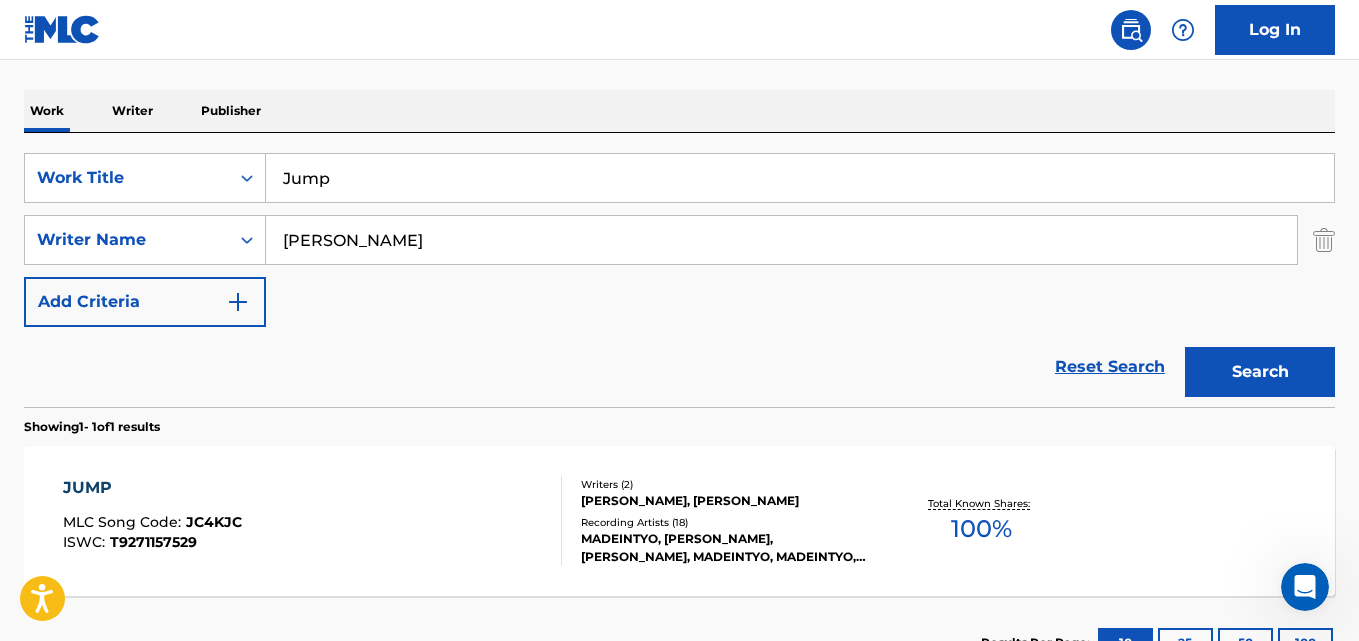 paste on "[PERSON_NAME]" 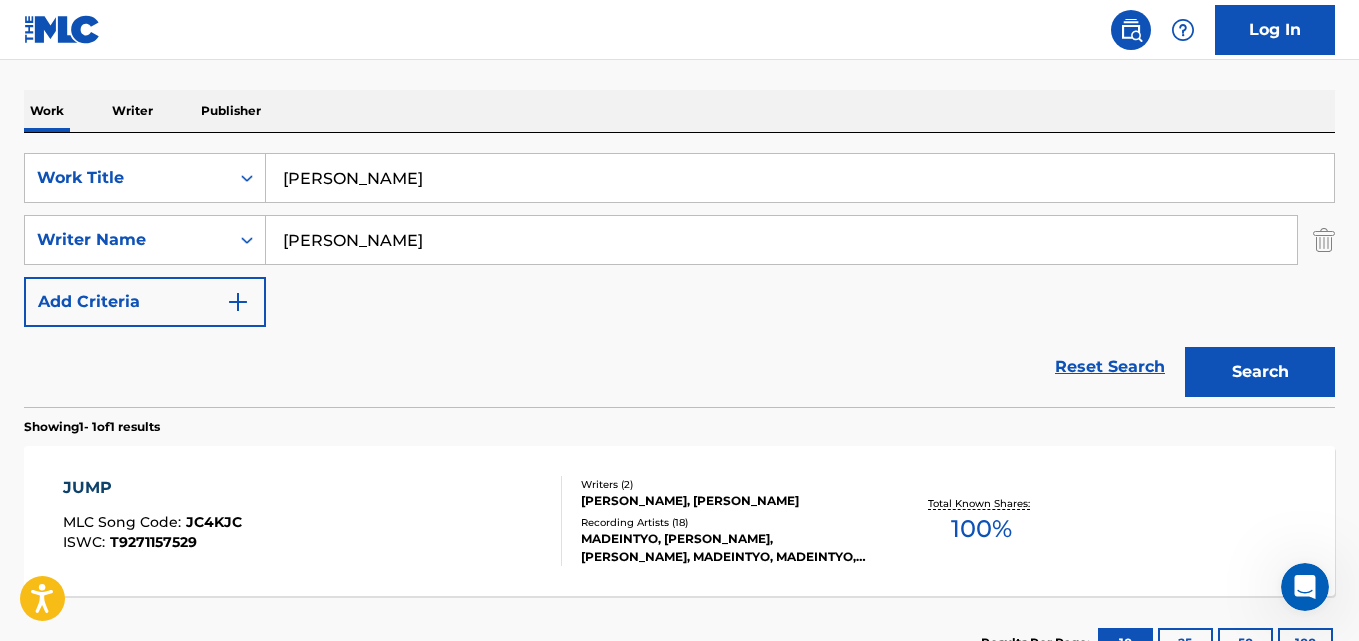 type on "[PERSON_NAME]" 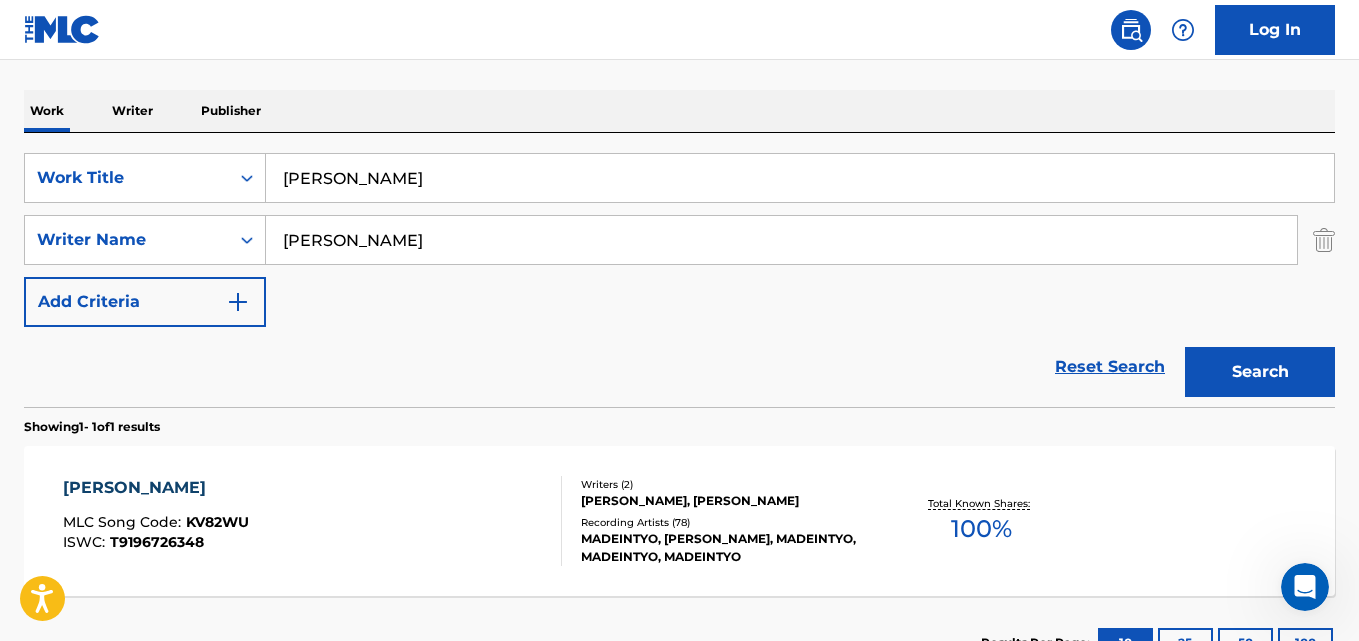 click on "[PERSON_NAME]" at bounding box center [156, 488] 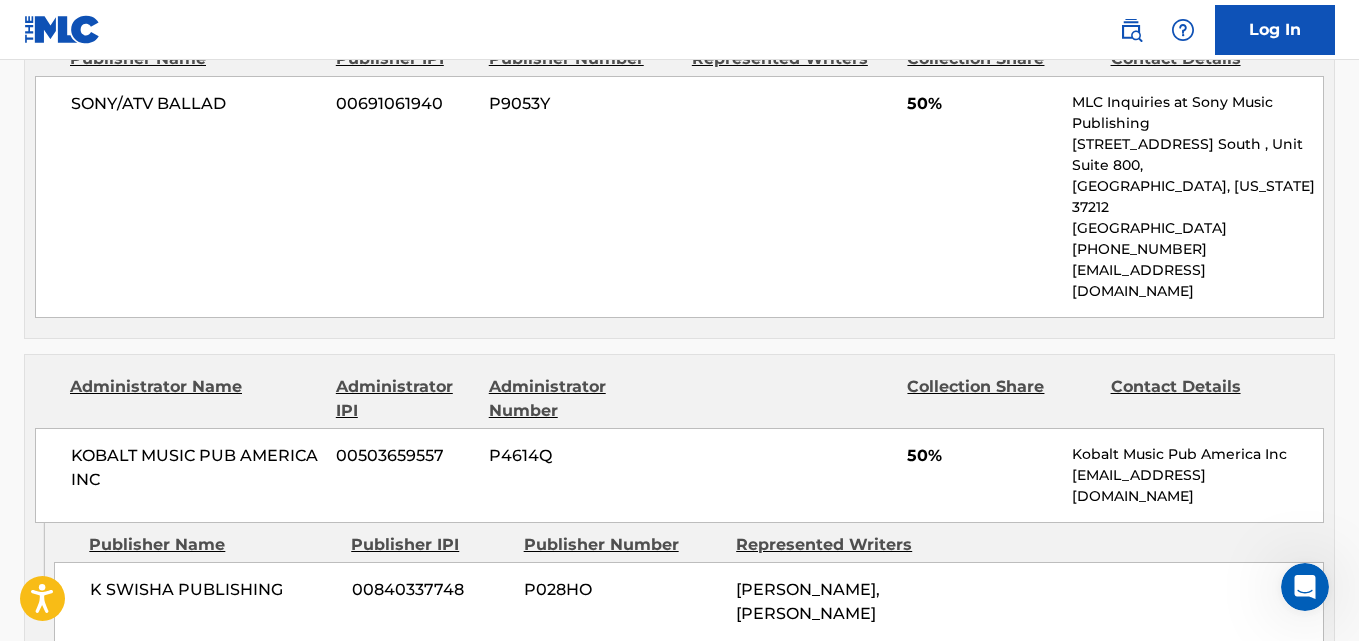 scroll, scrollTop: 667, scrollLeft: 0, axis: vertical 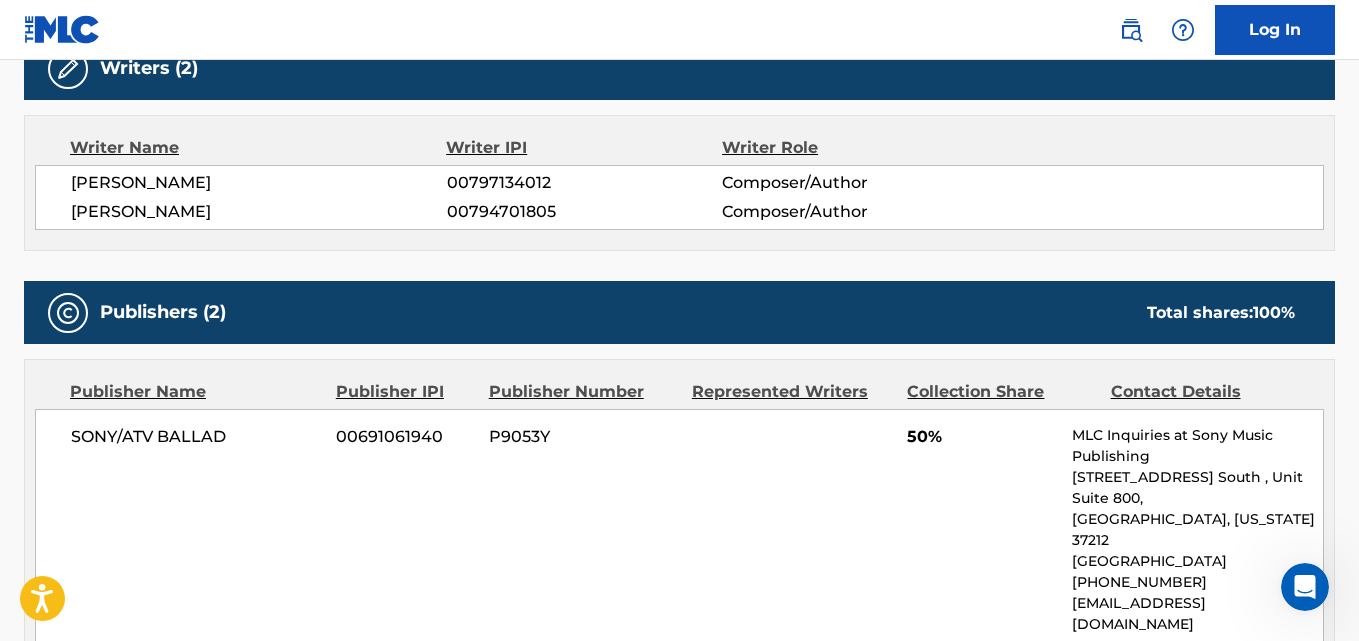 click on "[PERSON_NAME] 00797134012 Composer/Author [PERSON_NAME] 00794701805 Composer/Author" at bounding box center (679, 197) 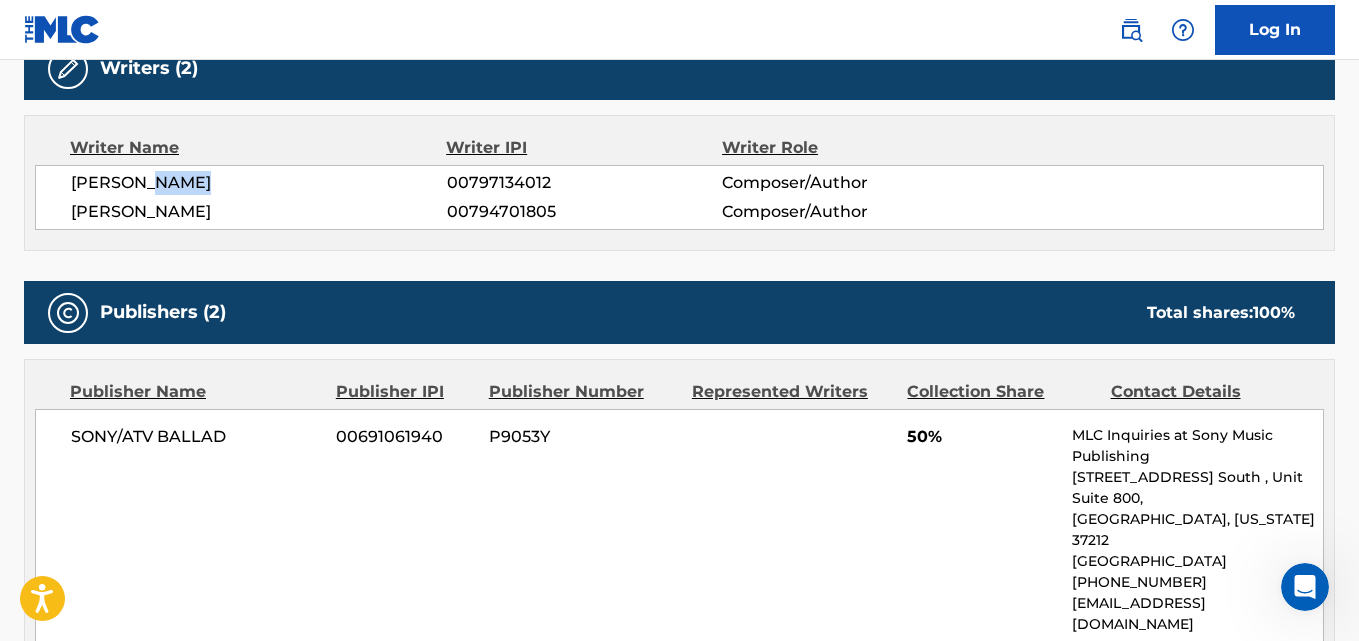 click on "[PERSON_NAME] 00797134012 Composer/Author [PERSON_NAME] 00794701805 Composer/Author" at bounding box center [679, 197] 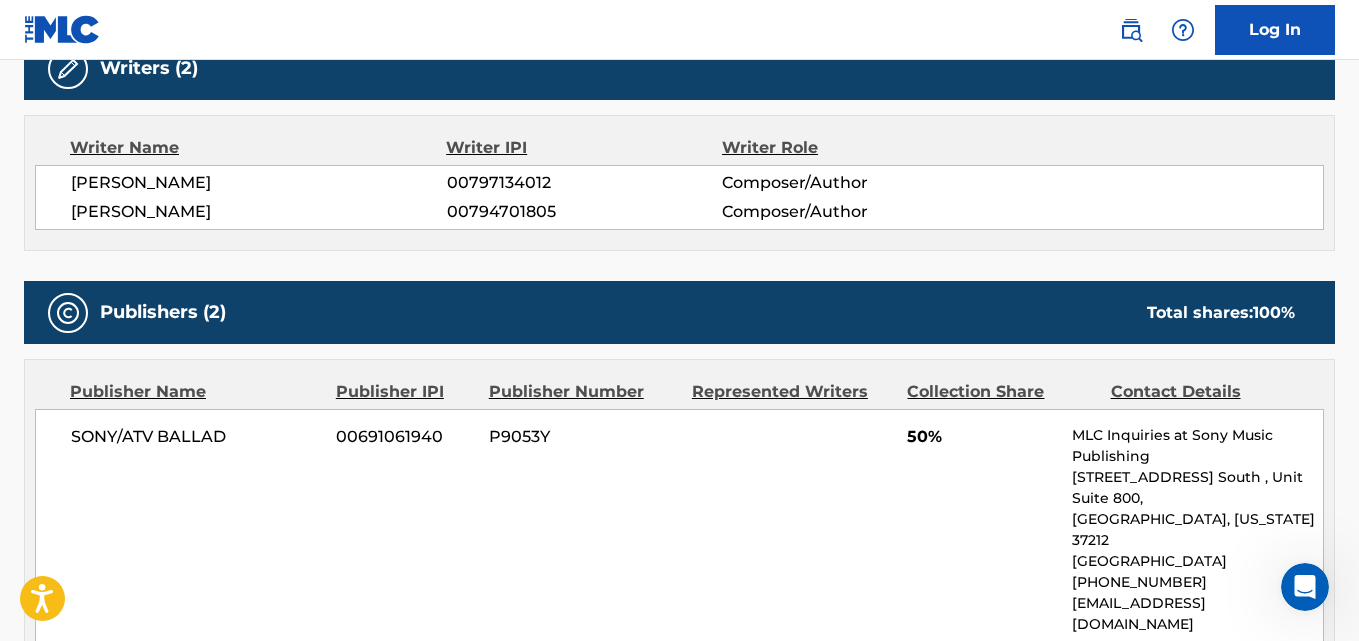 click on "[PERSON_NAME]" at bounding box center [259, 212] 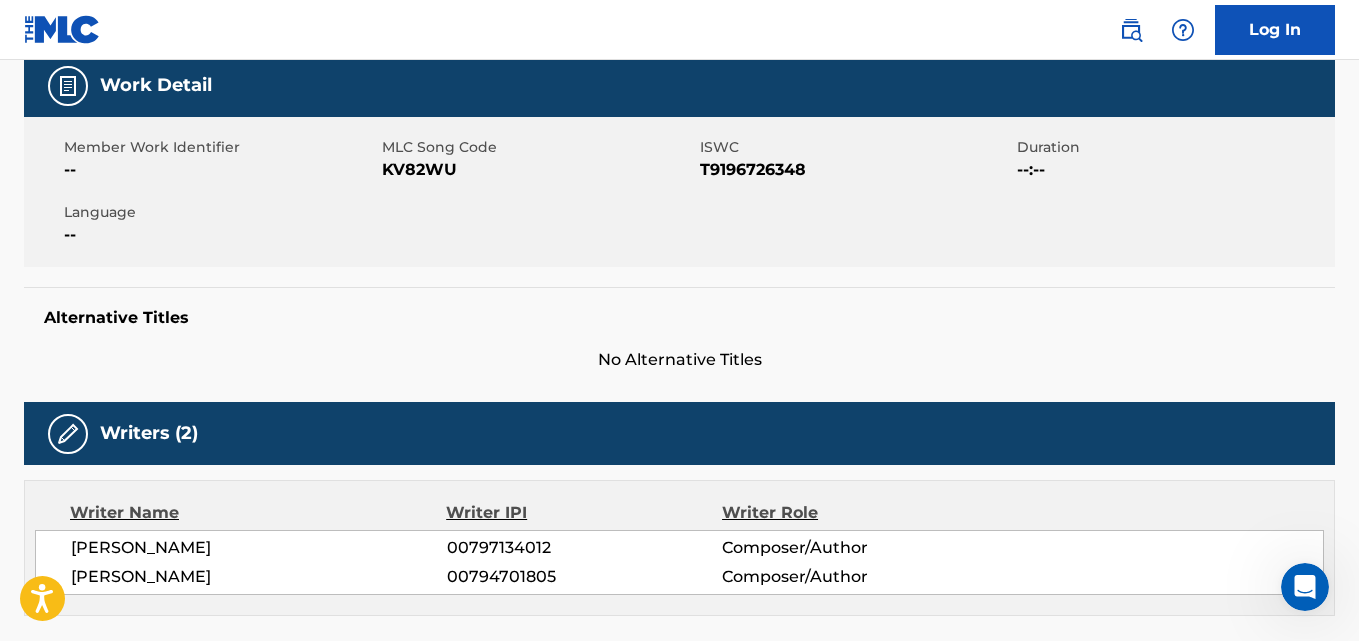 scroll, scrollTop: 0, scrollLeft: 0, axis: both 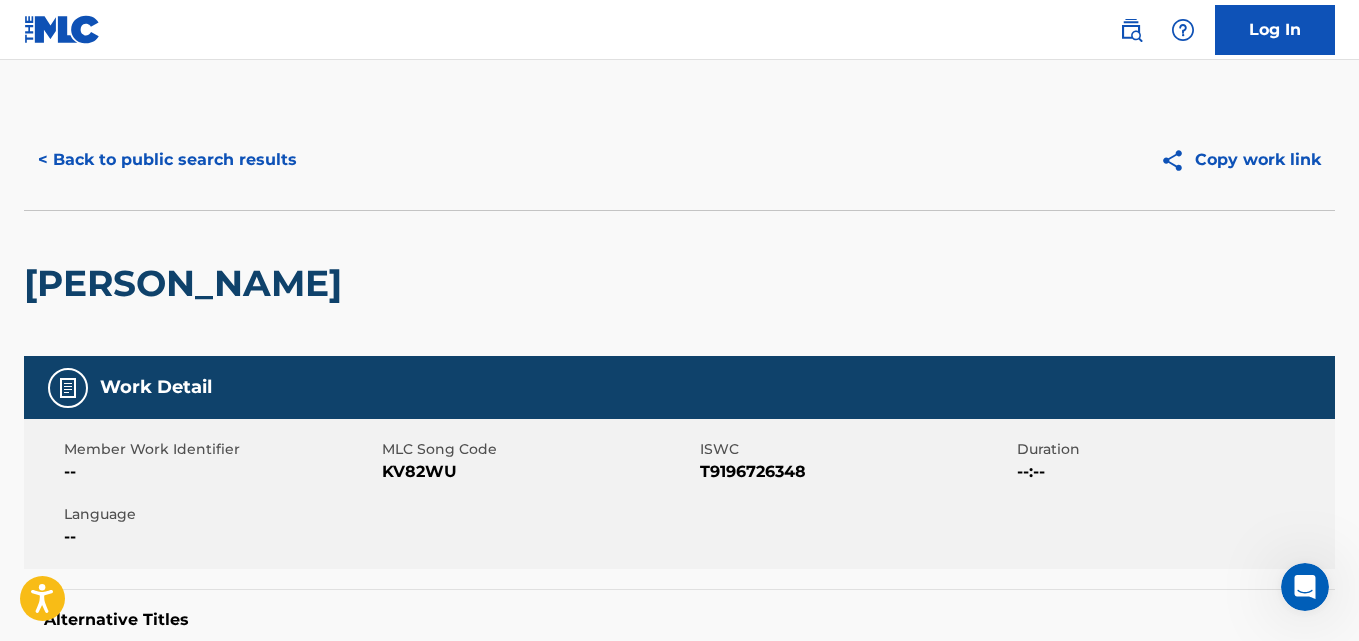 click on "< Back to public search results" at bounding box center [167, 160] 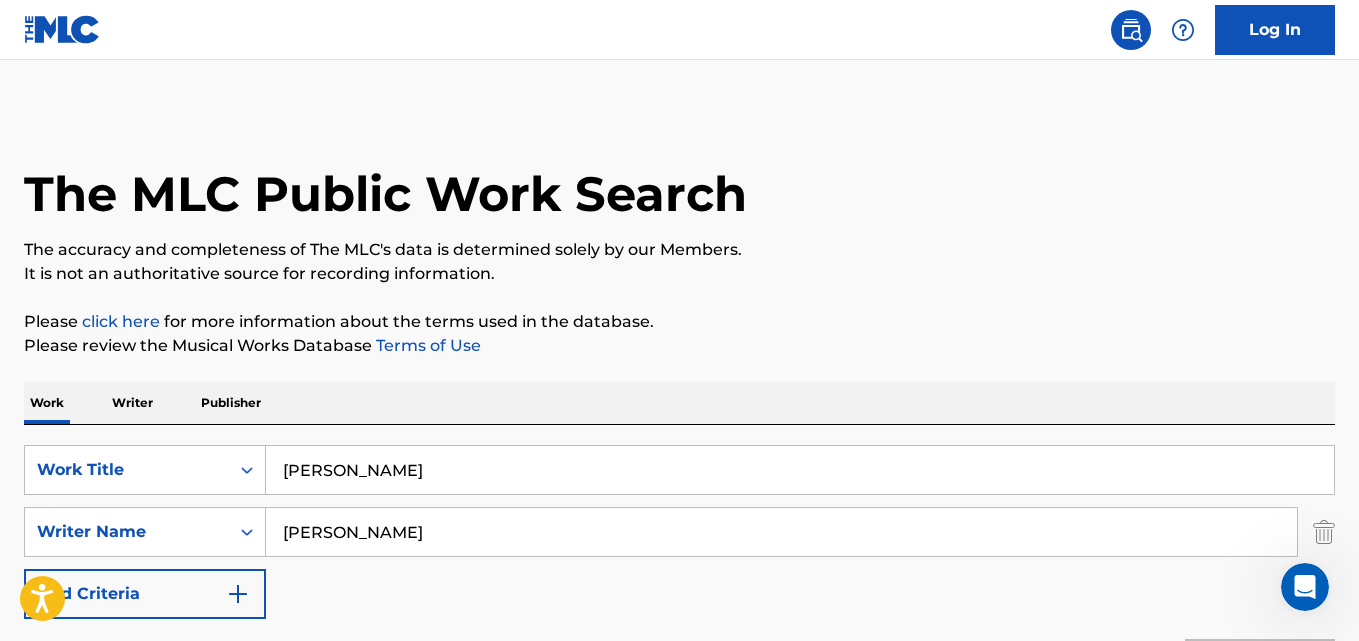 scroll, scrollTop: 292, scrollLeft: 0, axis: vertical 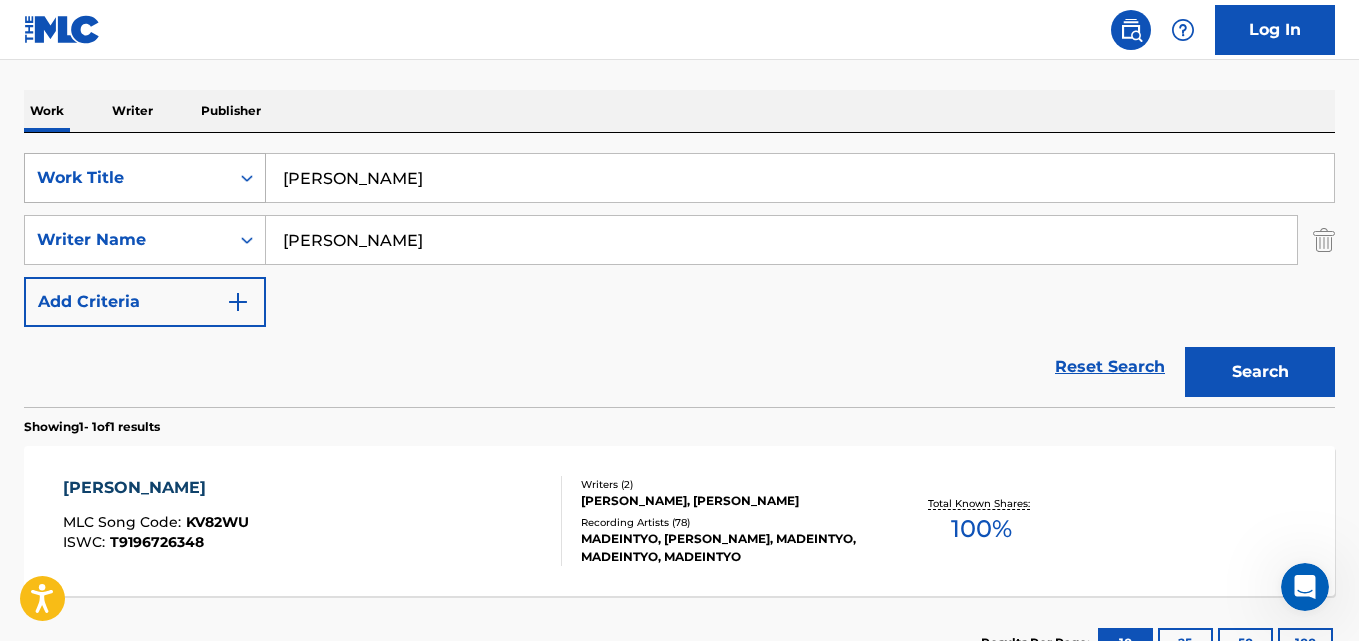 drag, startPoint x: 490, startPoint y: 180, endPoint x: 117, endPoint y: 180, distance: 373 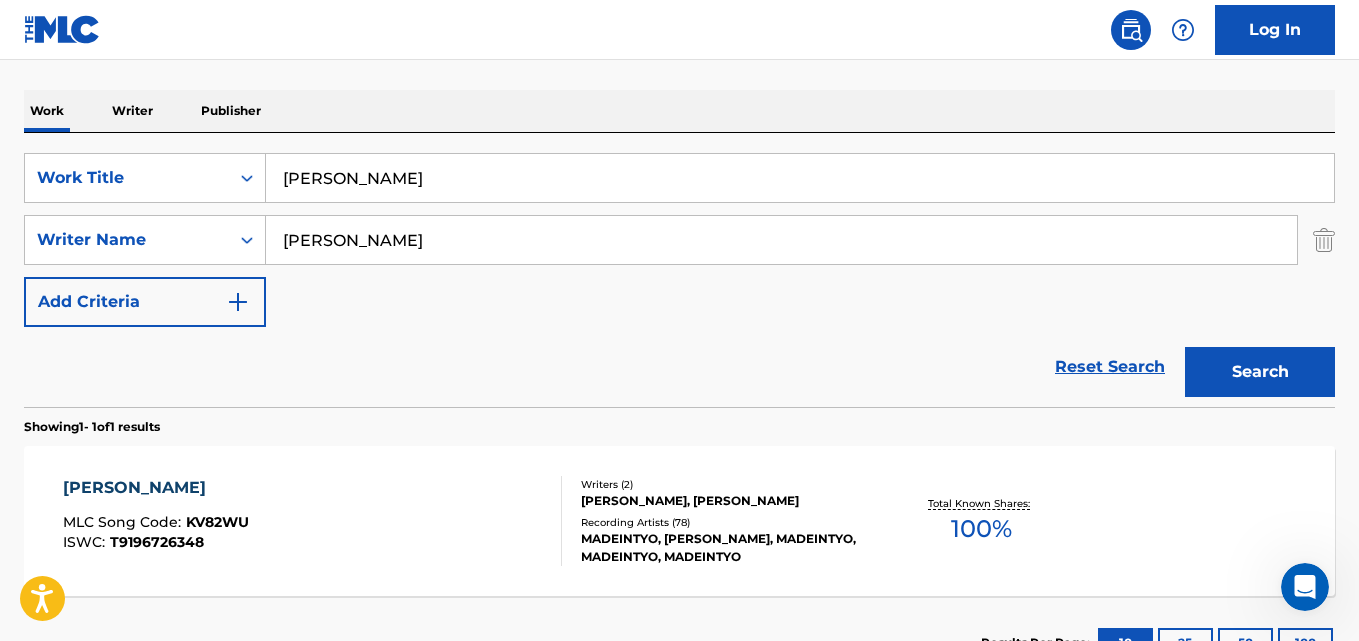 paste on "[PERSON_NAME]" 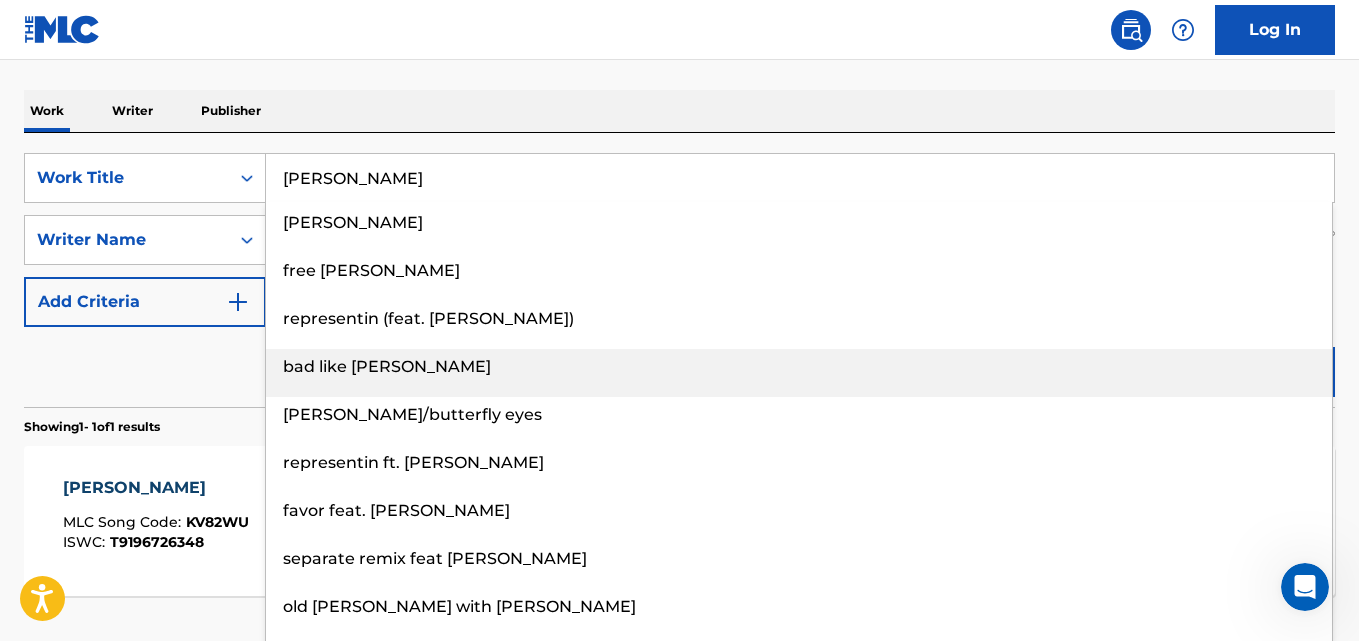 click on "bad like [PERSON_NAME]" at bounding box center (799, 367) 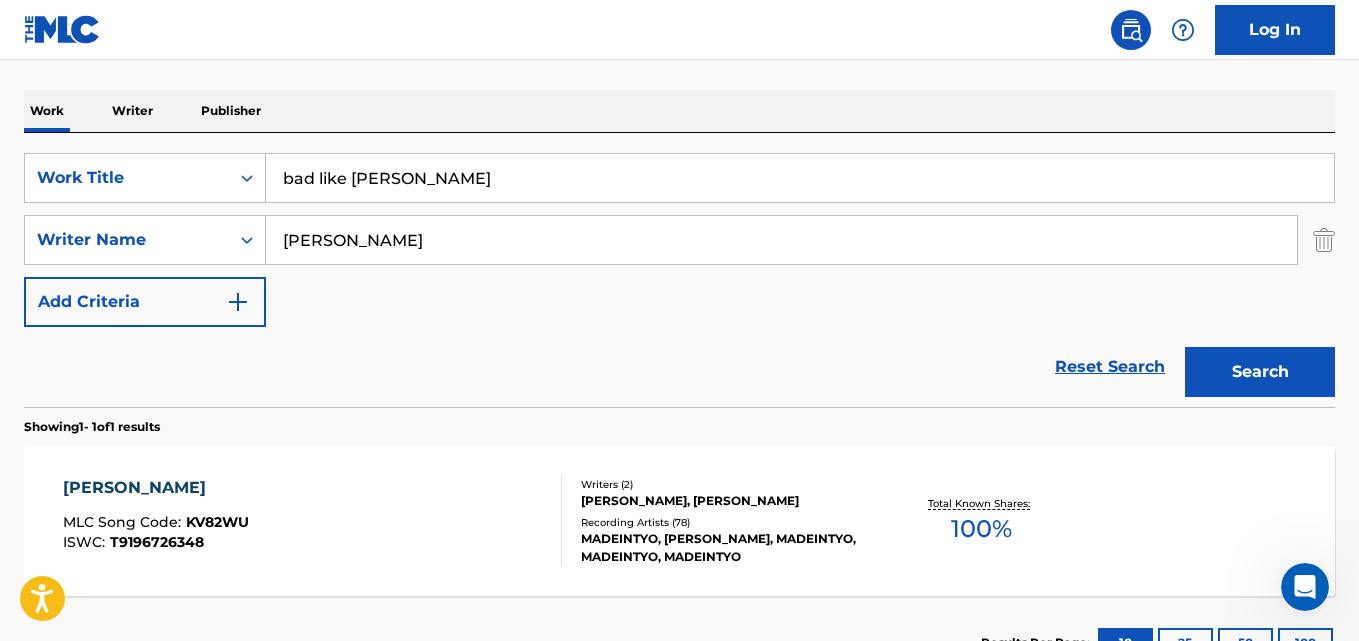 click on "Work Writer Publisher" at bounding box center [679, 111] 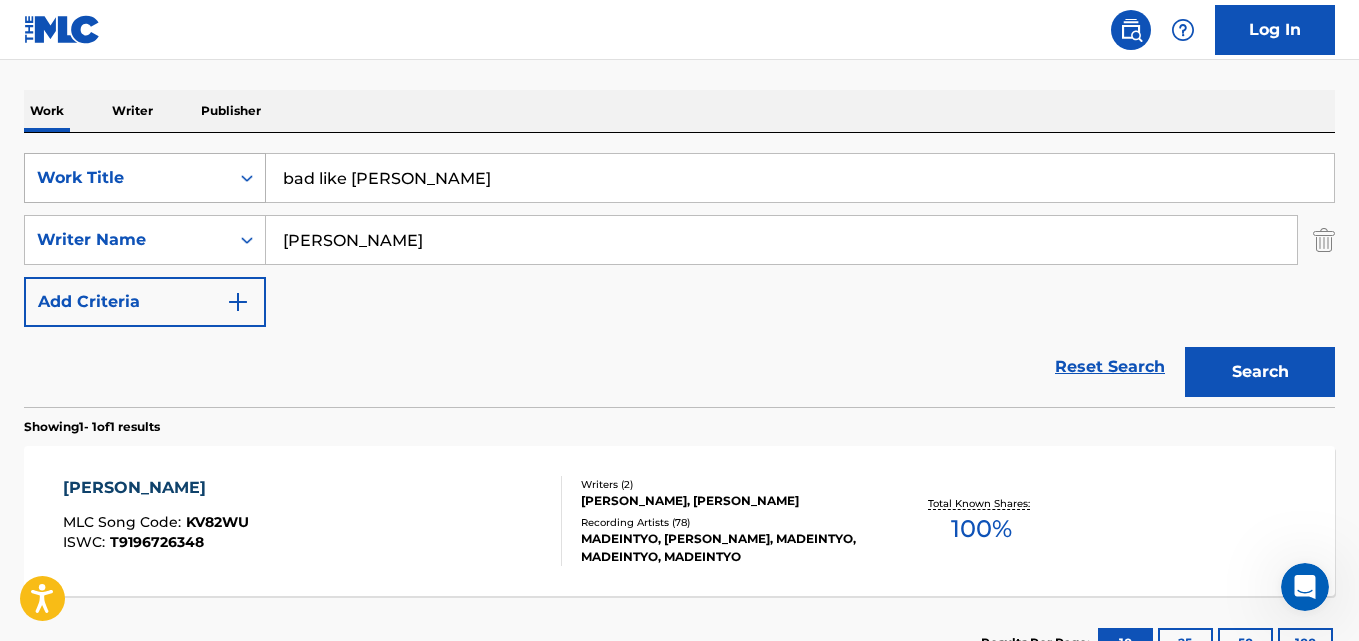 paste on "[PERSON_NAME]" 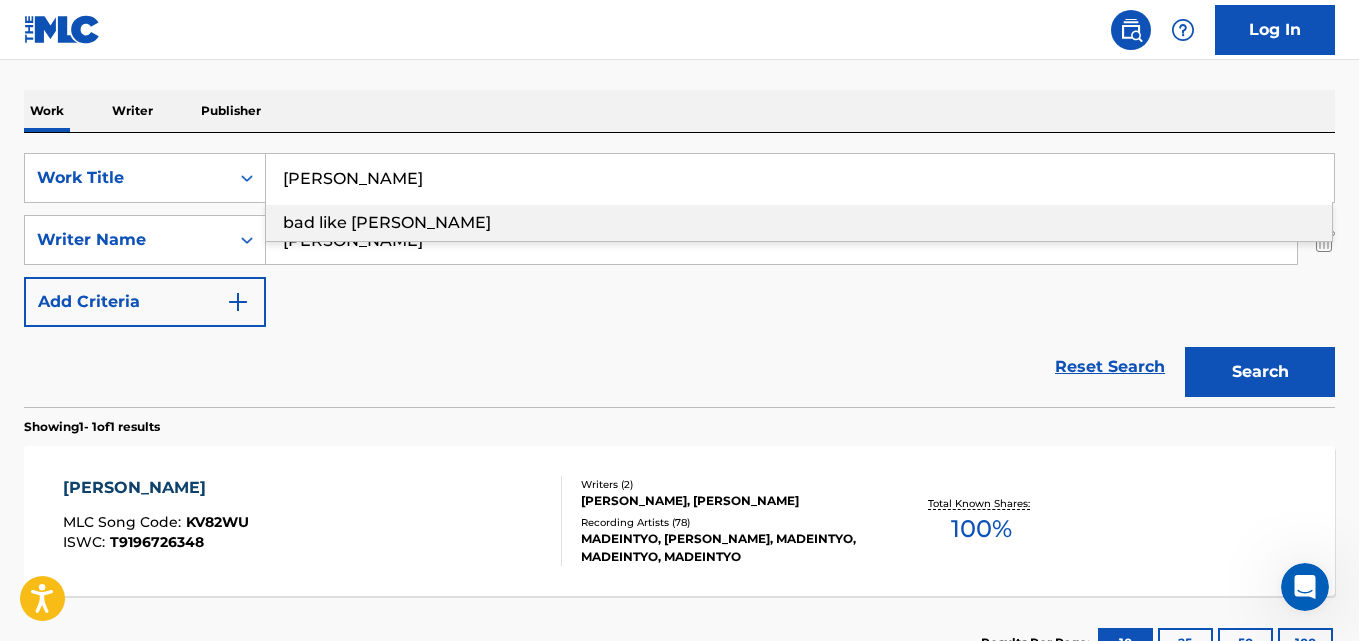 type on "[PERSON_NAME]" 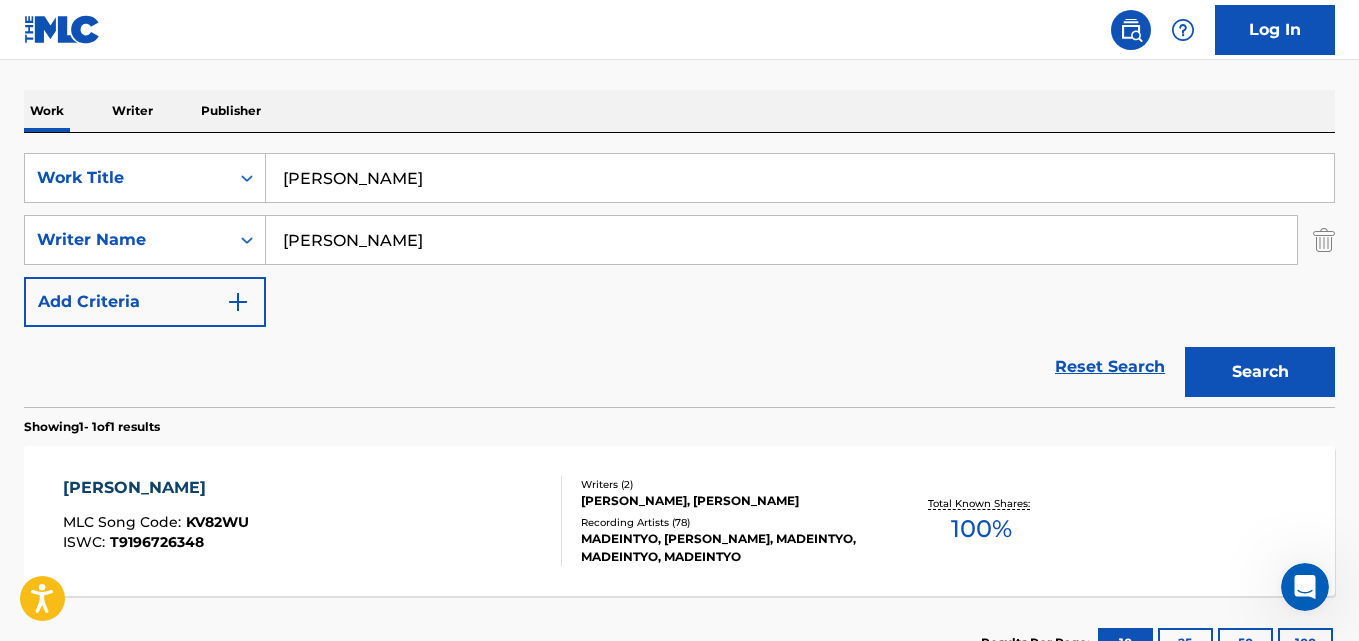 click on "Reset Search Search" at bounding box center (679, 367) 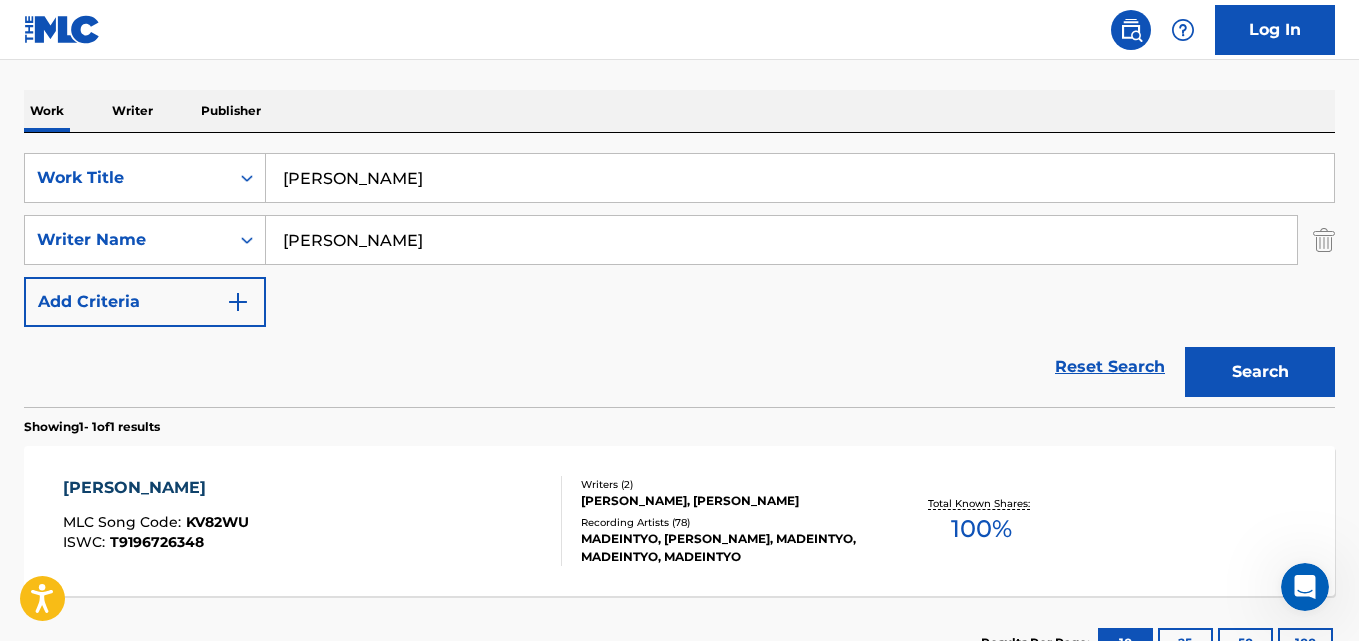click on "Search" at bounding box center (1260, 372) 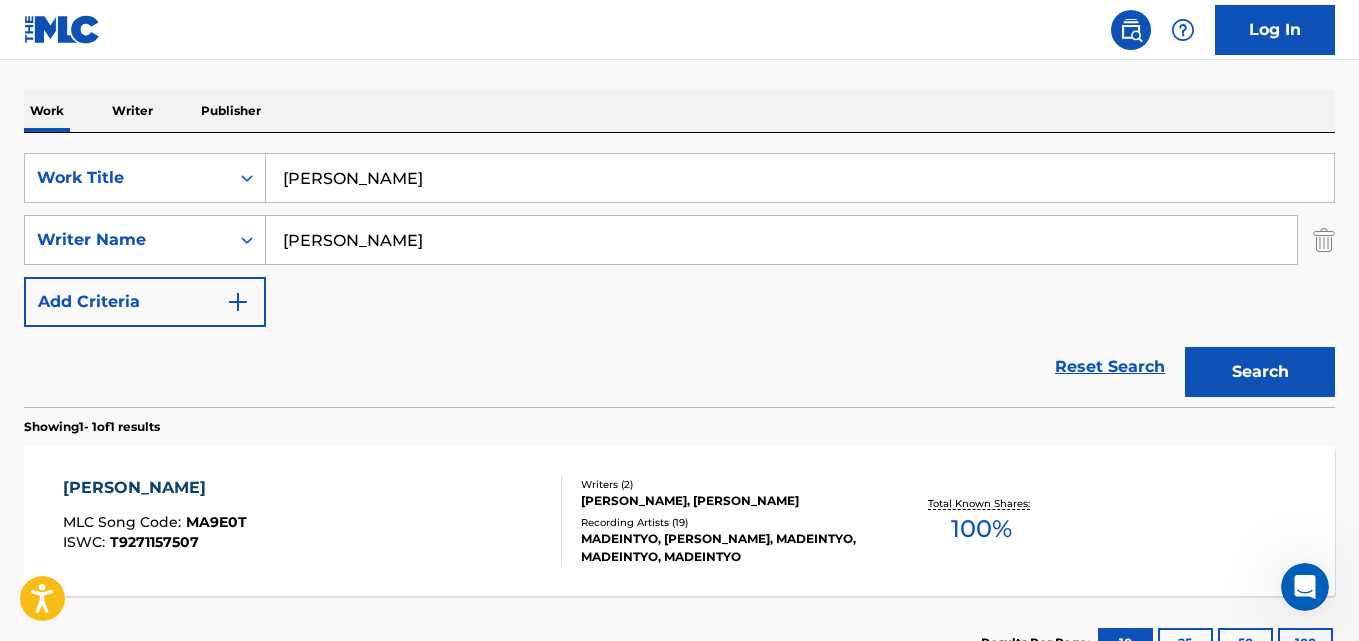 scroll, scrollTop: 447, scrollLeft: 0, axis: vertical 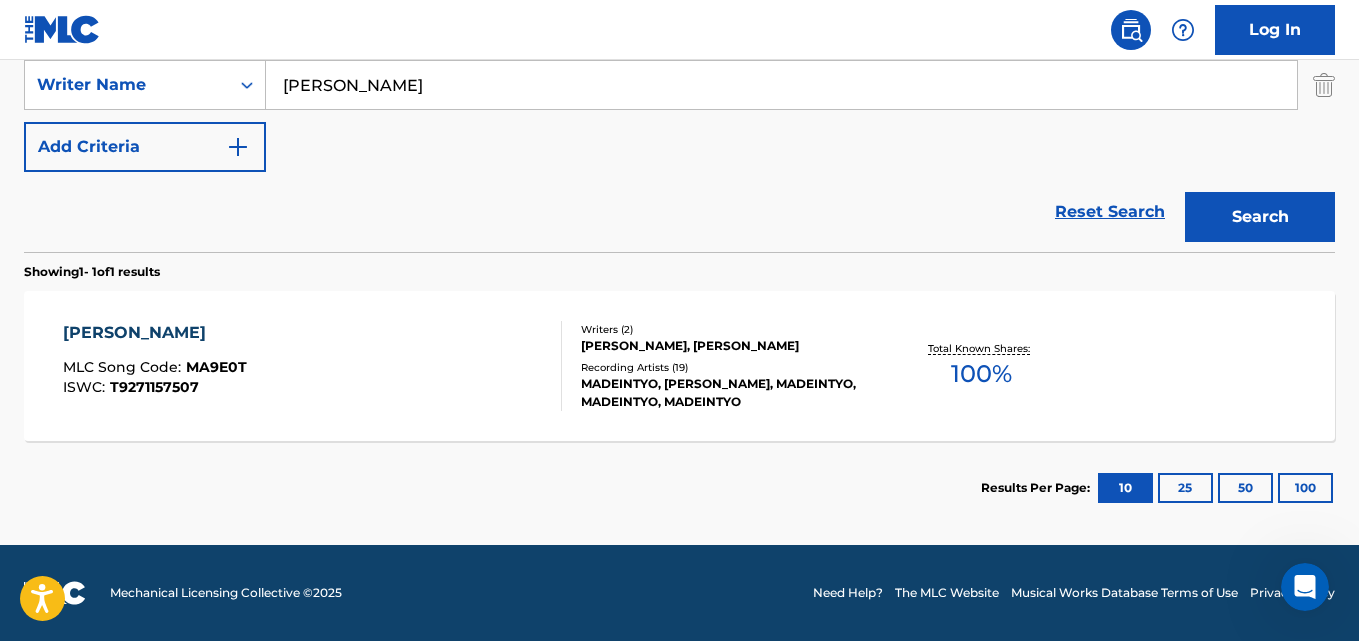 click on "[PERSON_NAME]" at bounding box center [155, 333] 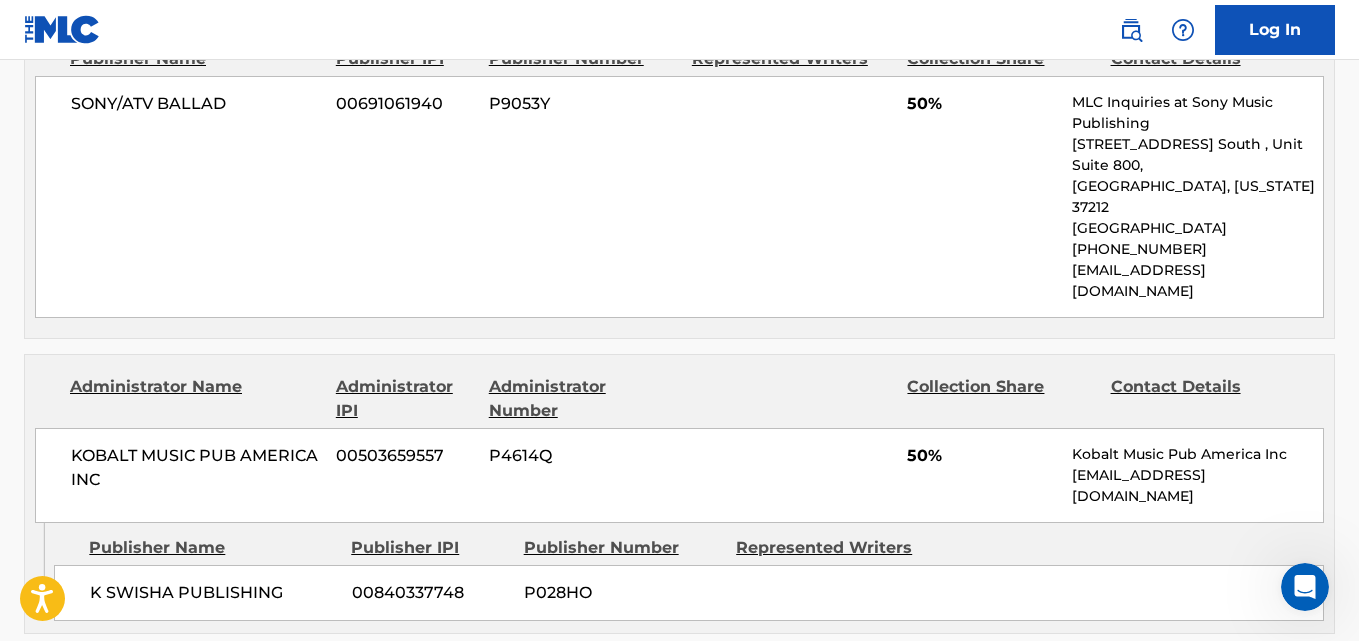 scroll, scrollTop: 0, scrollLeft: 0, axis: both 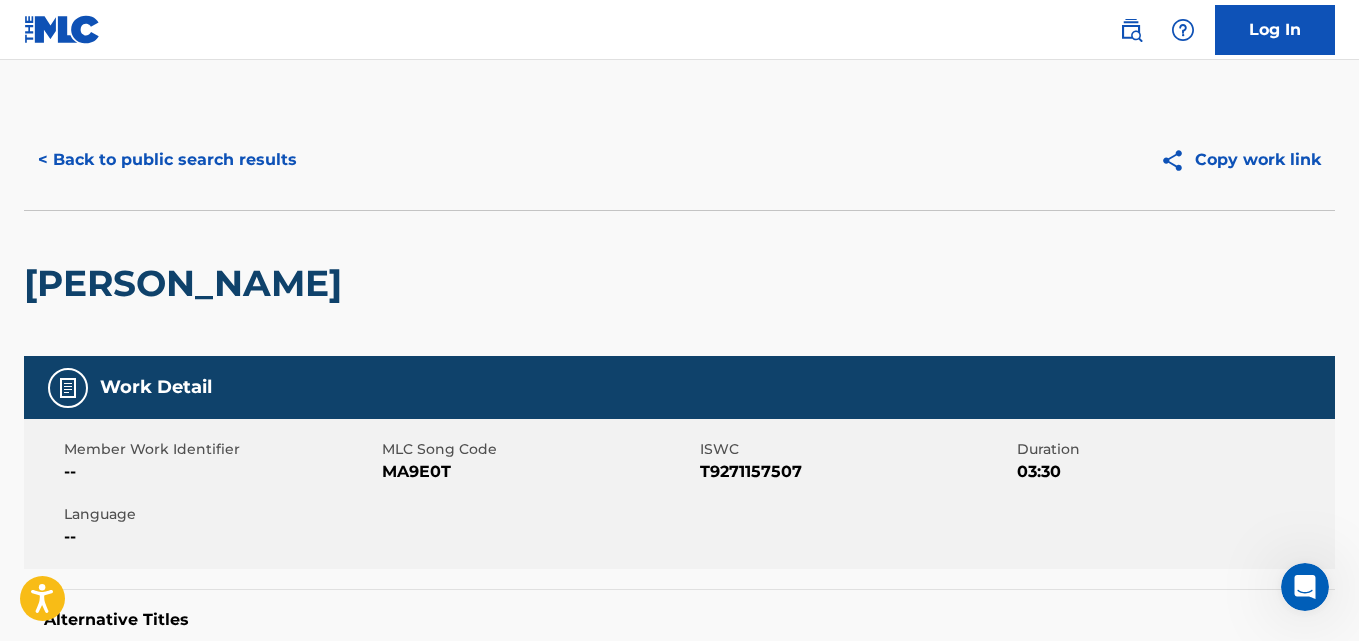 click on "< Back to public search results" at bounding box center (167, 160) 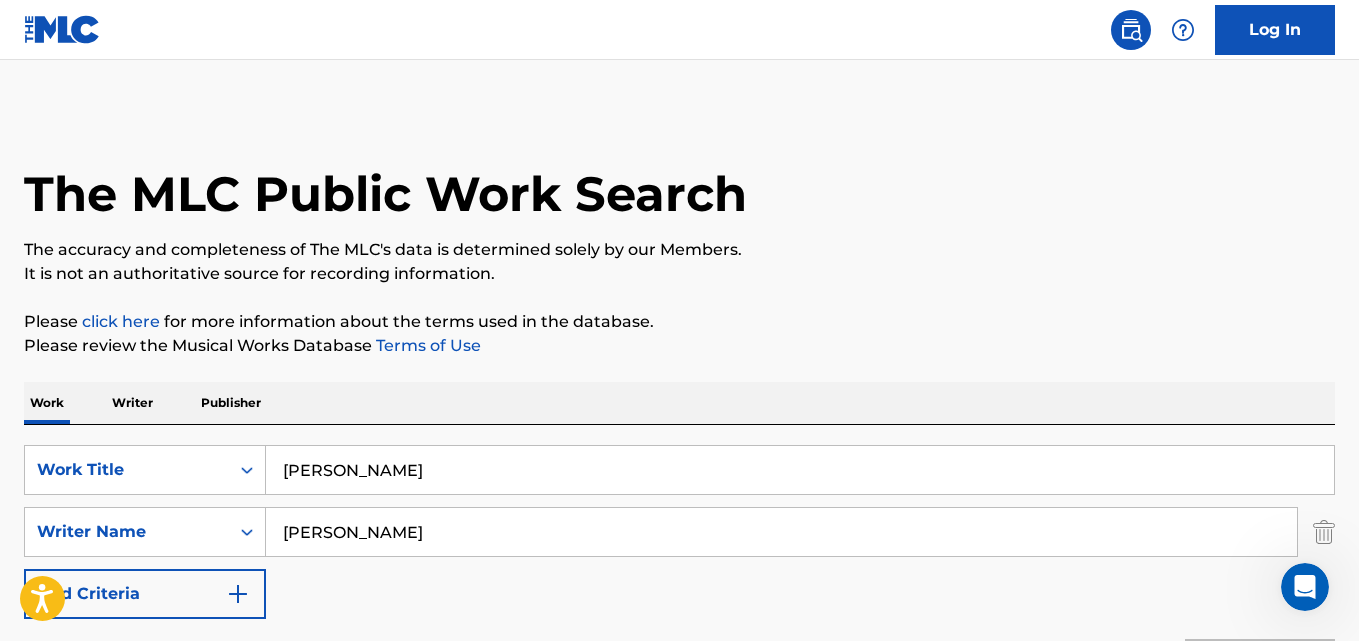 scroll, scrollTop: 333, scrollLeft: 0, axis: vertical 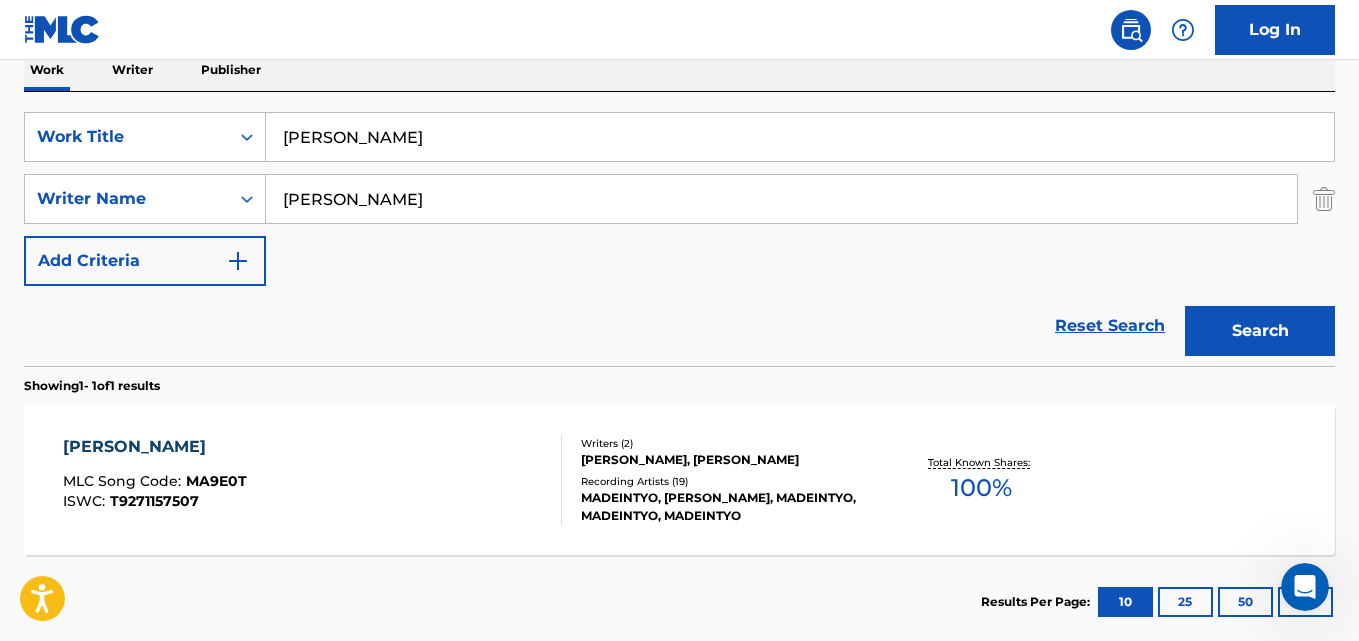 drag, startPoint x: 473, startPoint y: 140, endPoint x: 279, endPoint y: 133, distance: 194.12625 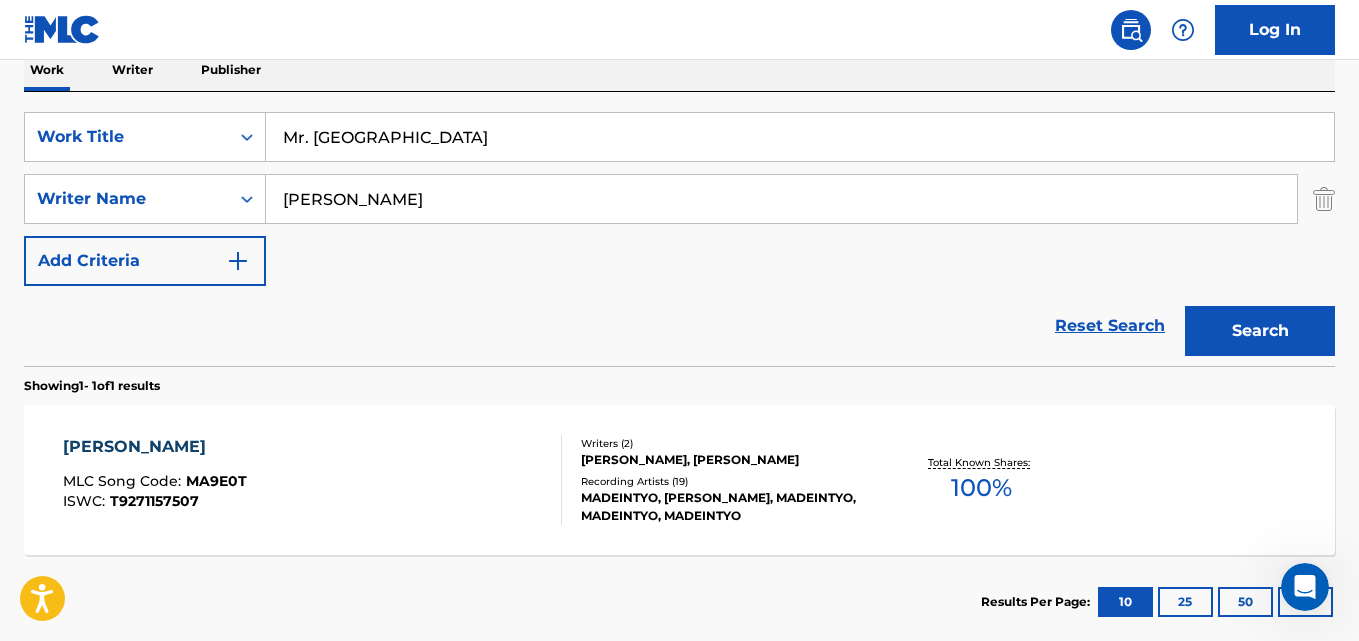 type on "Mr. [GEOGRAPHIC_DATA]" 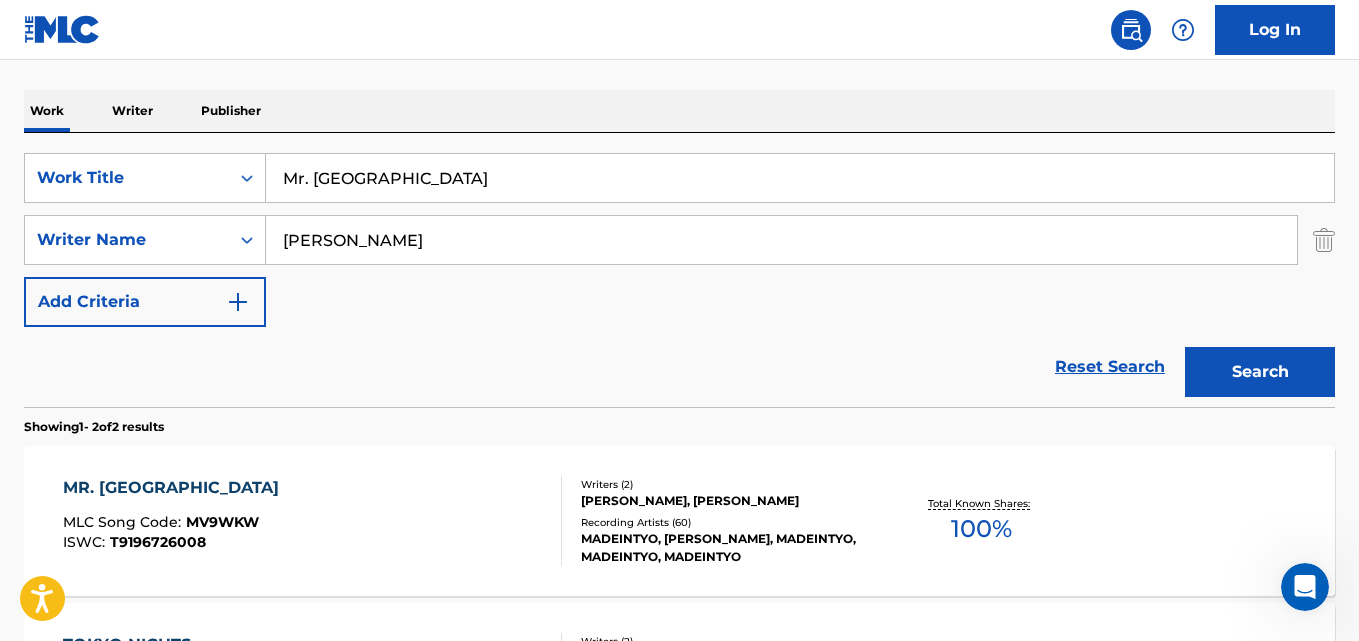 scroll, scrollTop: 333, scrollLeft: 0, axis: vertical 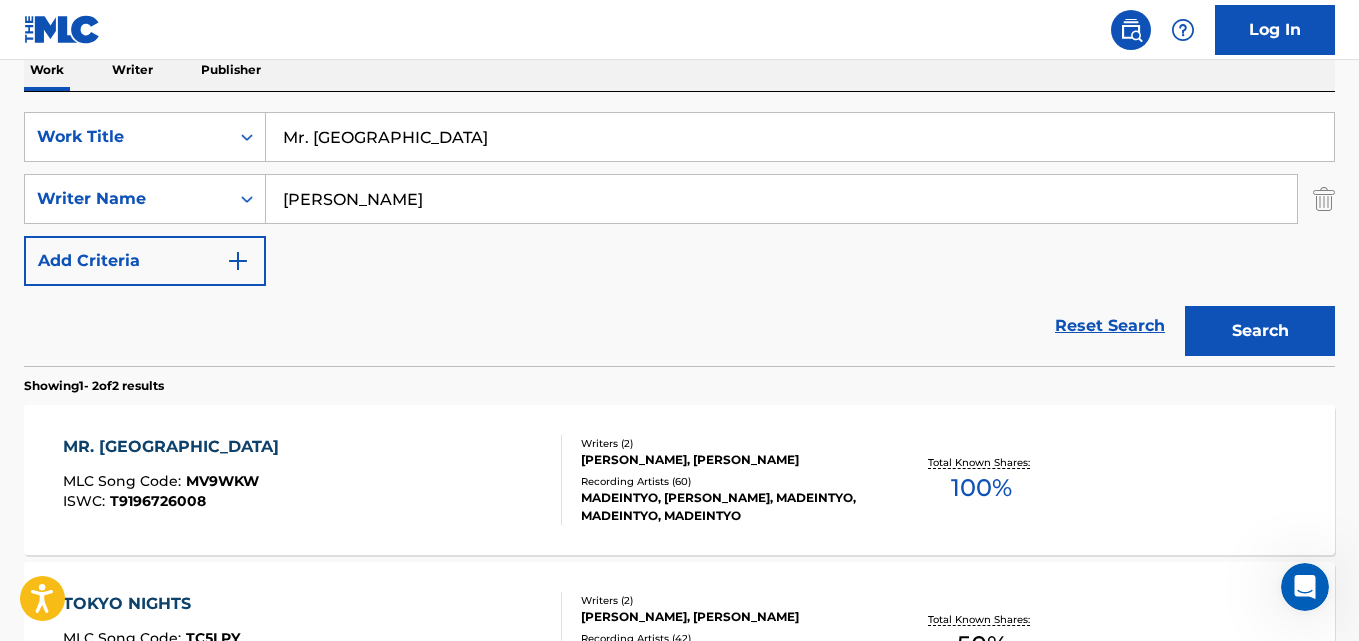 click on "MR. [GEOGRAPHIC_DATA]" at bounding box center (176, 447) 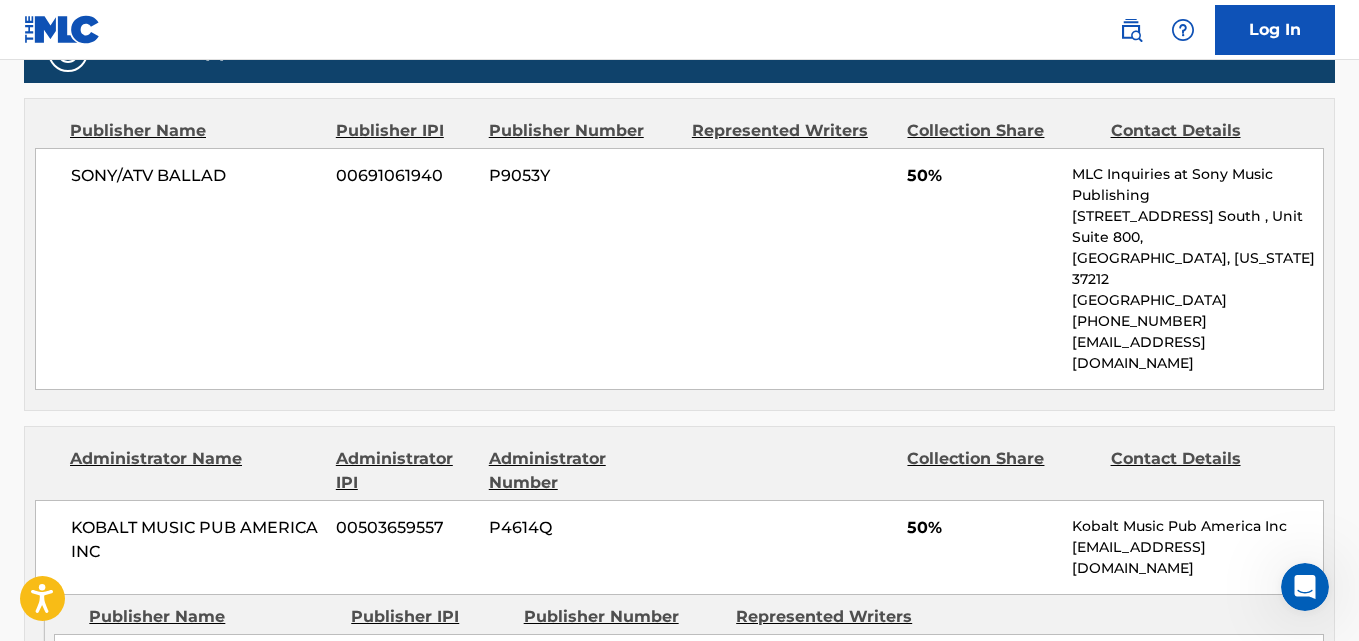 scroll, scrollTop: 1000, scrollLeft: 0, axis: vertical 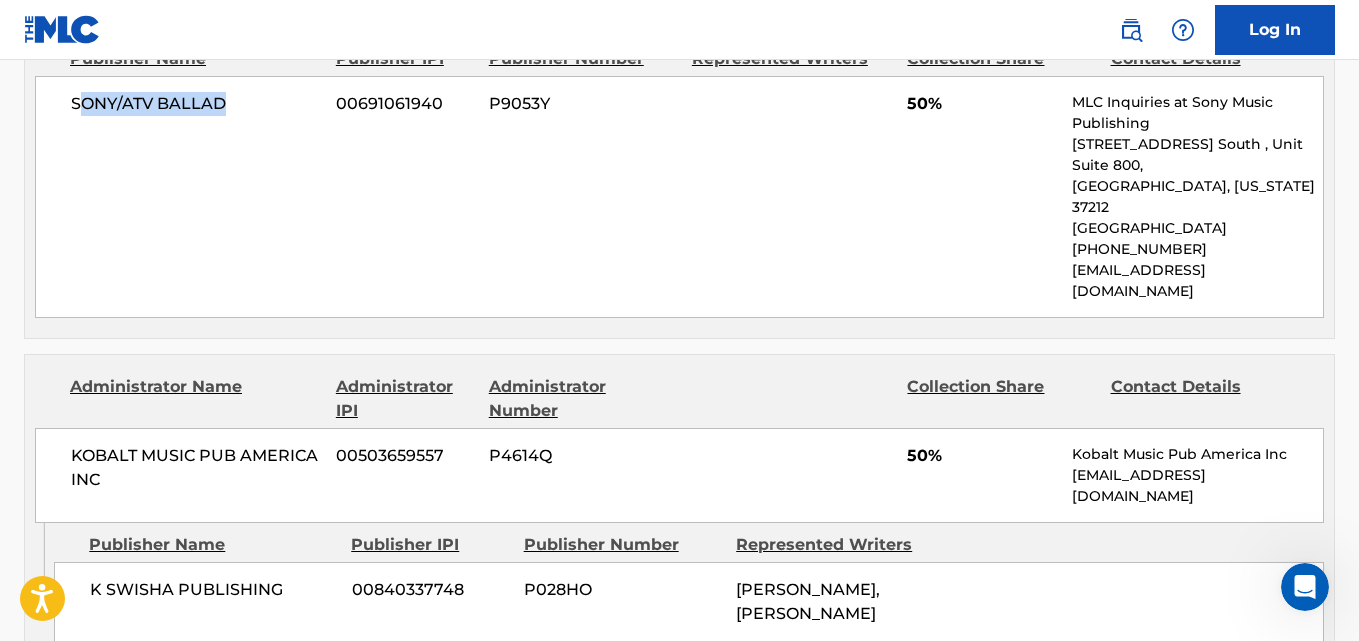 drag, startPoint x: 84, startPoint y: 112, endPoint x: 227, endPoint y: 111, distance: 143.0035 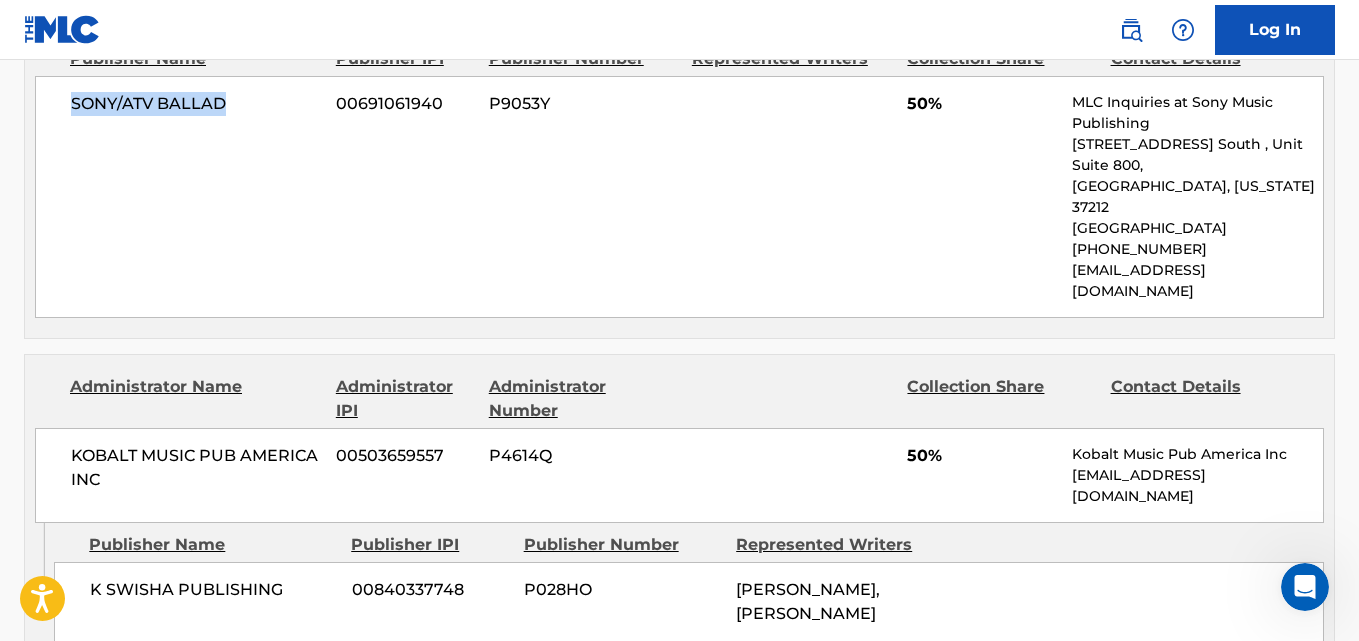 drag, startPoint x: 67, startPoint y: 111, endPoint x: 248, endPoint y: 107, distance: 181.04419 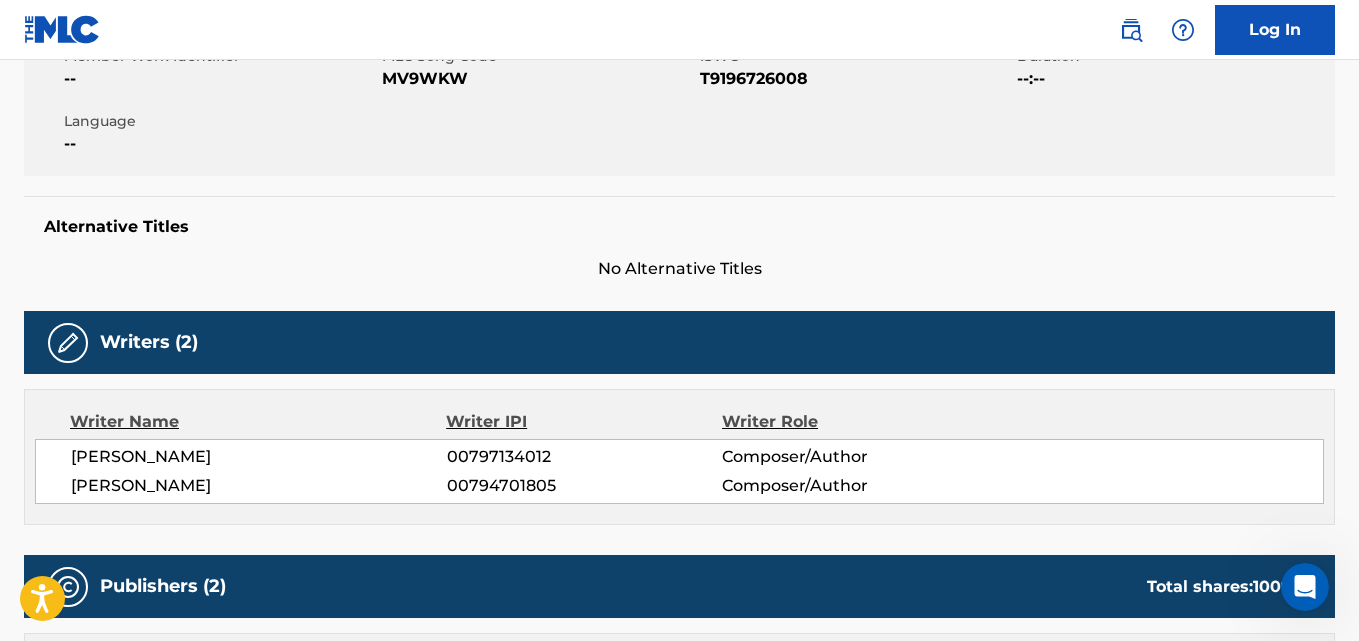 scroll, scrollTop: 0, scrollLeft: 0, axis: both 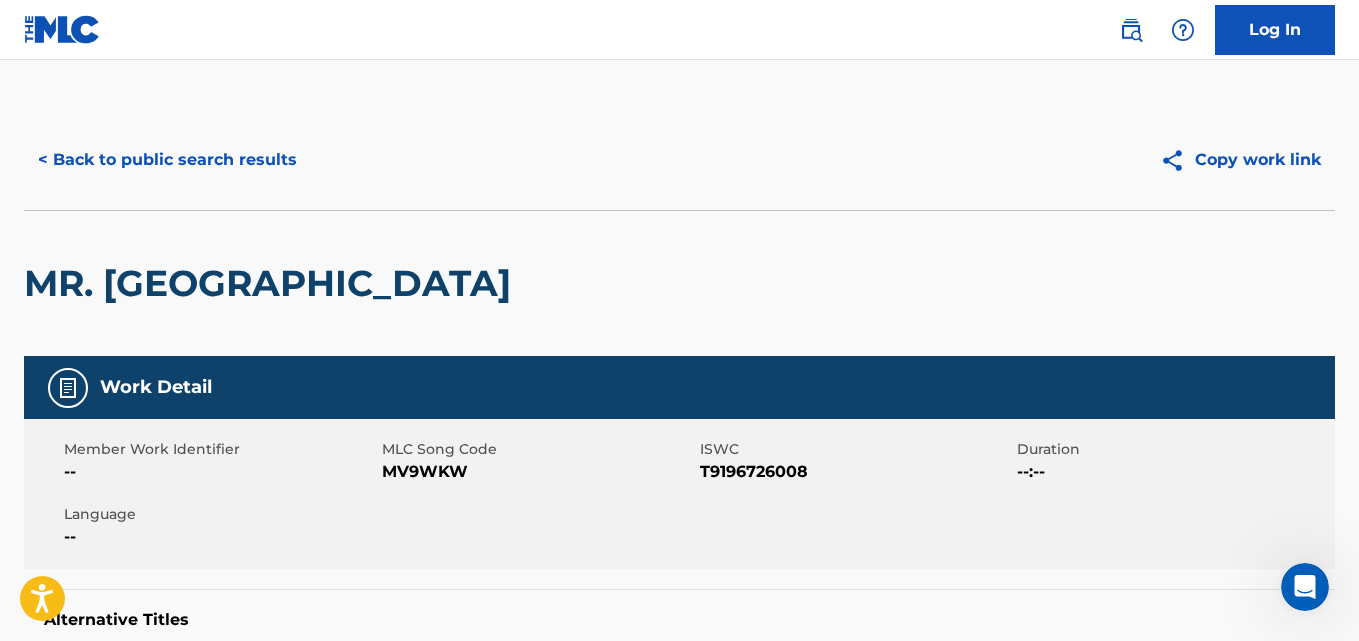 click on "< Back to public search results" at bounding box center (167, 160) 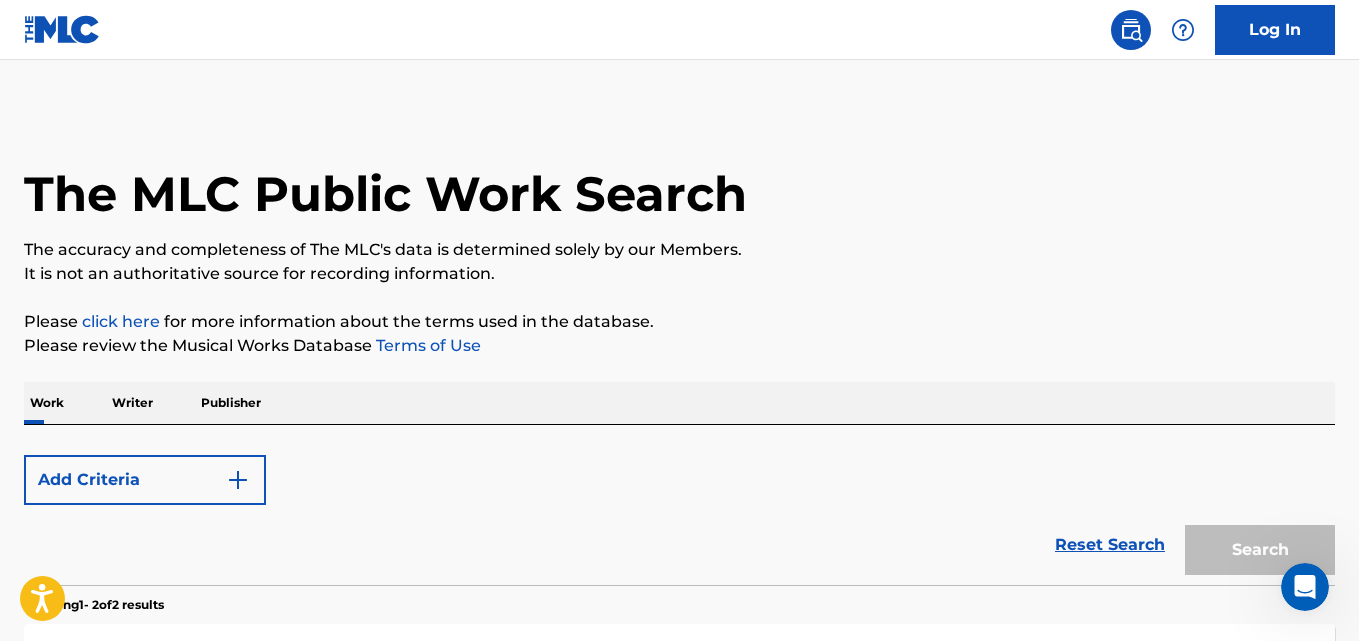 scroll, scrollTop: 333, scrollLeft: 0, axis: vertical 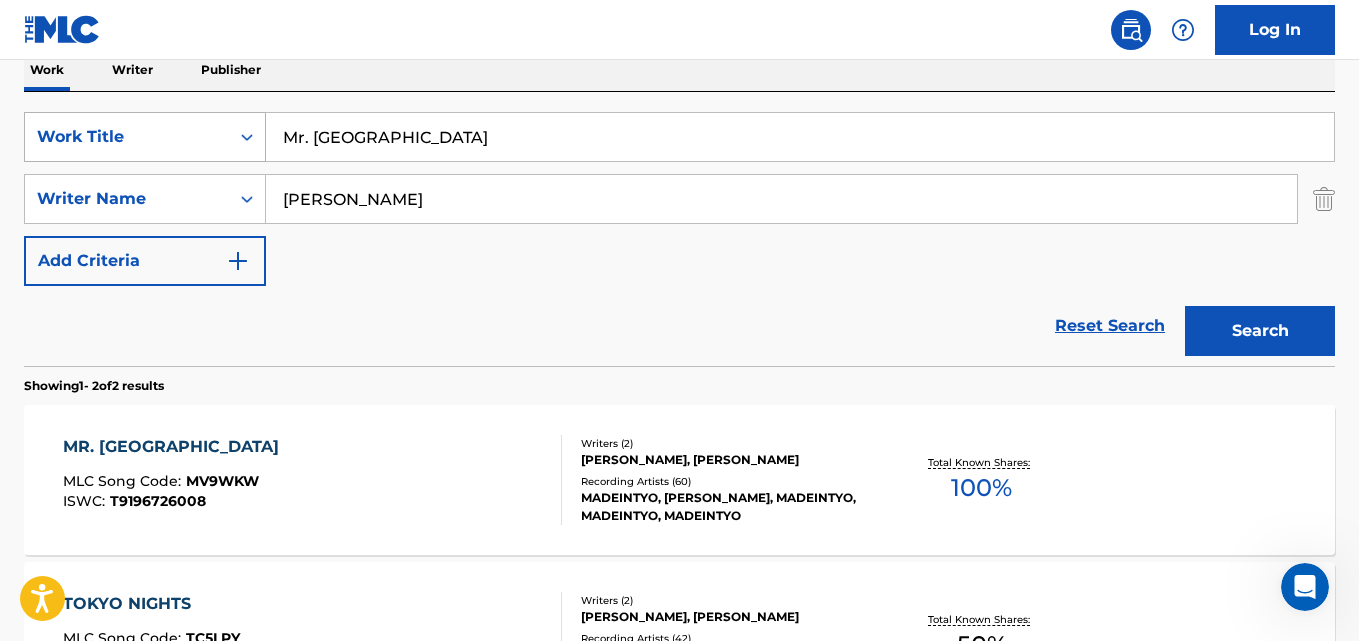 drag, startPoint x: 356, startPoint y: 150, endPoint x: 192, endPoint y: 150, distance: 164 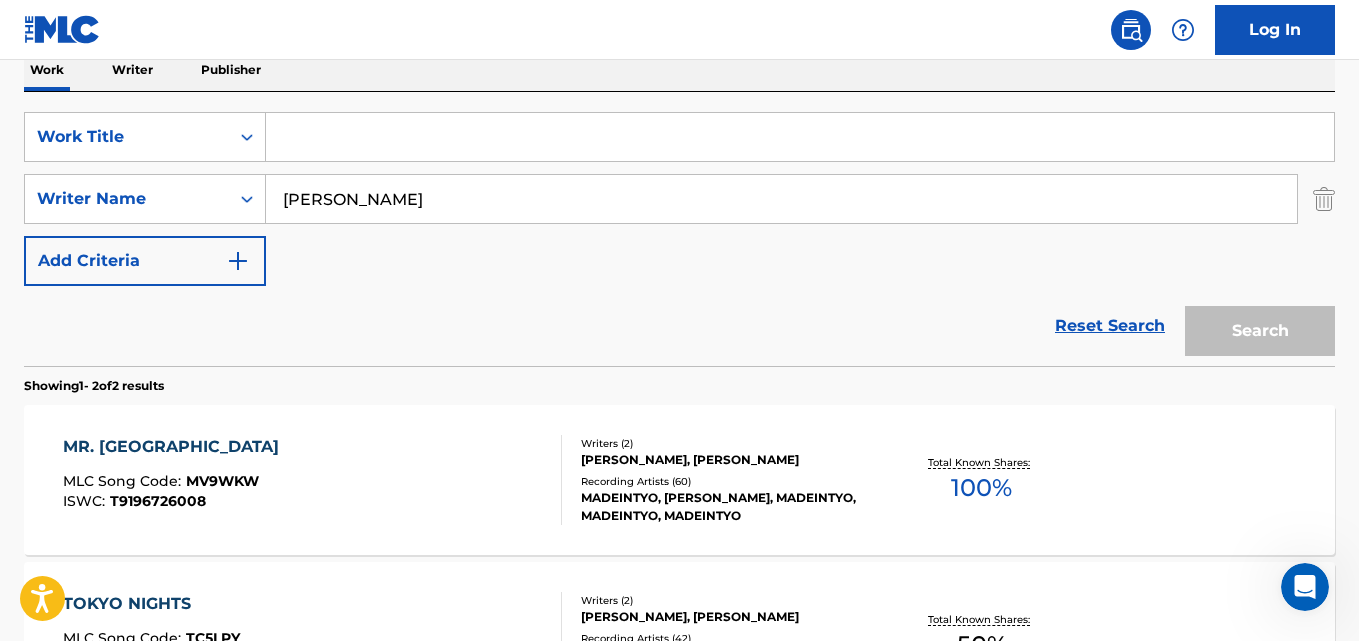 type 